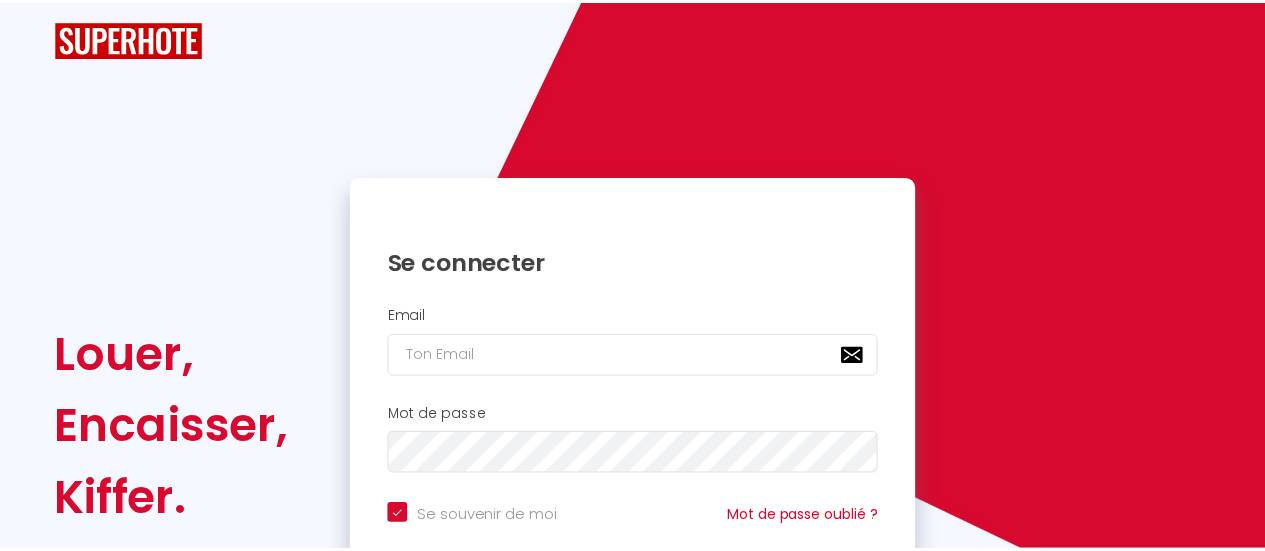 scroll, scrollTop: 0, scrollLeft: 0, axis: both 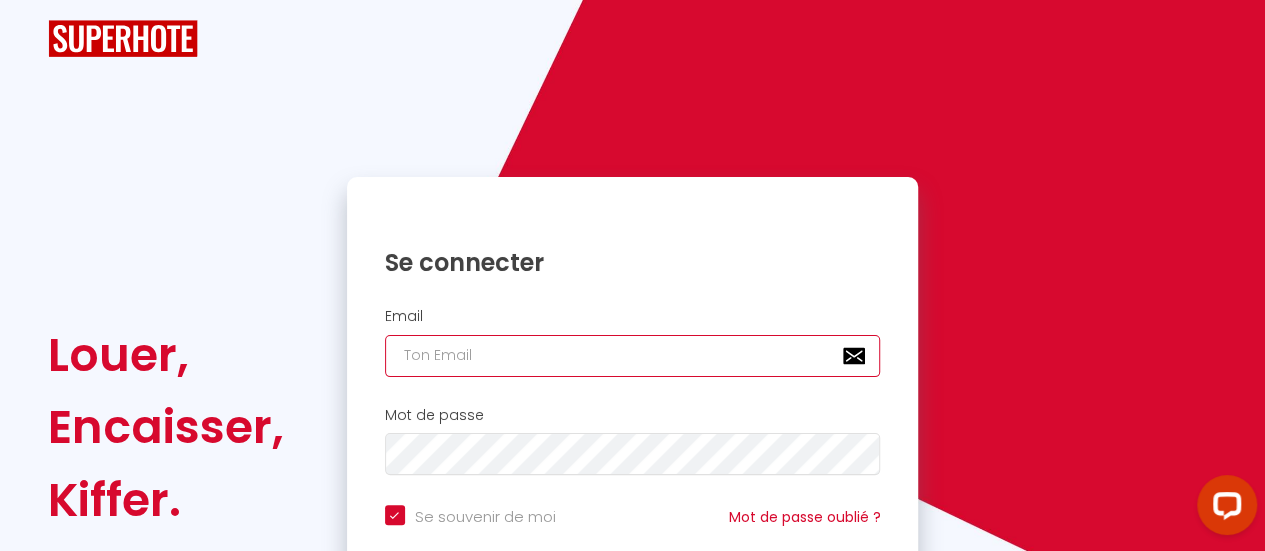 click at bounding box center (633, 356) 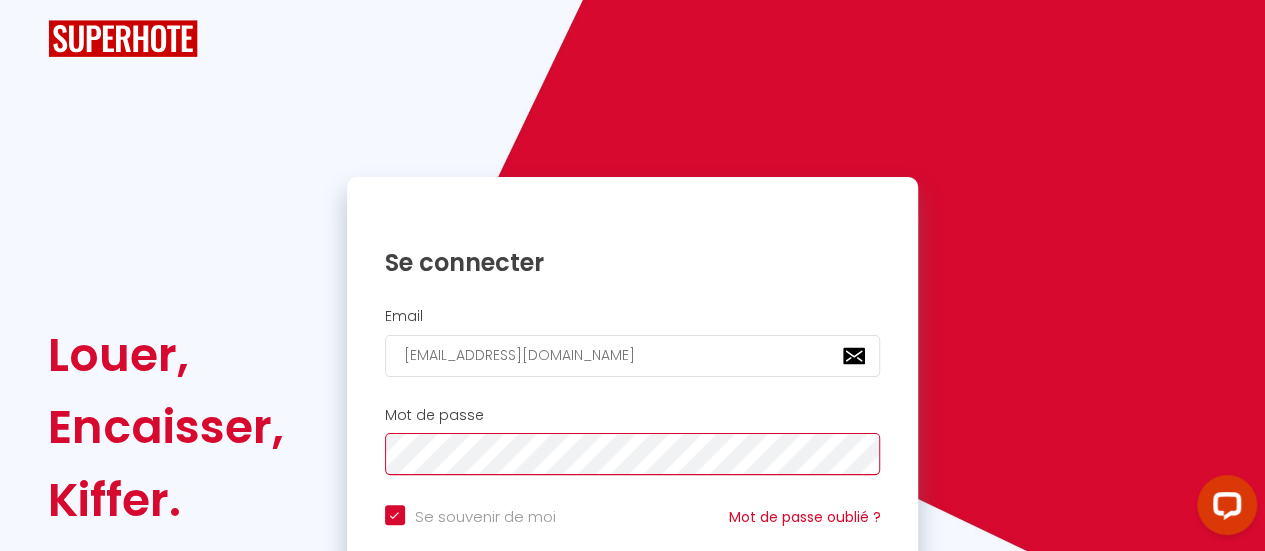 click on "Se connecter" at bounding box center (633, 614) 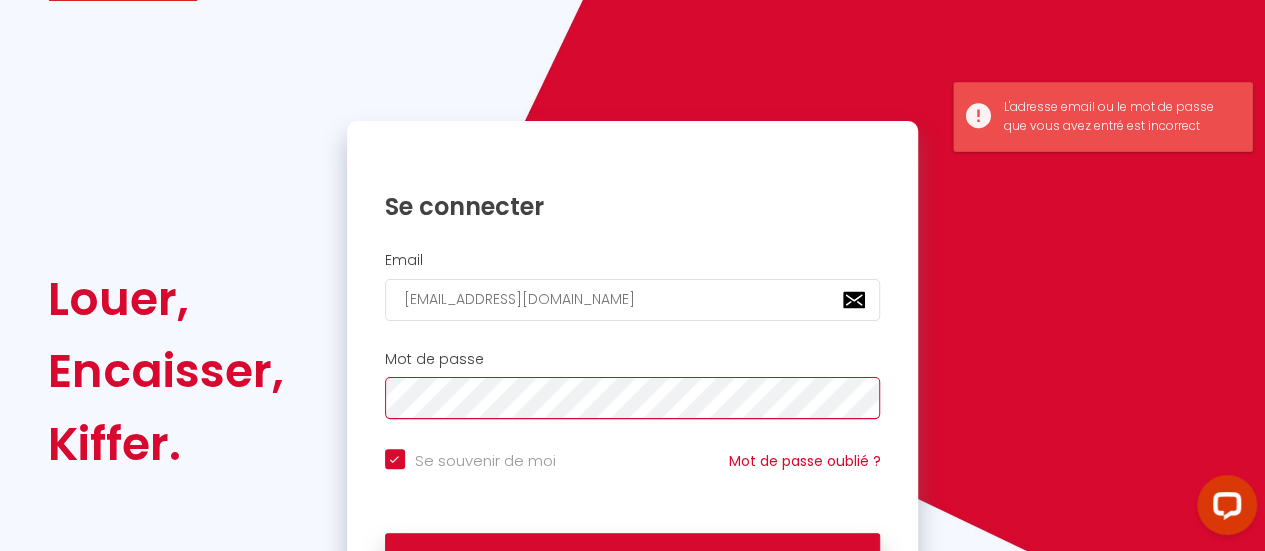 scroll, scrollTop: 58, scrollLeft: 0, axis: vertical 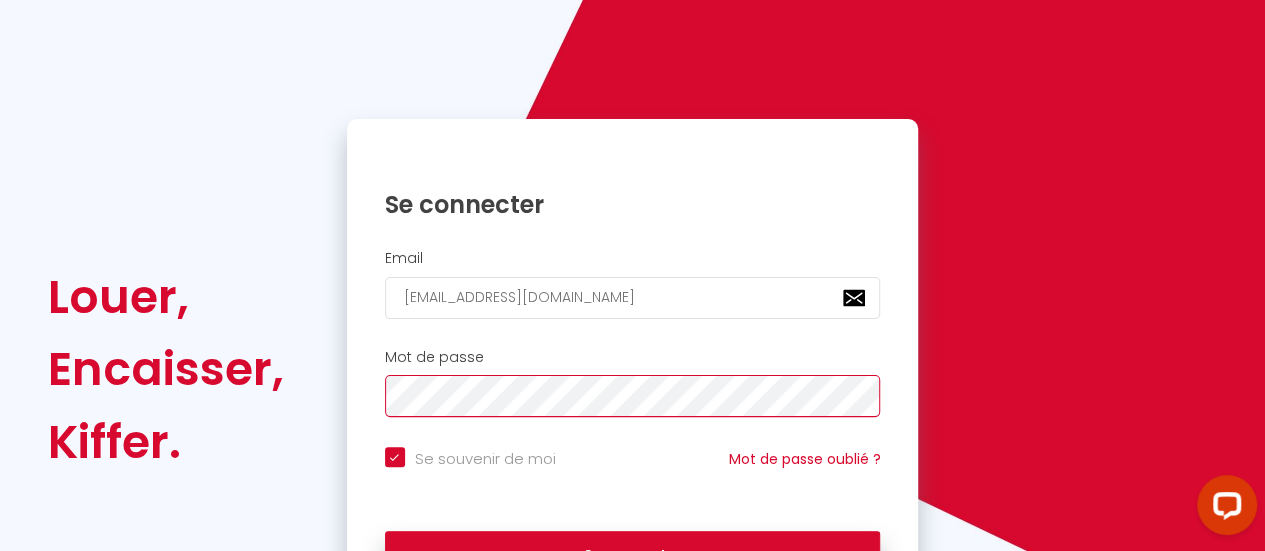 click on "Louer,
Encaisser,
[PERSON_NAME].
Se connecter
Email   [EMAIL_ADDRESS][DOMAIN_NAME]   Mot de passe       Se souvenir de moi   Mot de passe oublié ?     Se connecter" at bounding box center [632, 370] 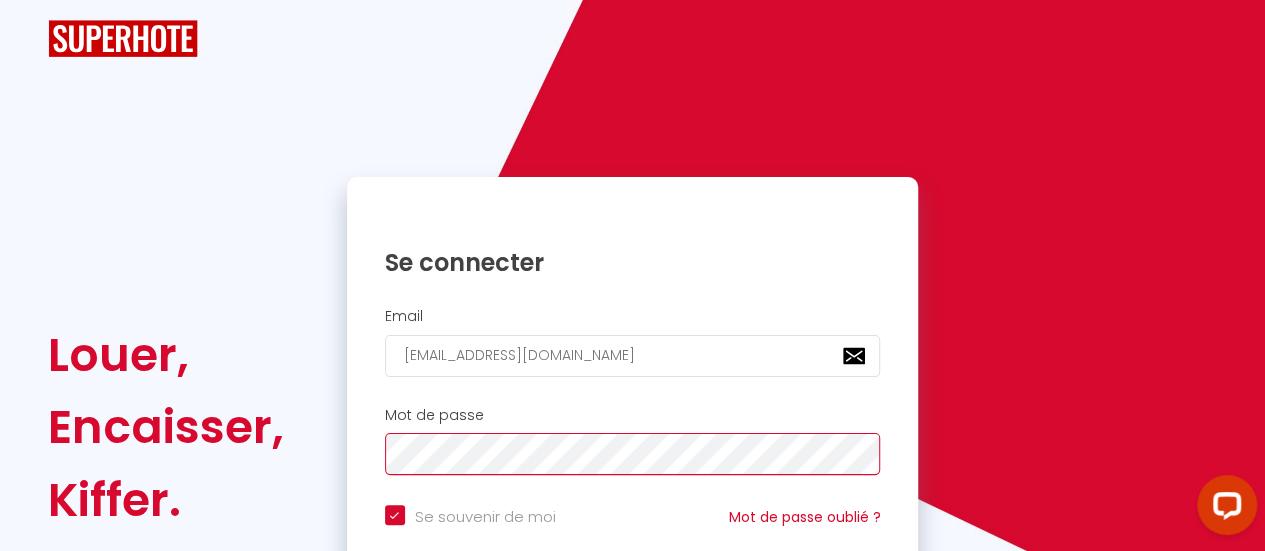 scroll, scrollTop: 185, scrollLeft: 0, axis: vertical 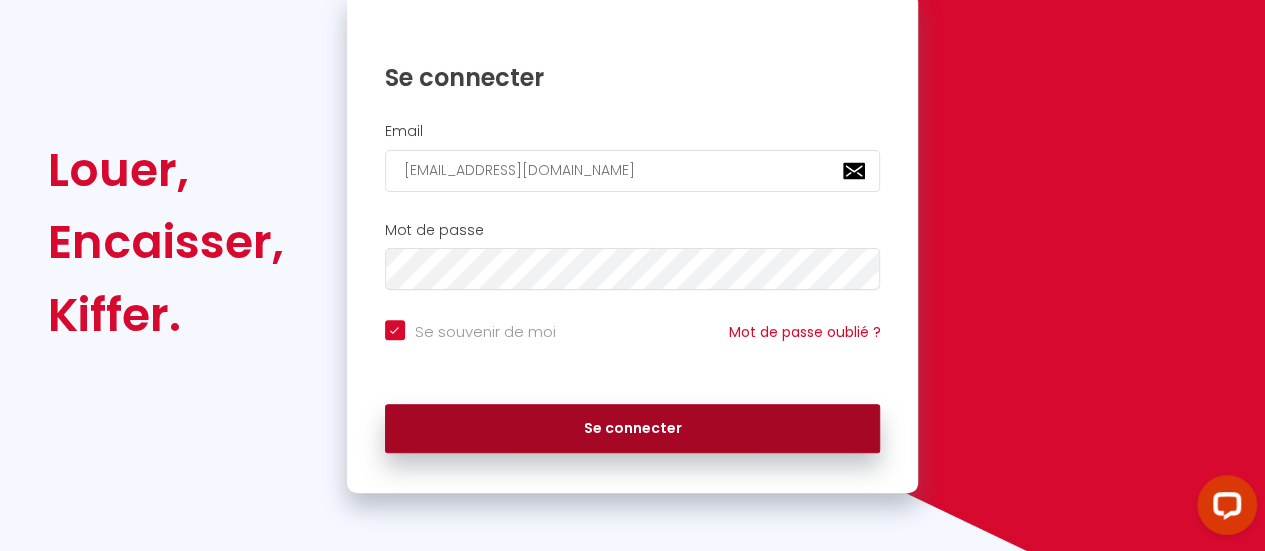 click on "Se connecter" at bounding box center [633, 429] 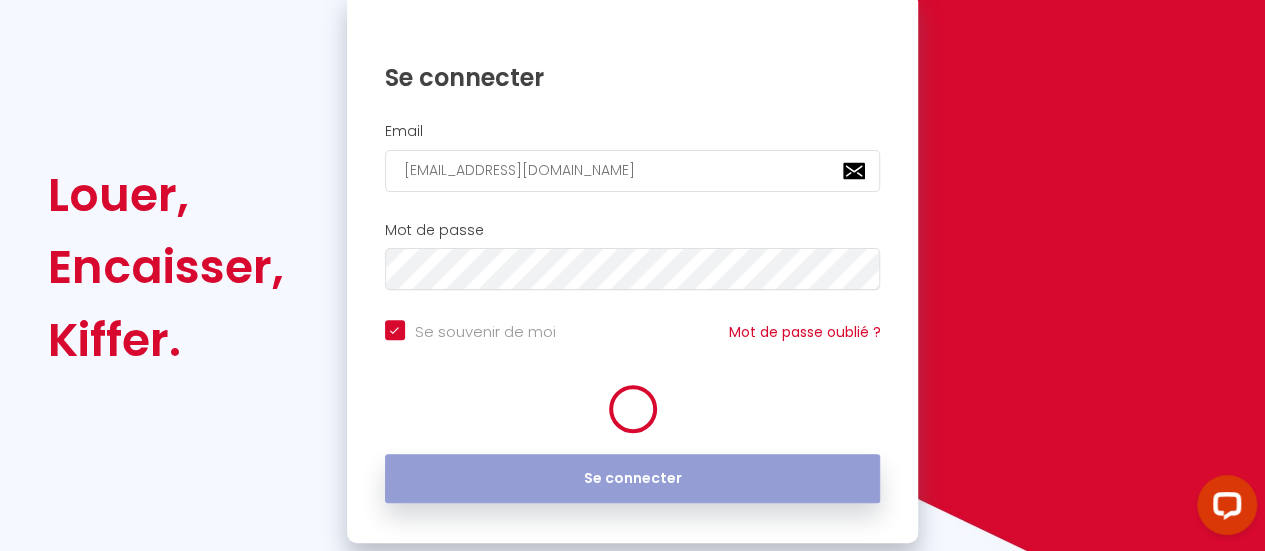 scroll, scrollTop: 210, scrollLeft: 0, axis: vertical 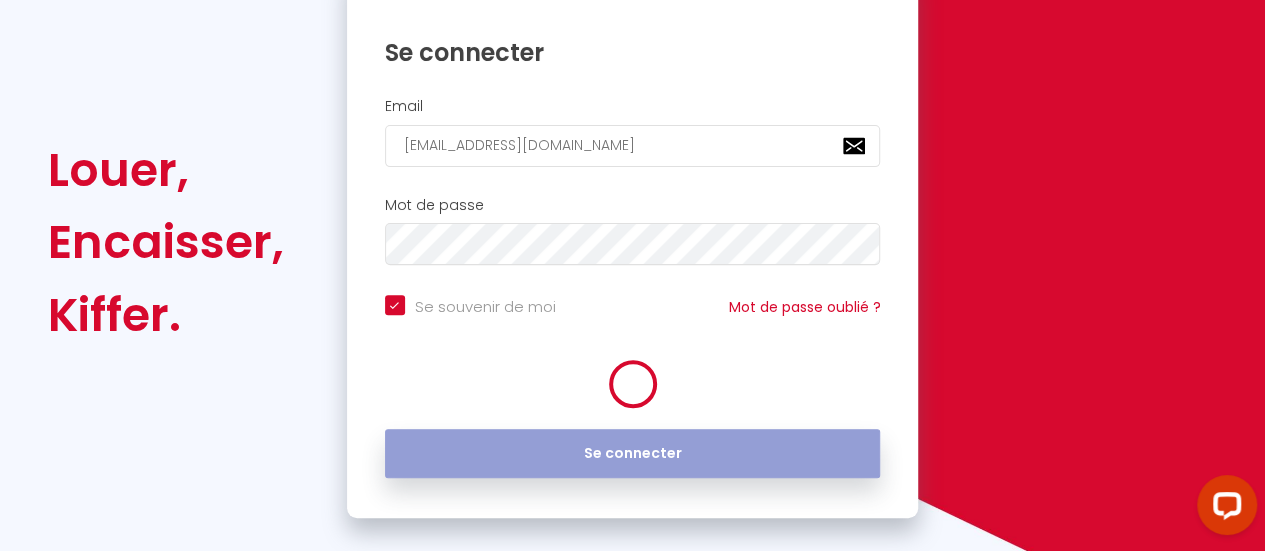 checkbox on "true" 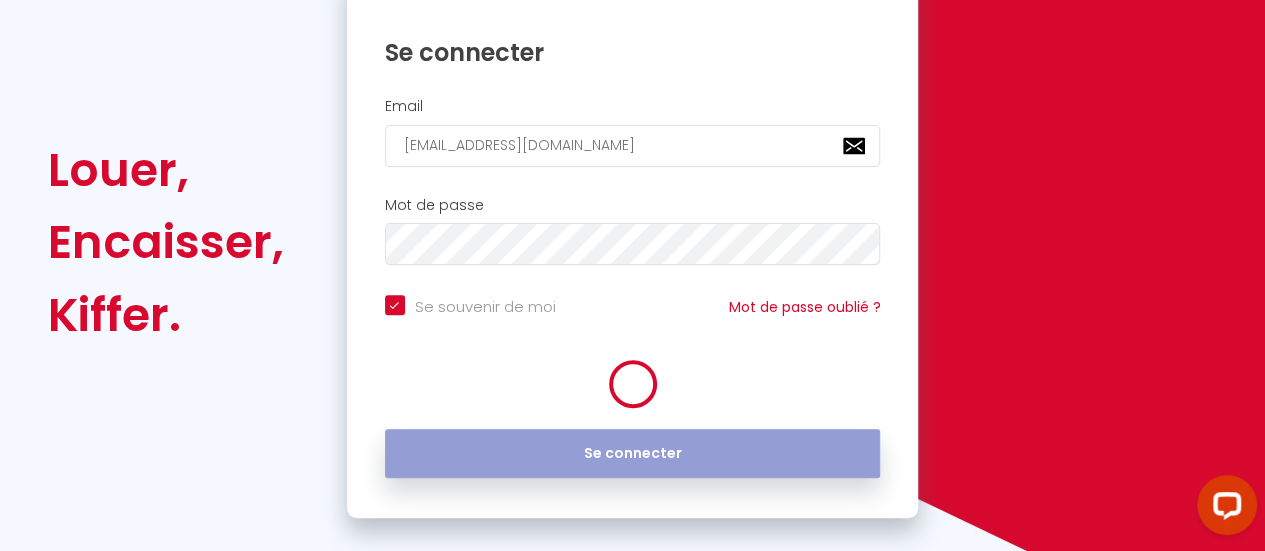 scroll, scrollTop: 185, scrollLeft: 0, axis: vertical 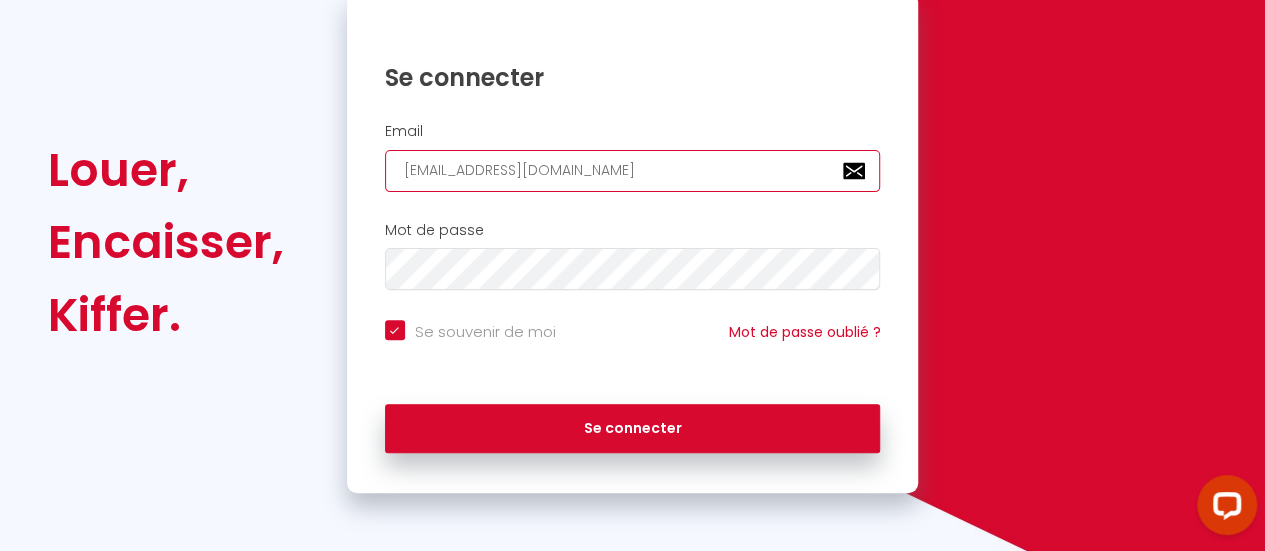 click on "[EMAIL_ADDRESS][DOMAIN_NAME]" at bounding box center (633, 171) 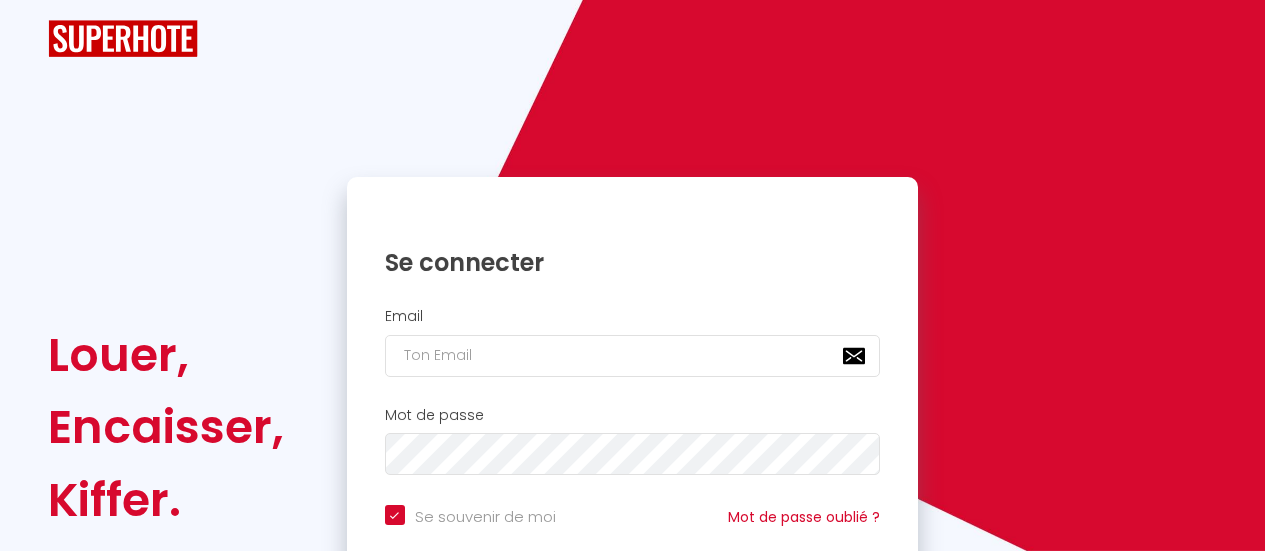 scroll, scrollTop: 0, scrollLeft: 0, axis: both 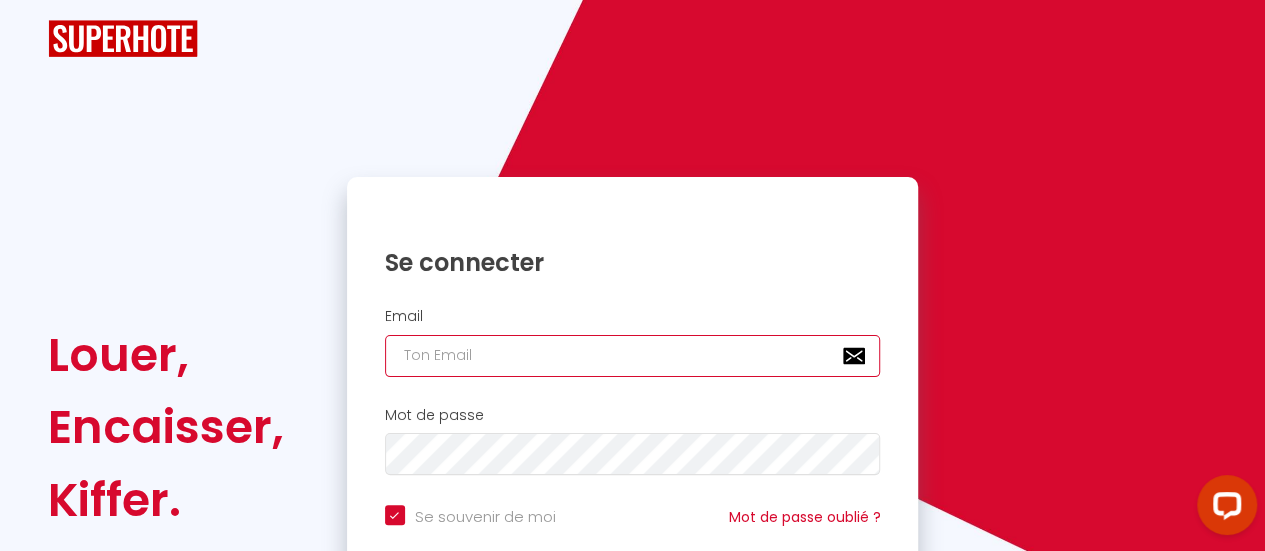 click at bounding box center [633, 356] 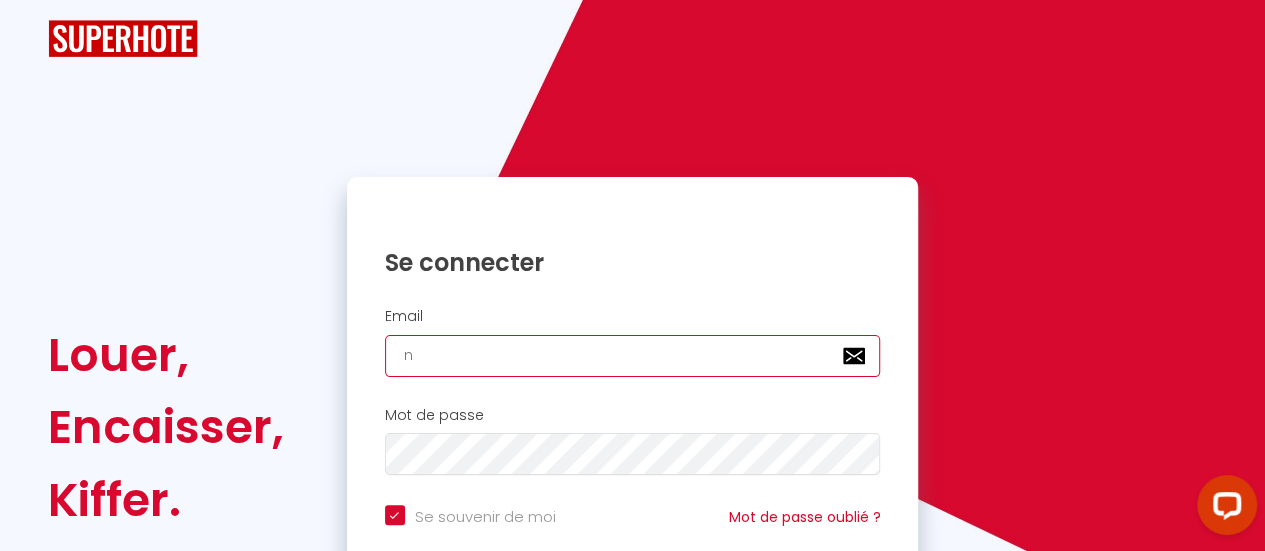 checkbox on "true" 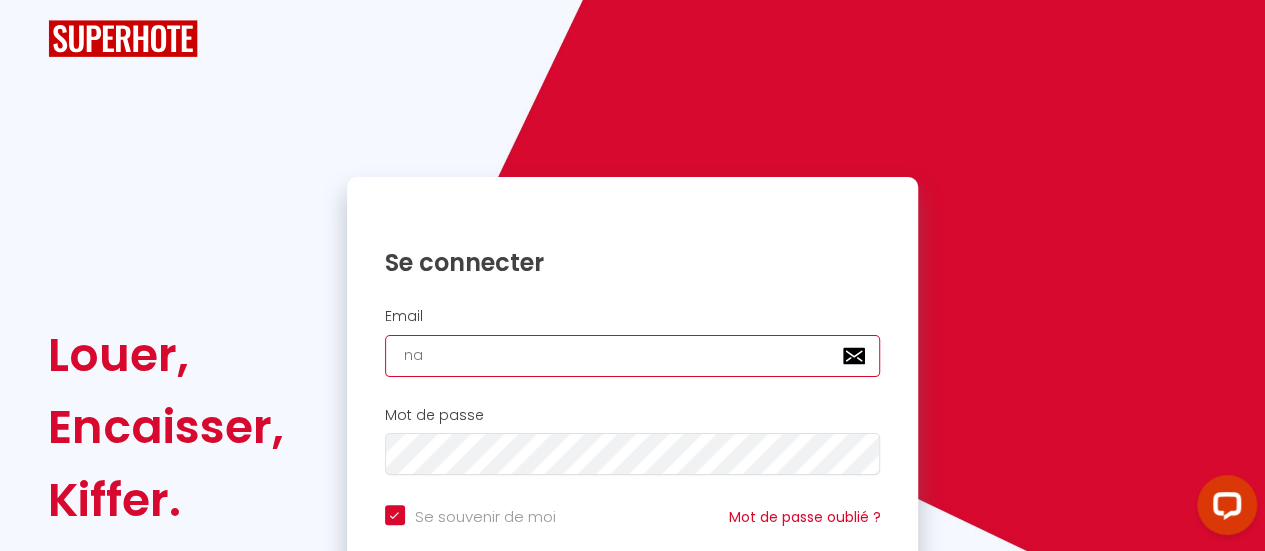 checkbox on "true" 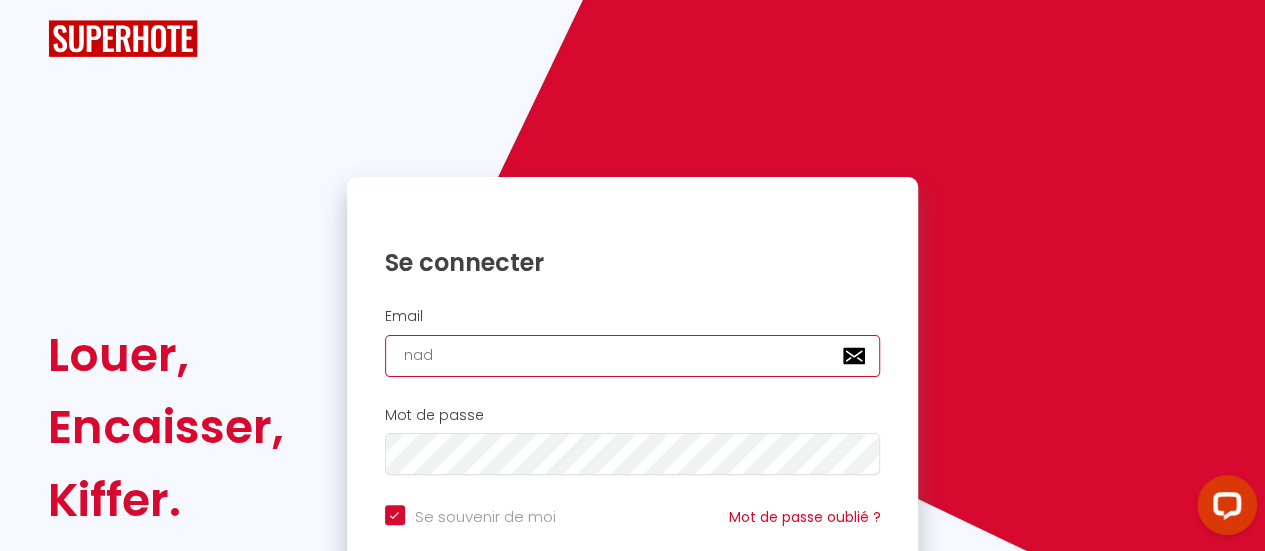 checkbox on "true" 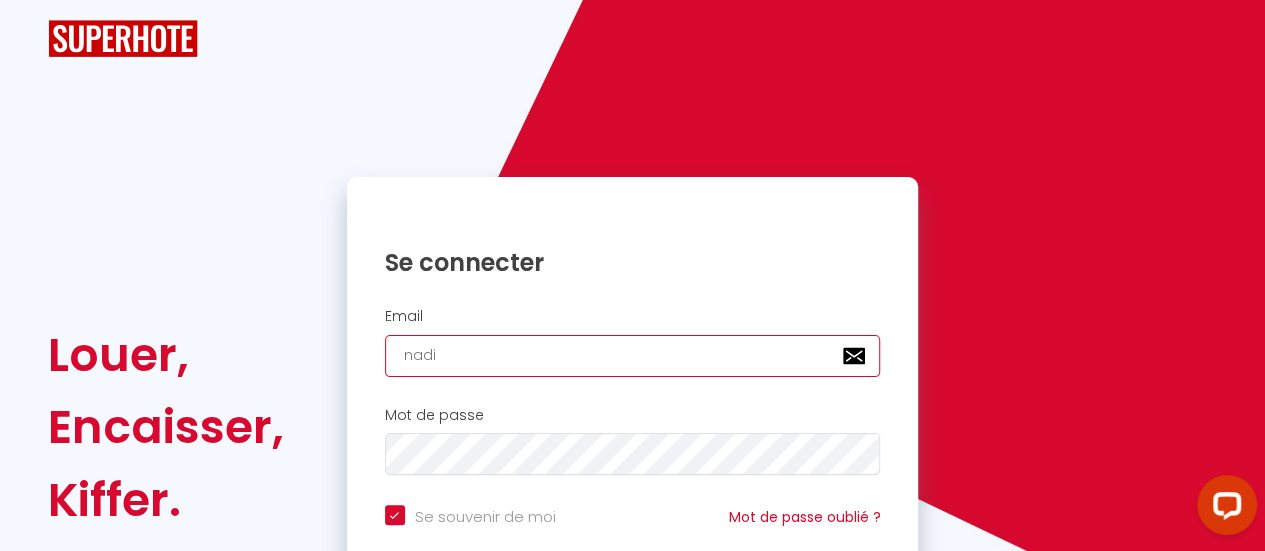 checkbox on "true" 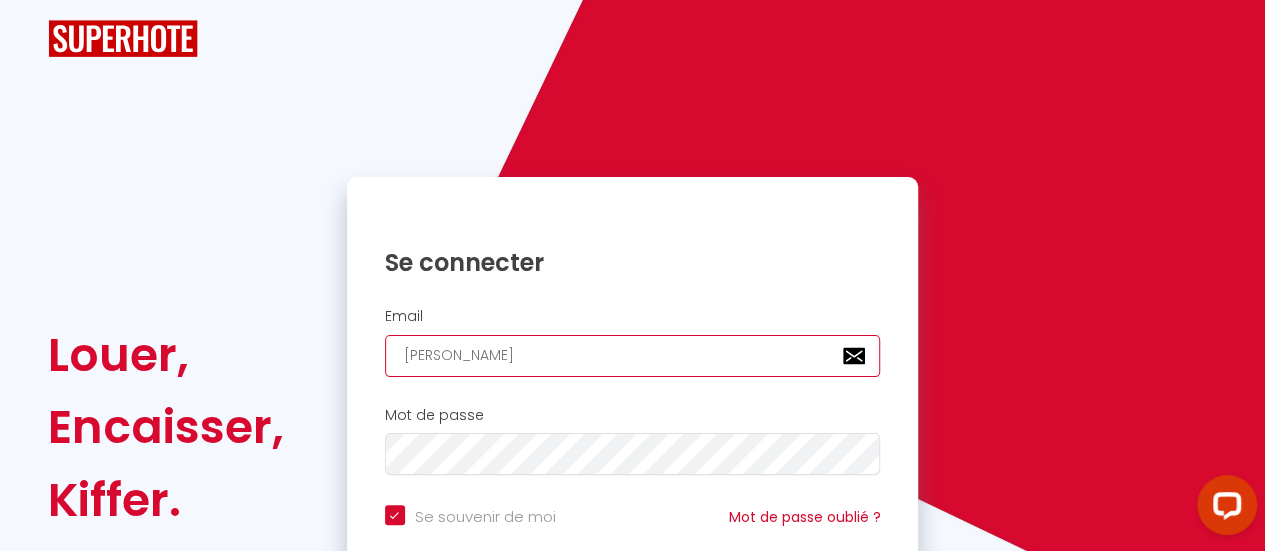 checkbox on "true" 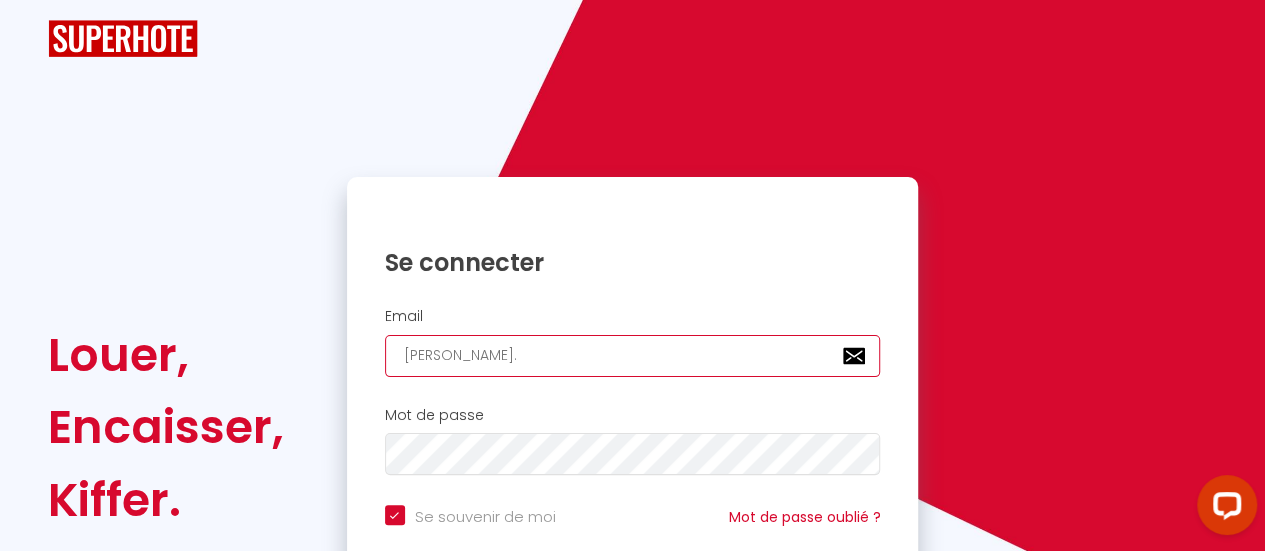 checkbox on "true" 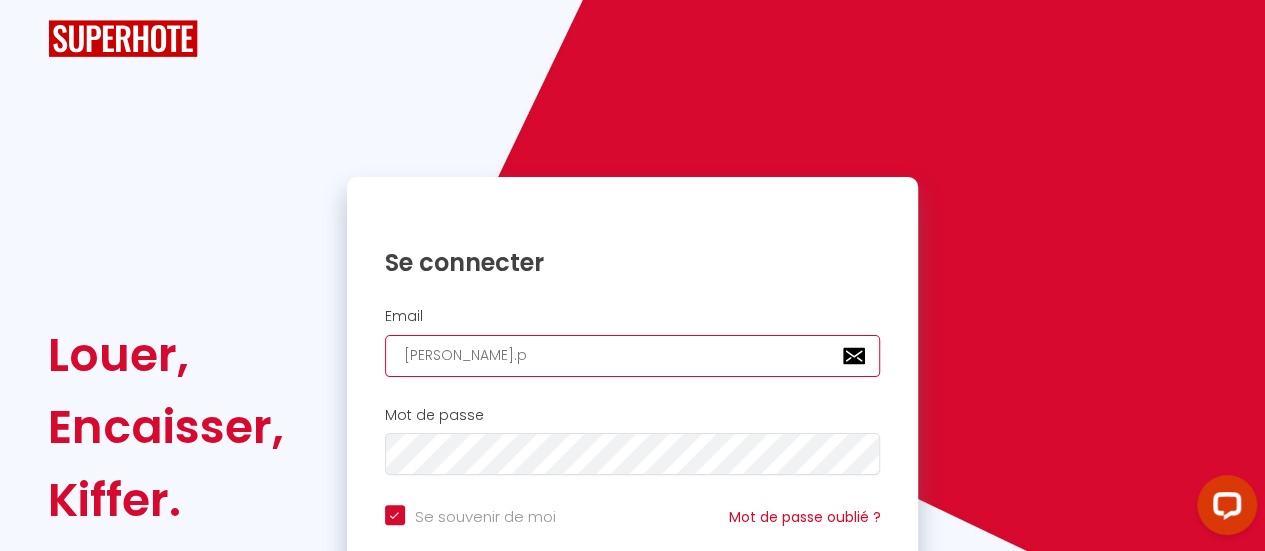 checkbox on "true" 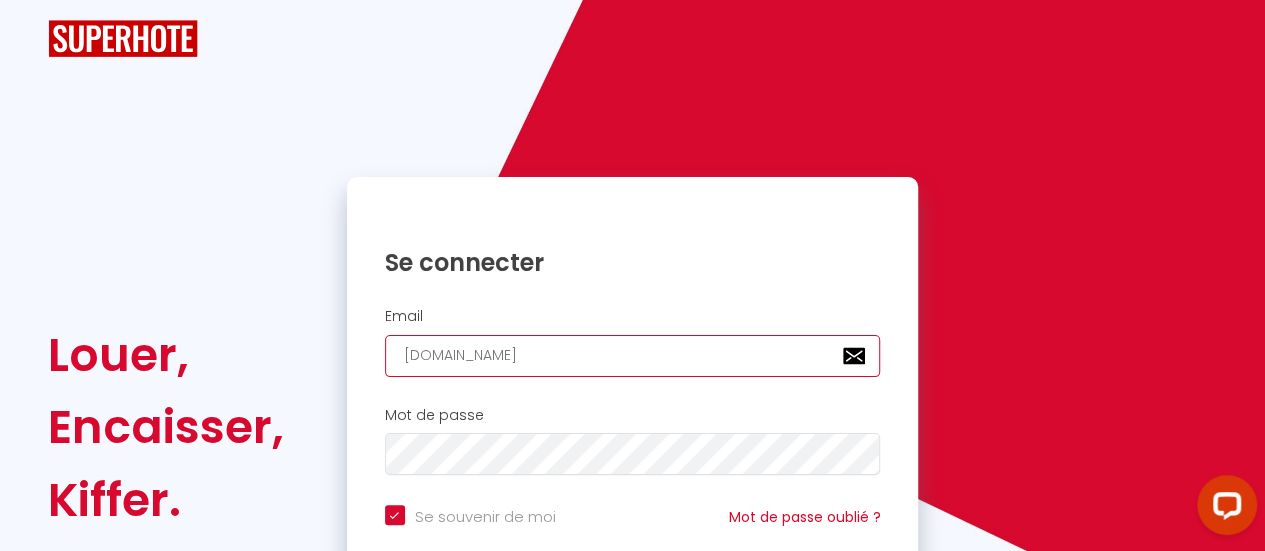 checkbox on "true" 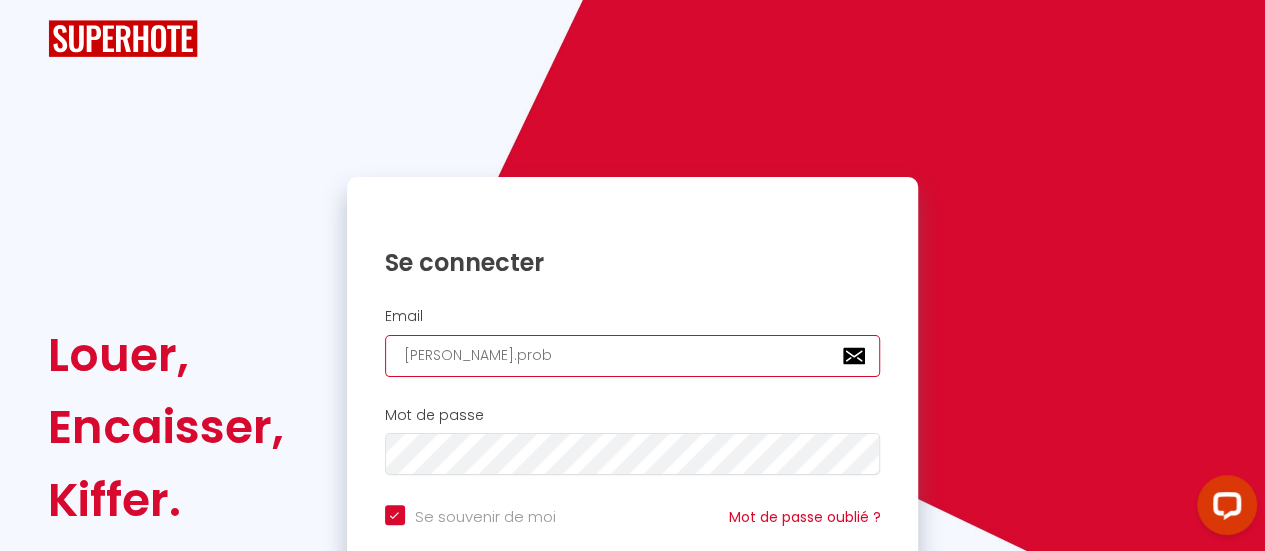 checkbox on "true" 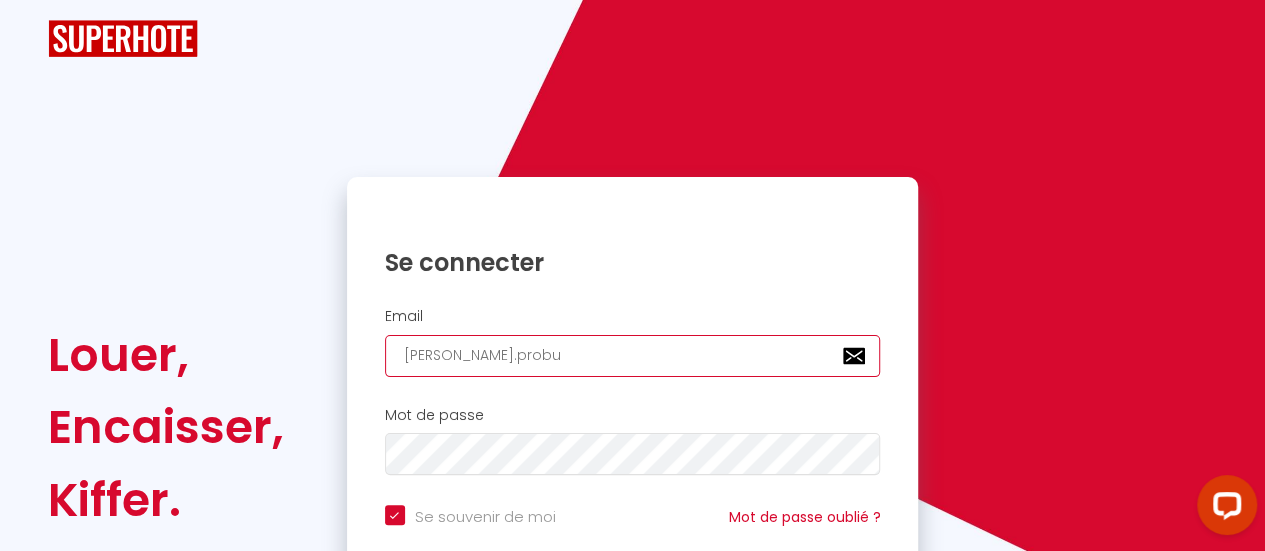 checkbox on "true" 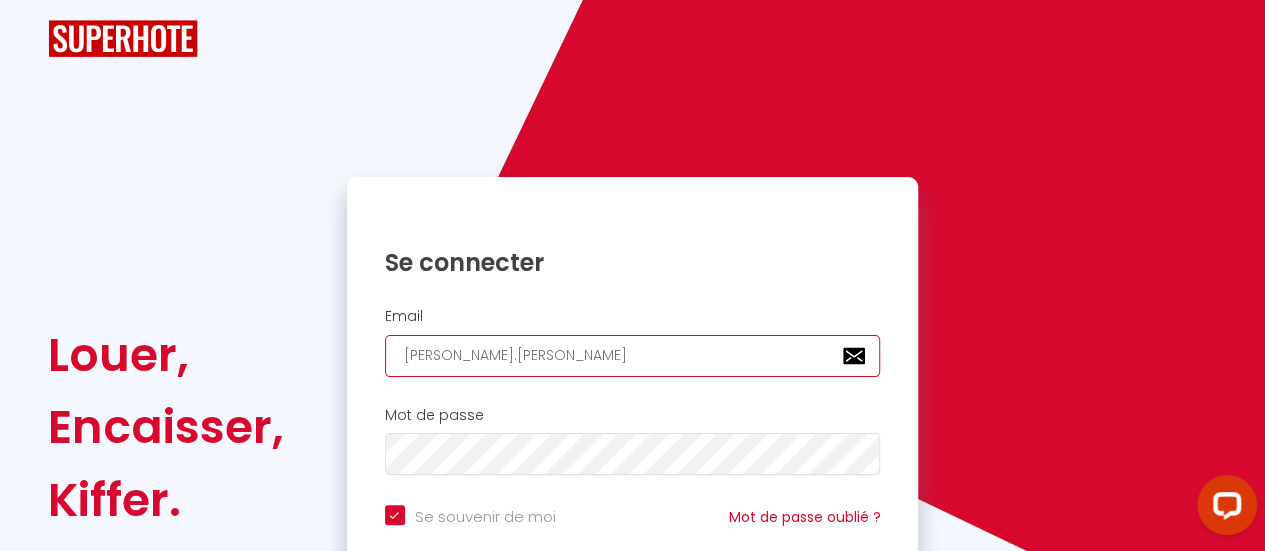 checkbox on "true" 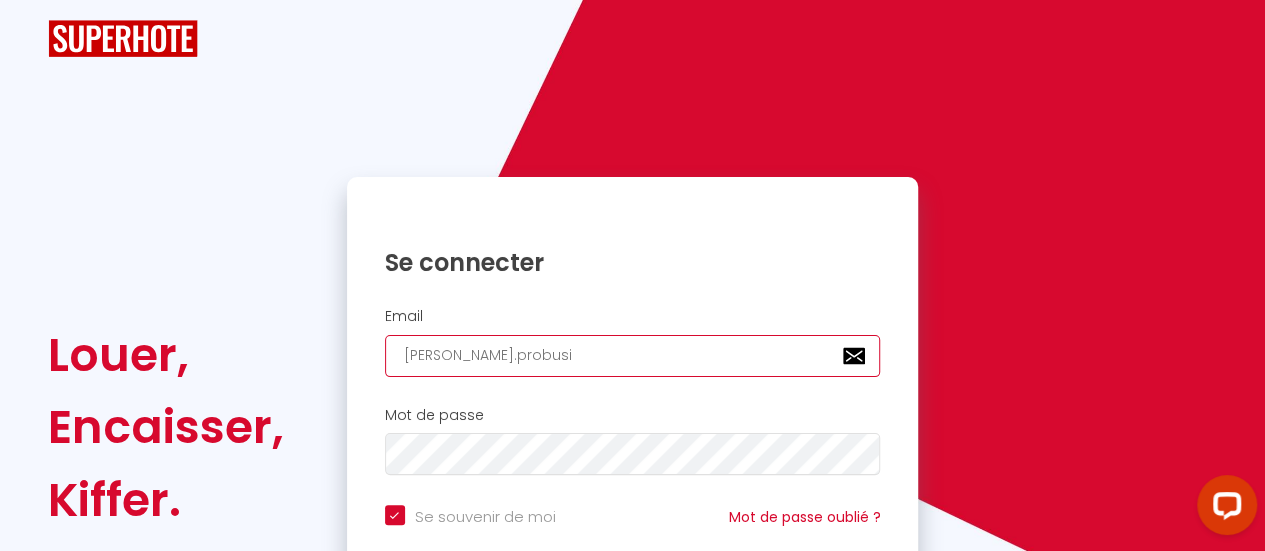 checkbox on "true" 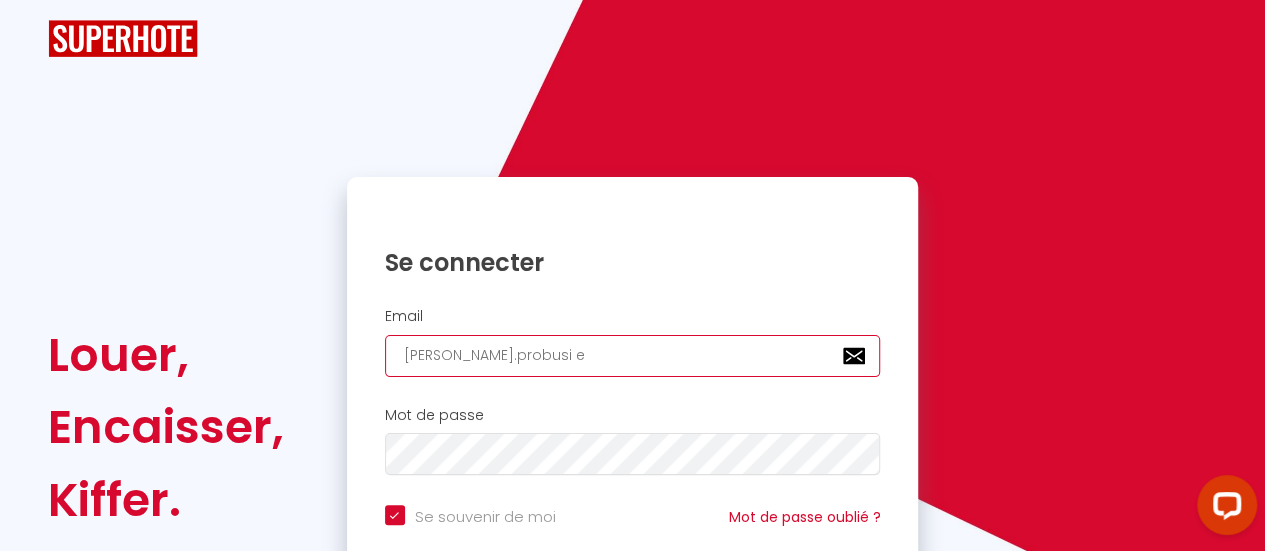 checkbox on "true" 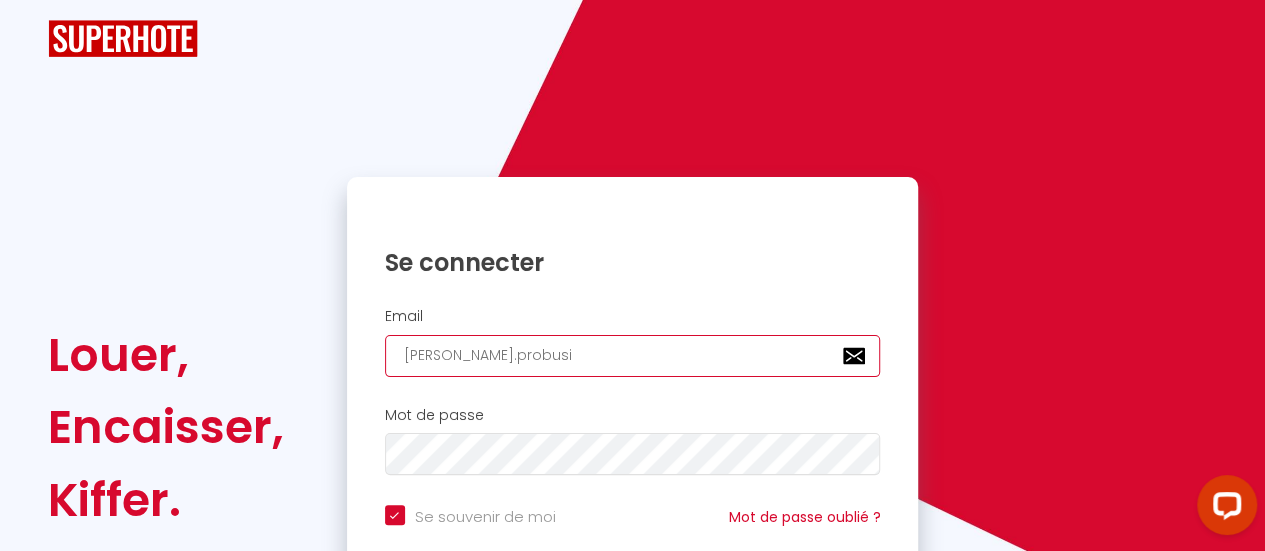 checkbox on "true" 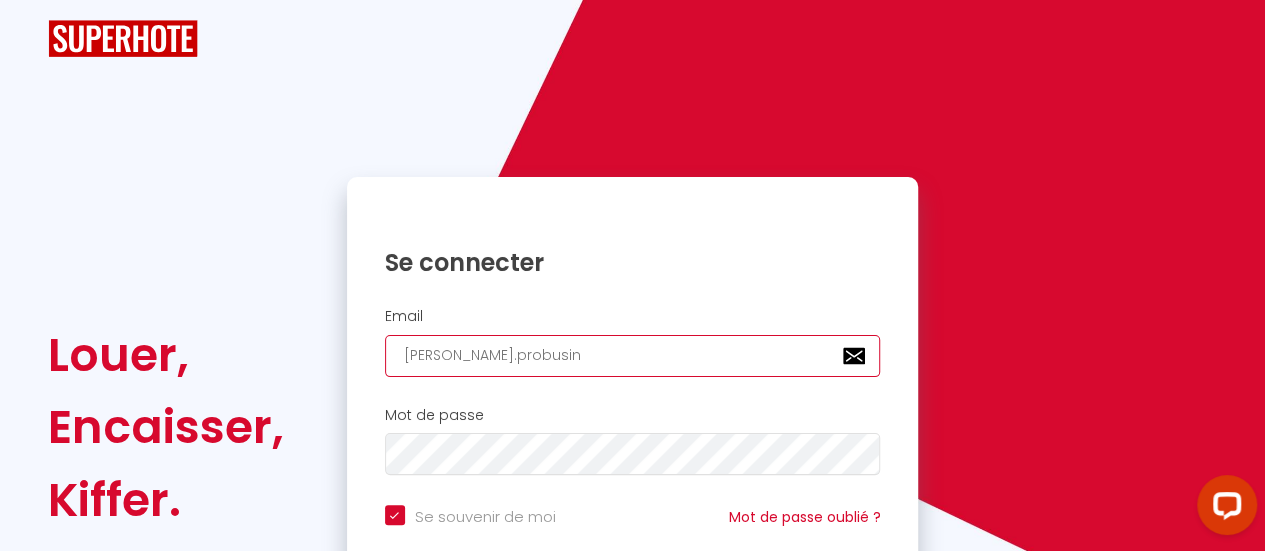 checkbox on "true" 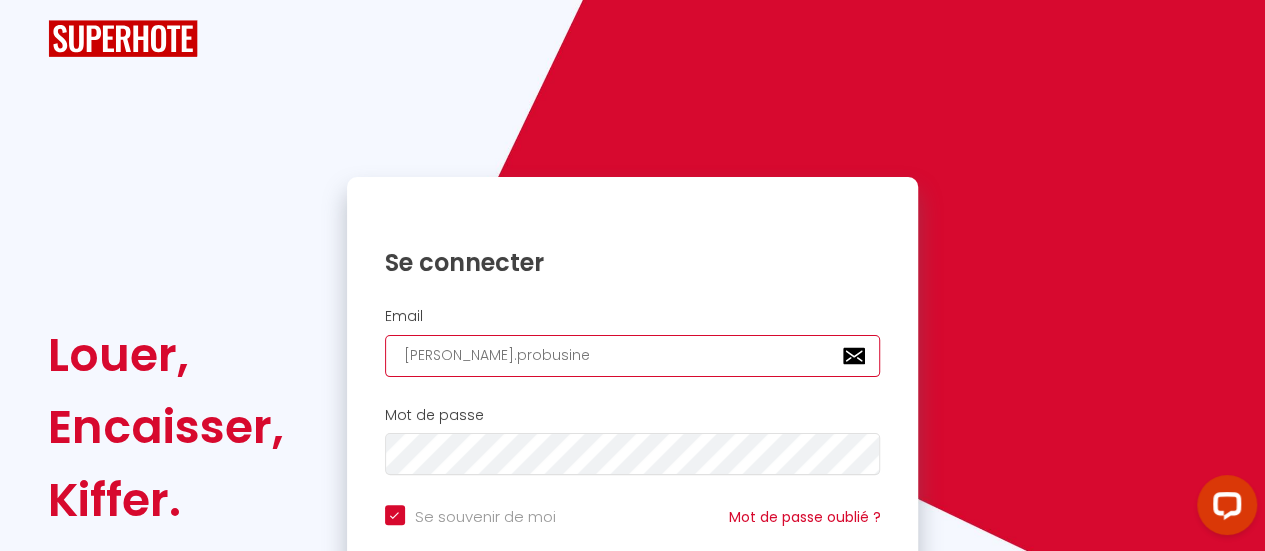 checkbox on "true" 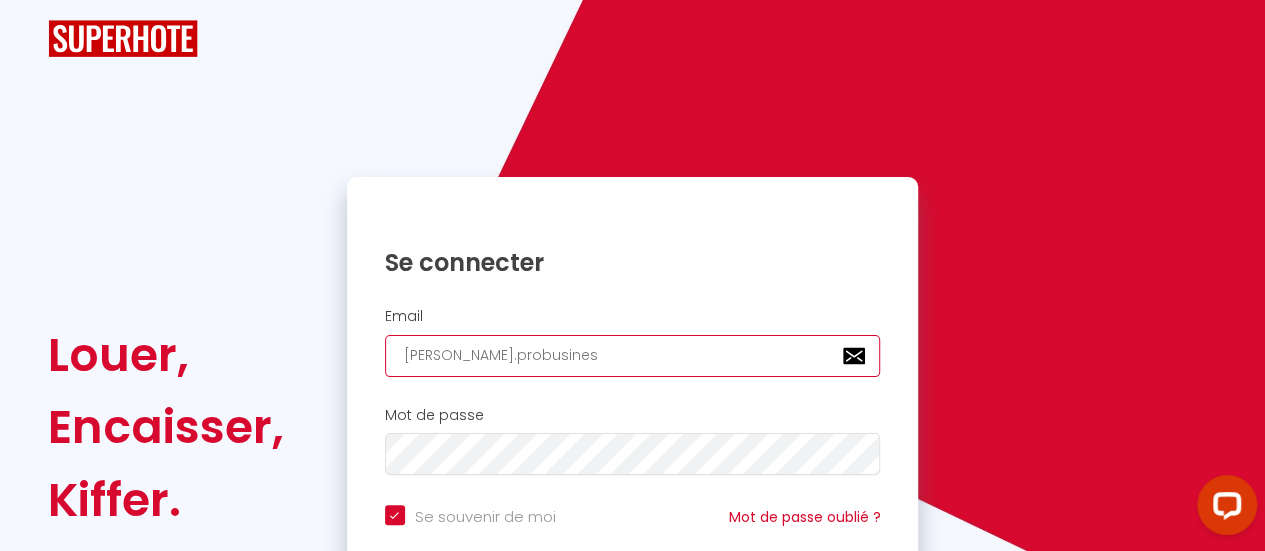 checkbox on "true" 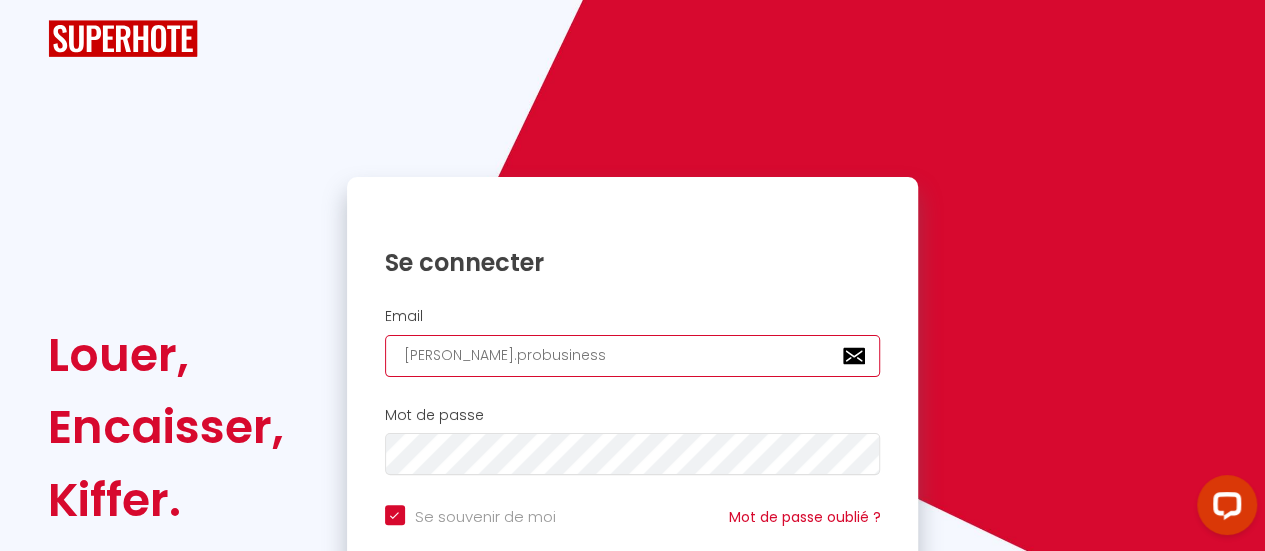 checkbox on "true" 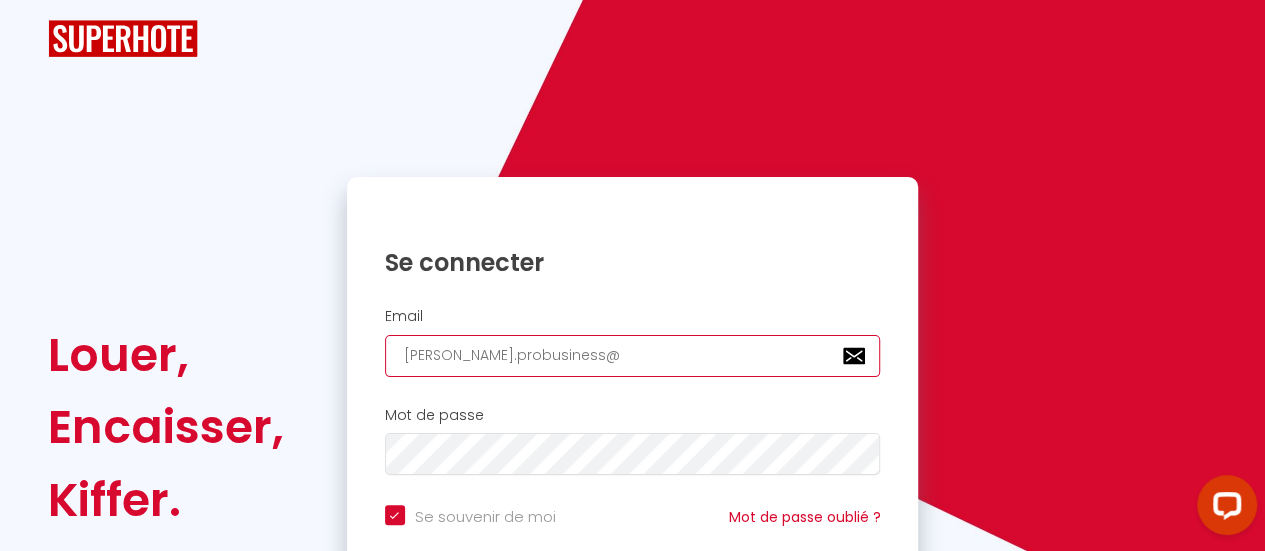 checkbox on "true" 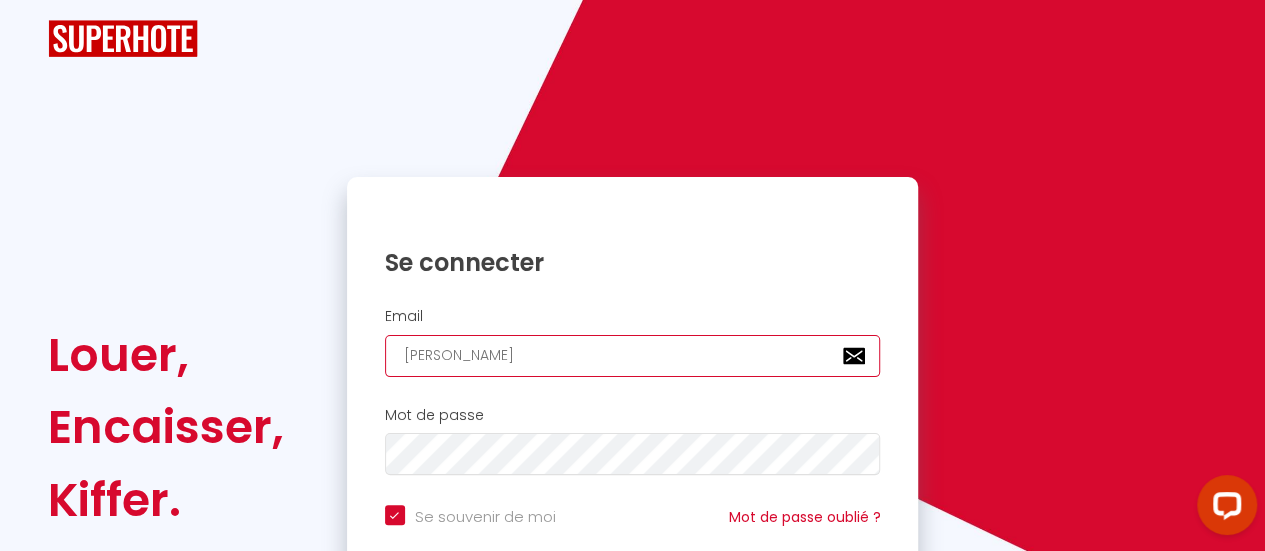 checkbox on "true" 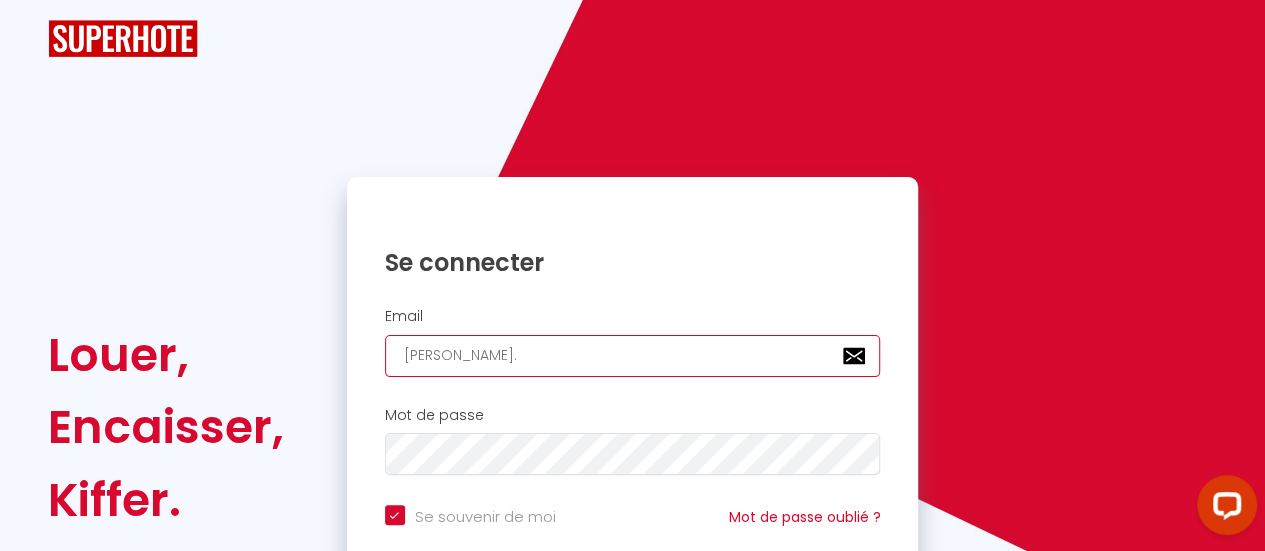 type on "[PERSON_NAME]" 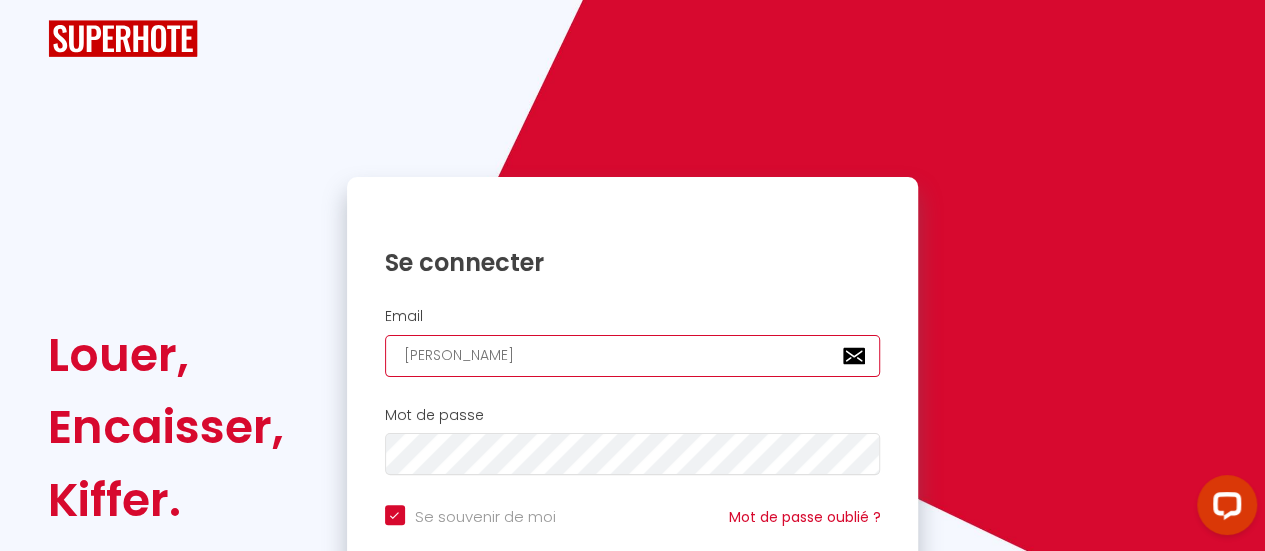checkbox on "true" 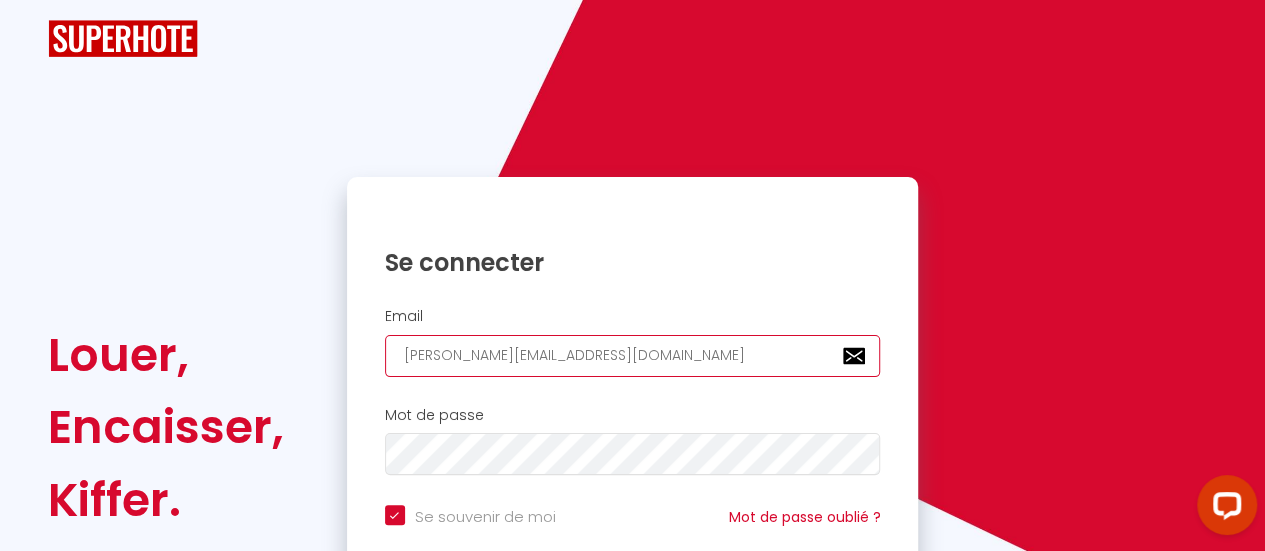 checkbox on "true" 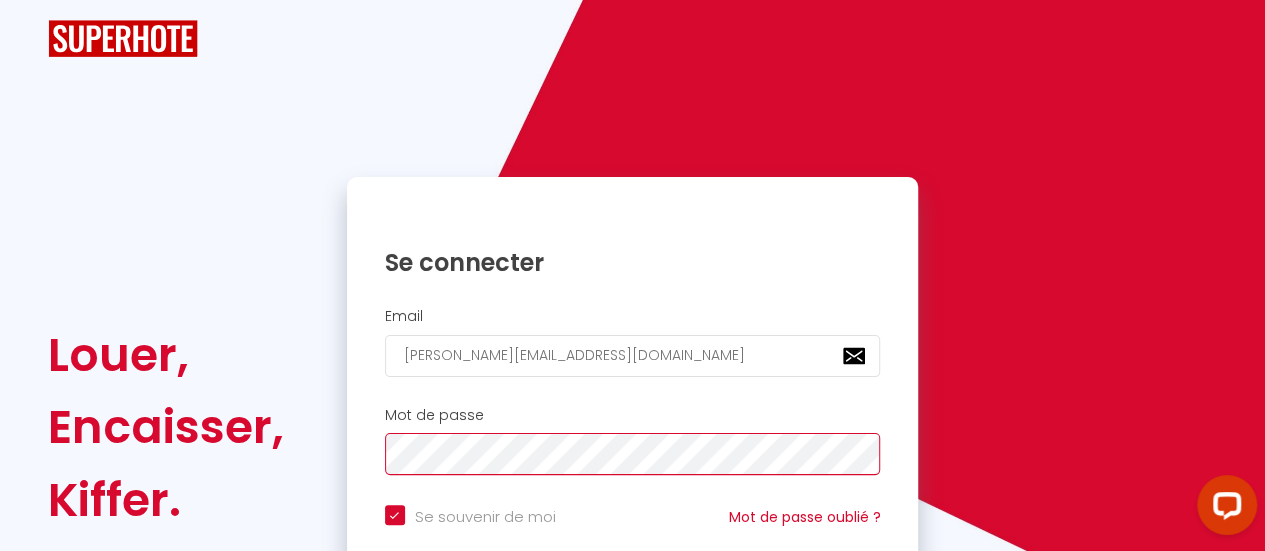 click on "Se connecter" at bounding box center [633, 614] 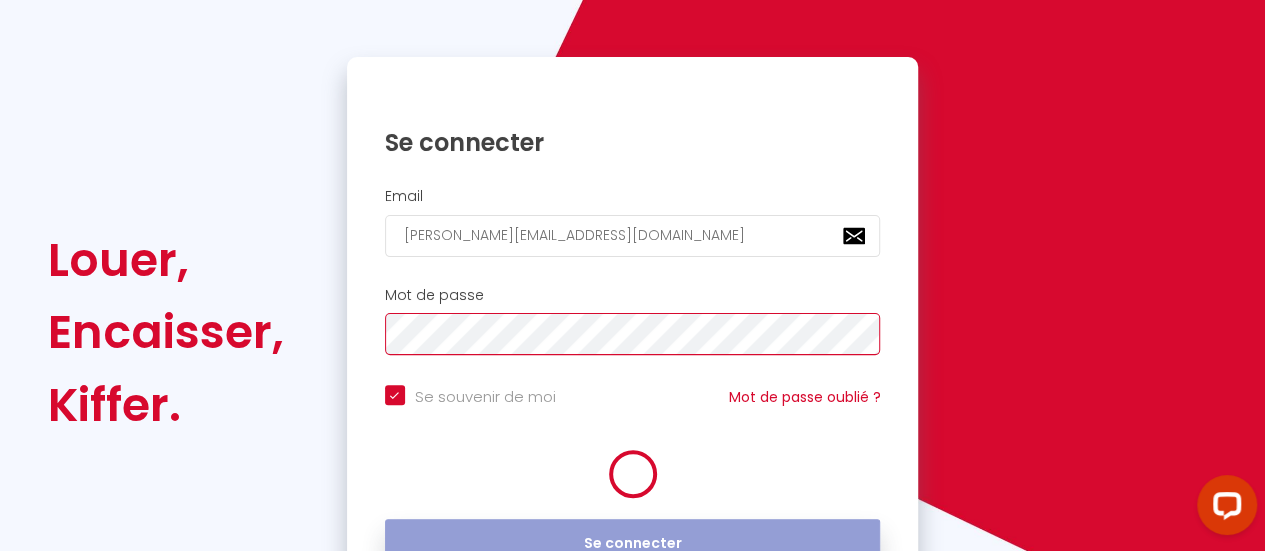 scroll, scrollTop: 95, scrollLeft: 0, axis: vertical 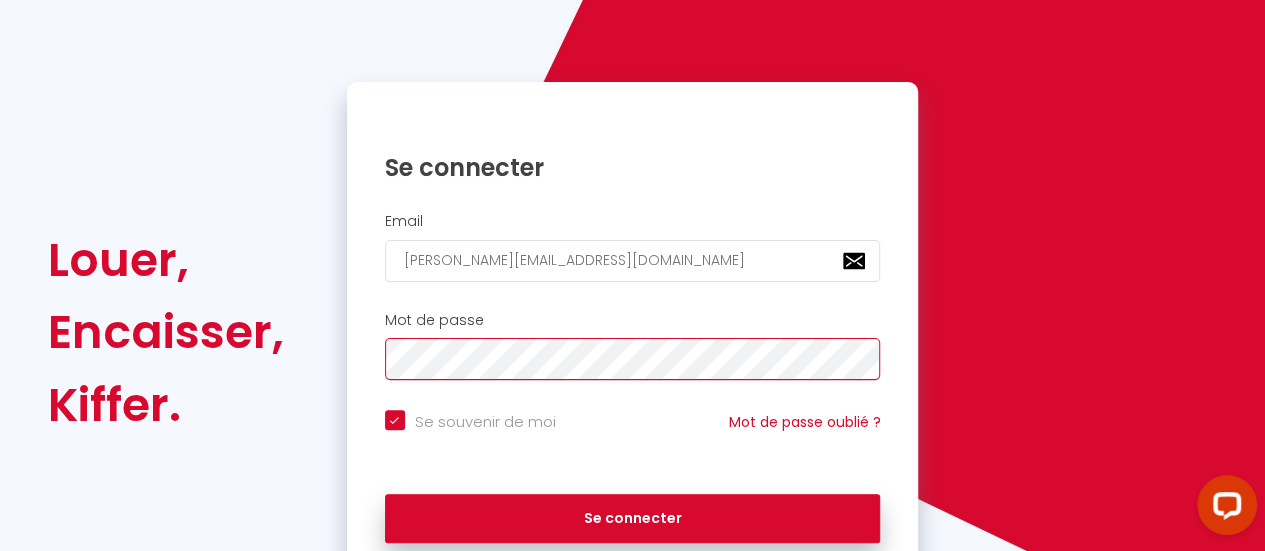 click on "Se connecter" at bounding box center (633, 519) 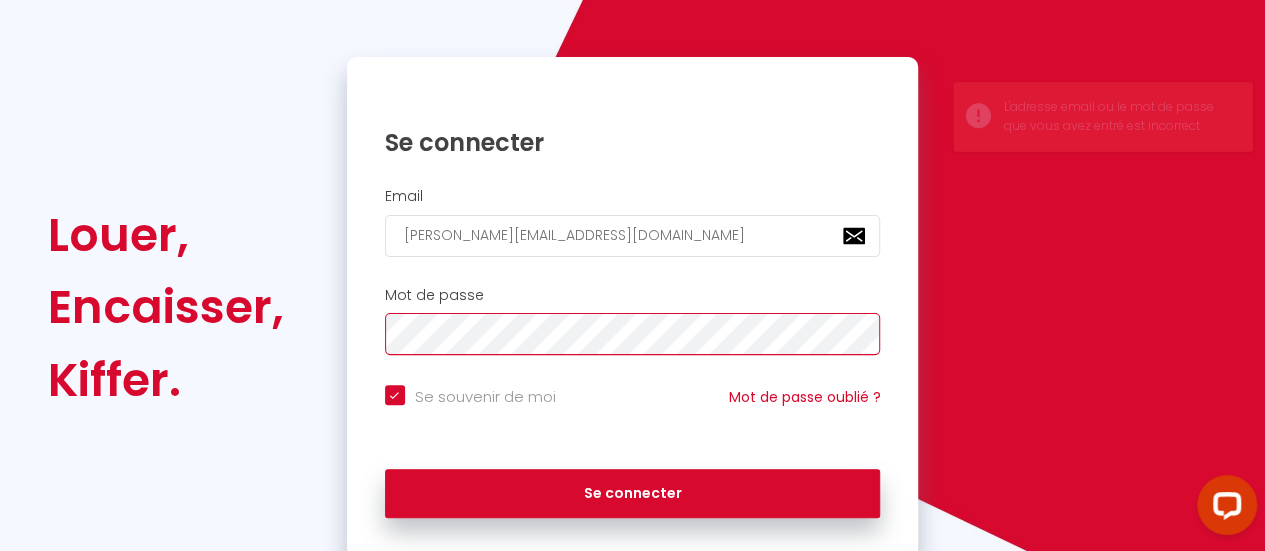 scroll, scrollTop: 95, scrollLeft: 0, axis: vertical 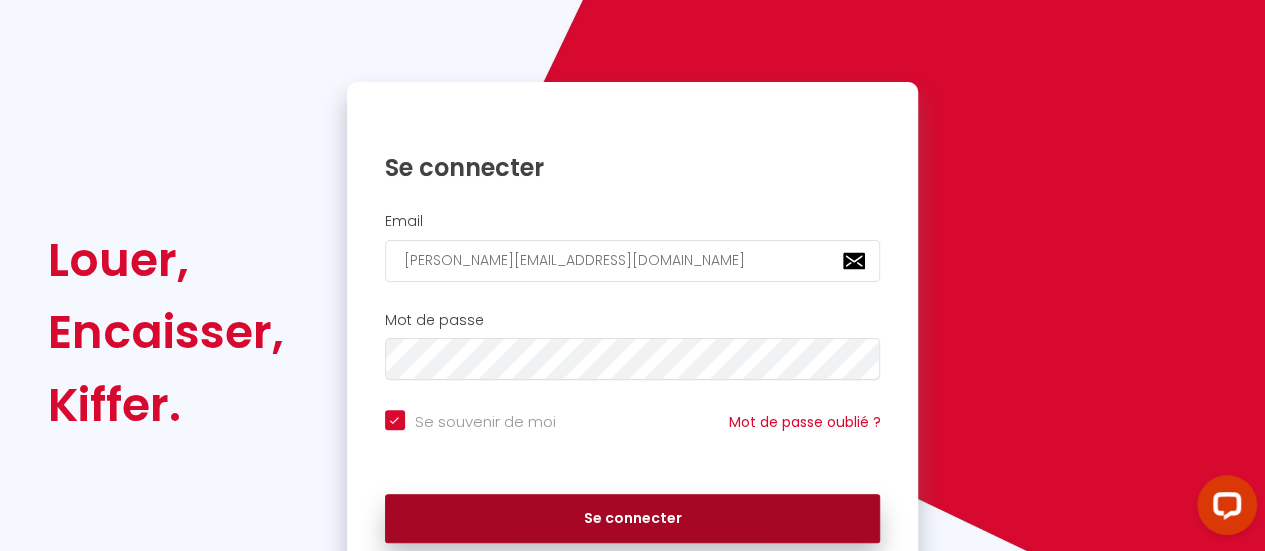 click on "Se connecter" at bounding box center [633, 519] 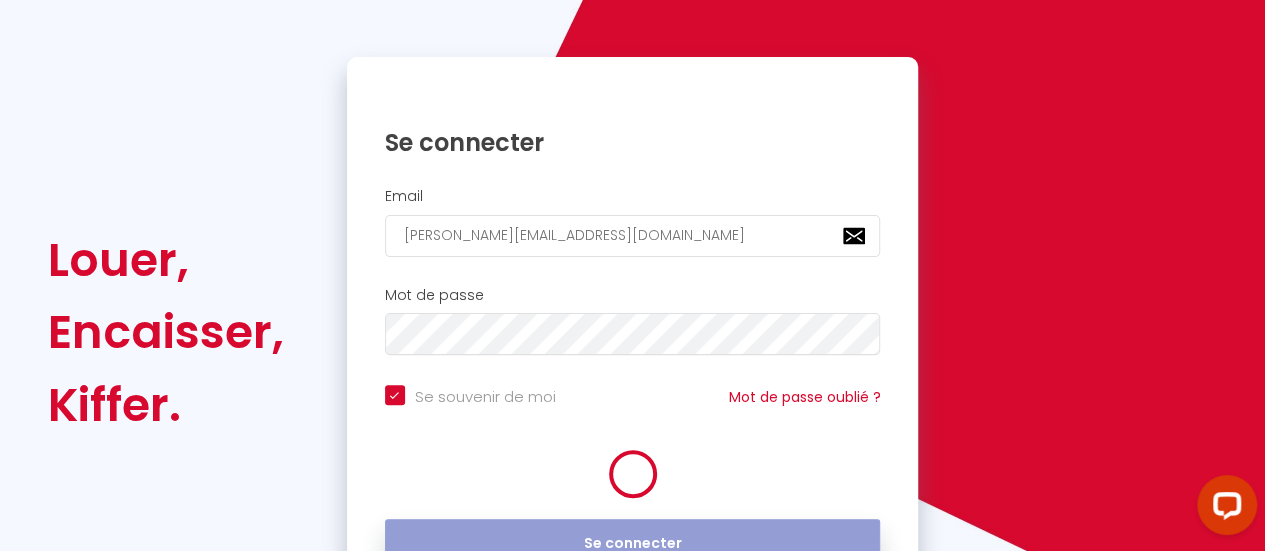 scroll, scrollTop: 95, scrollLeft: 0, axis: vertical 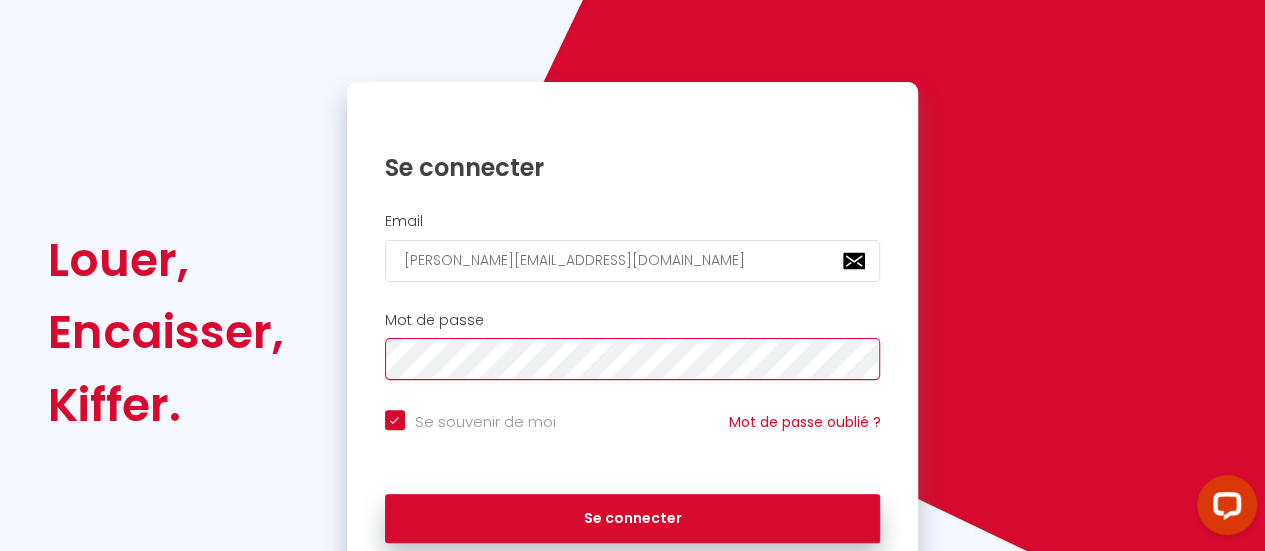 click on "Louer,
Encaisser,
[PERSON_NAME].
Se connecter
Email   [EMAIL_ADDRESS][DOMAIN_NAME]   Mot de passe       Se souvenir de moi   Mot de passe oublié ?     Se connecter" at bounding box center [632, 333] 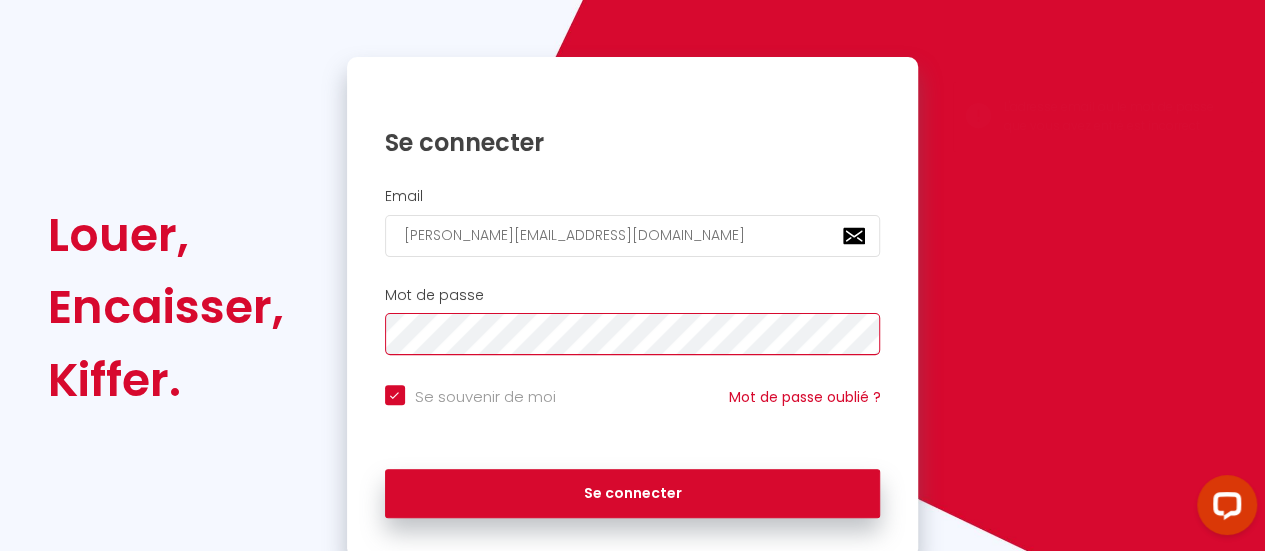 scroll, scrollTop: 95, scrollLeft: 0, axis: vertical 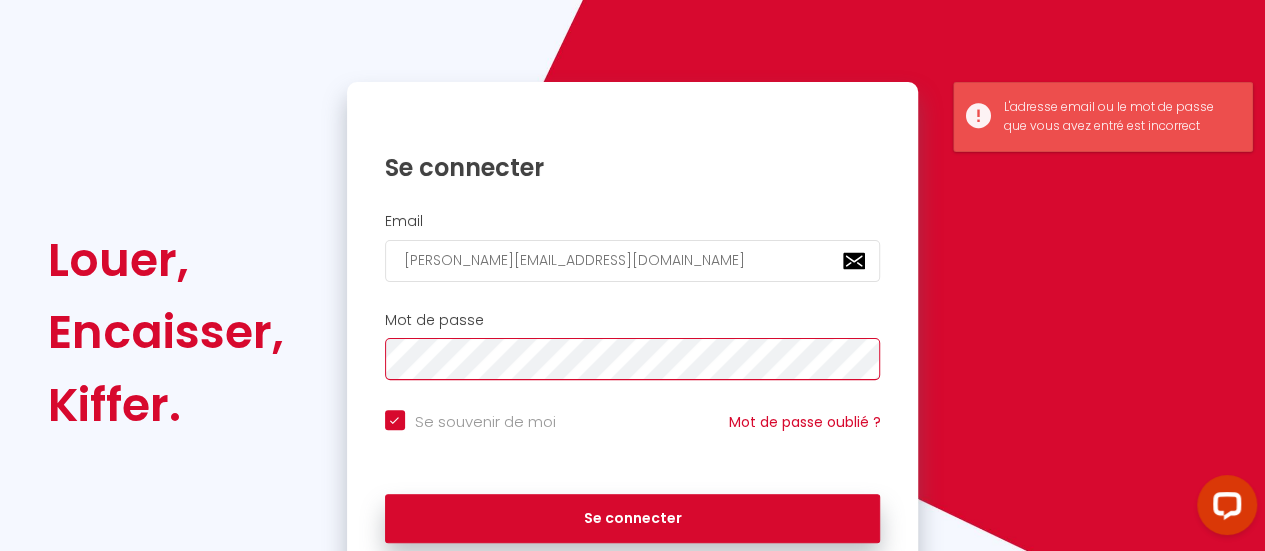 click on "Louer,
Encaisser,
[PERSON_NAME].
Se connecter
Email   [EMAIL_ADDRESS][DOMAIN_NAME]   Mot de passe       Se souvenir de moi   Mot de passe oublié ?     Se connecter" at bounding box center [632, 333] 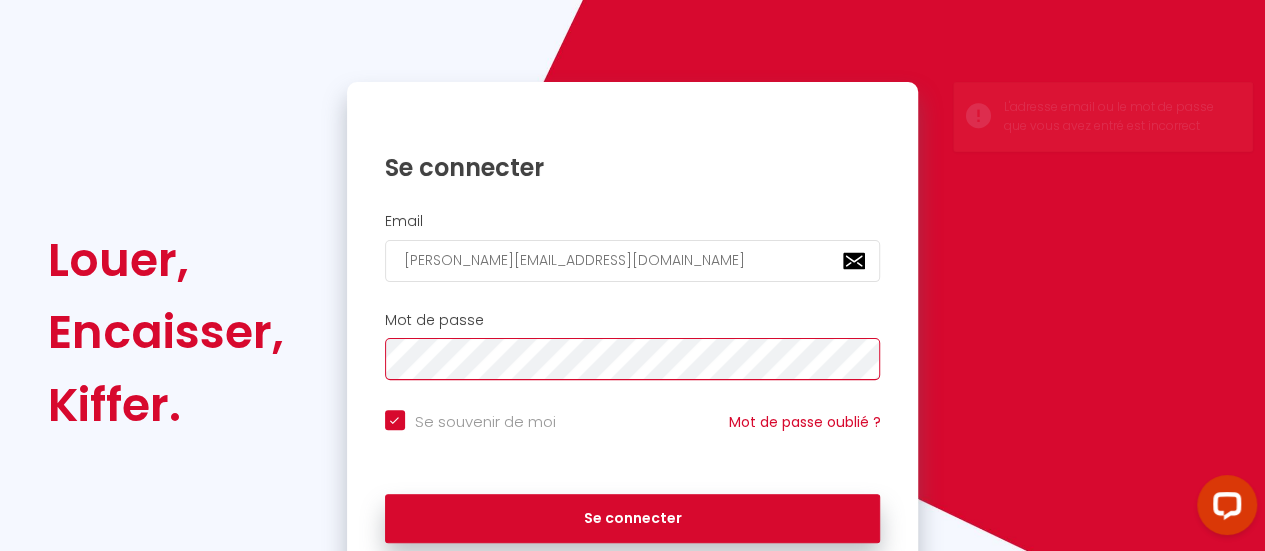 click on "Se connecter" at bounding box center [633, 519] 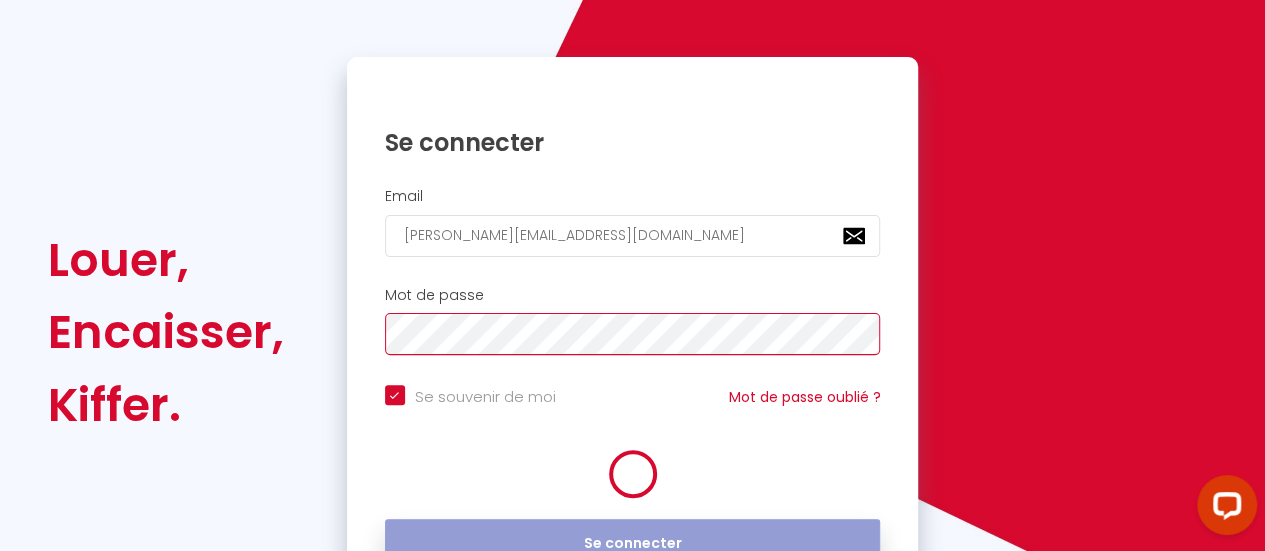 checkbox on "true" 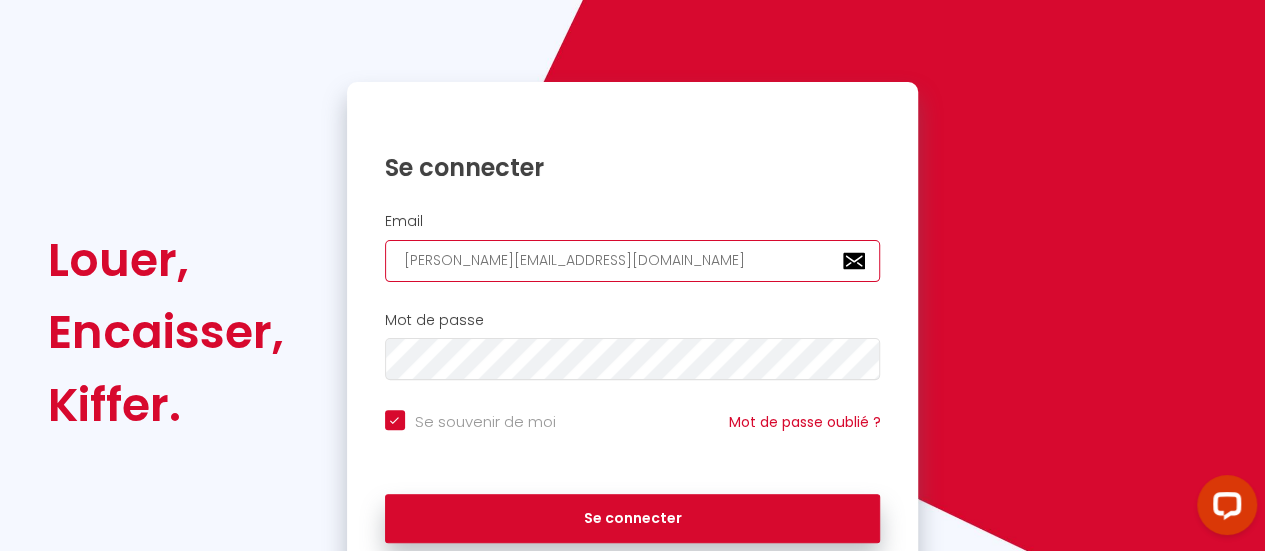 click on "[PERSON_NAME][EMAIL_ADDRESS][DOMAIN_NAME]" at bounding box center [633, 261] 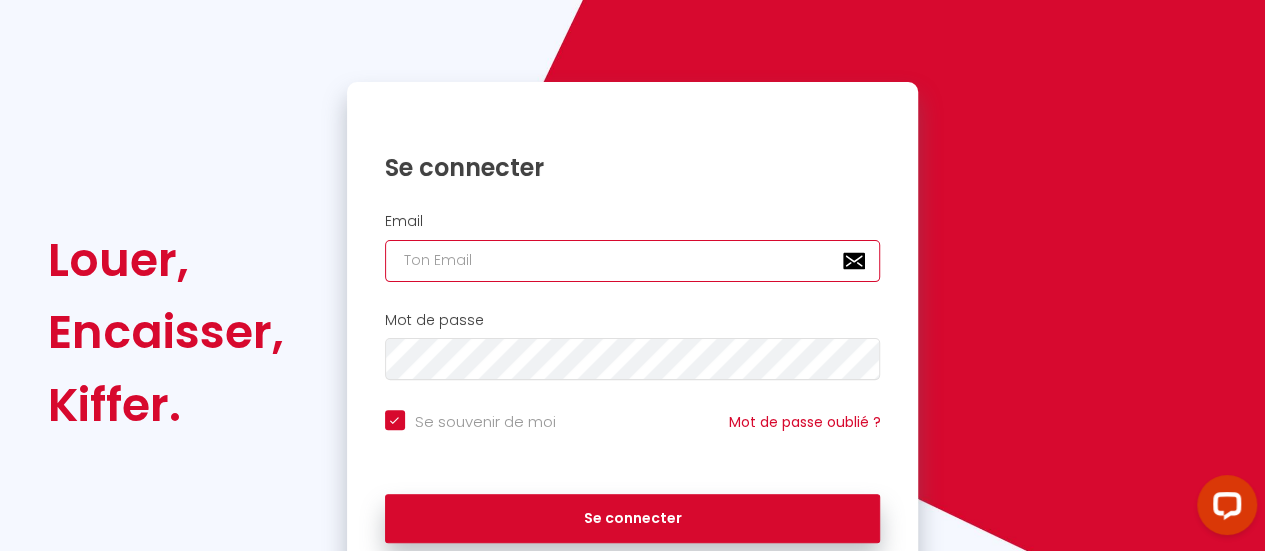 checkbox on "true" 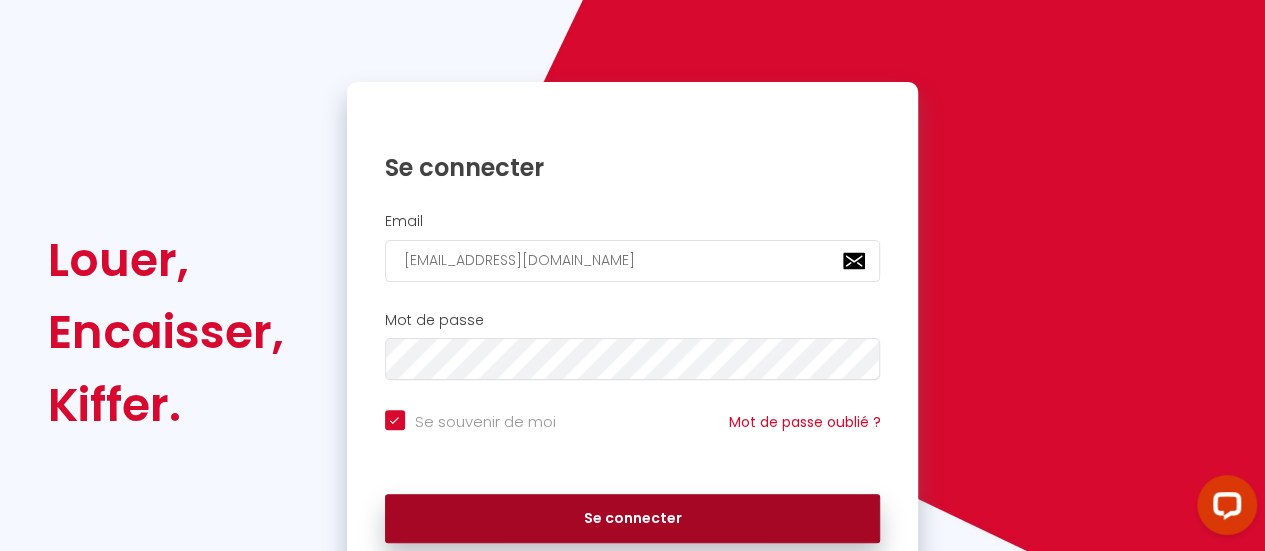 click on "Se connecter" at bounding box center [633, 519] 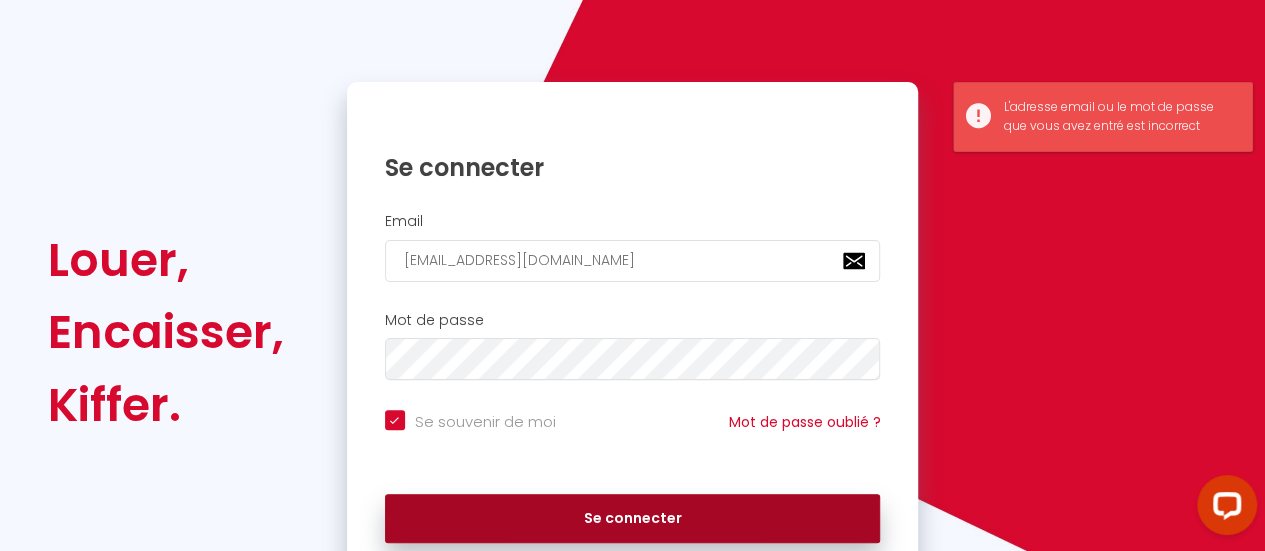 click on "Se connecter" at bounding box center (633, 519) 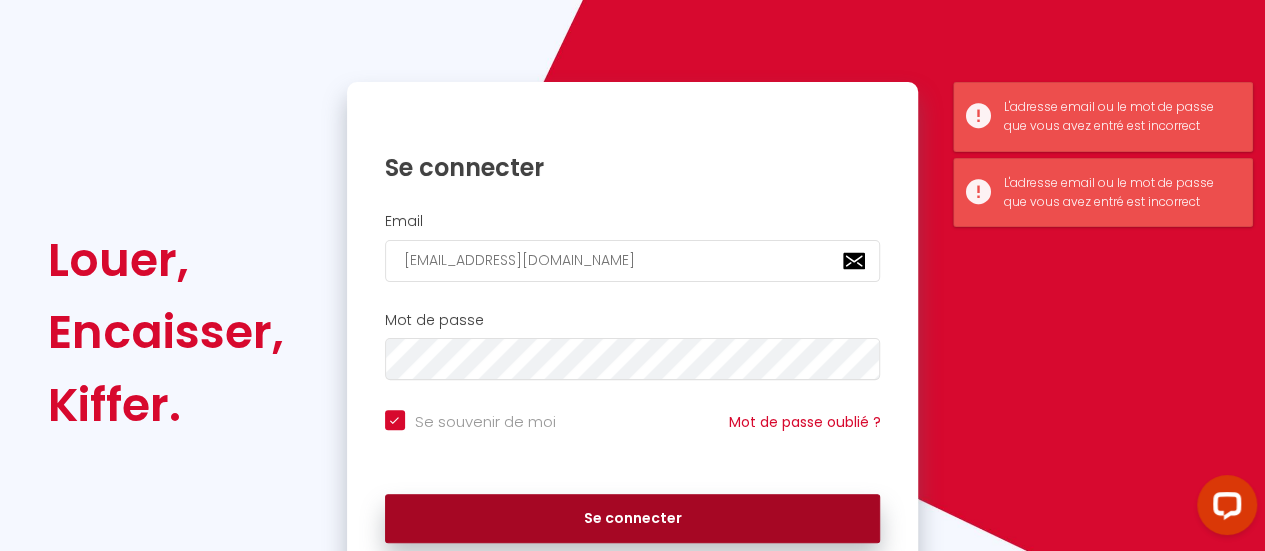 click on "Se connecter" at bounding box center (633, 519) 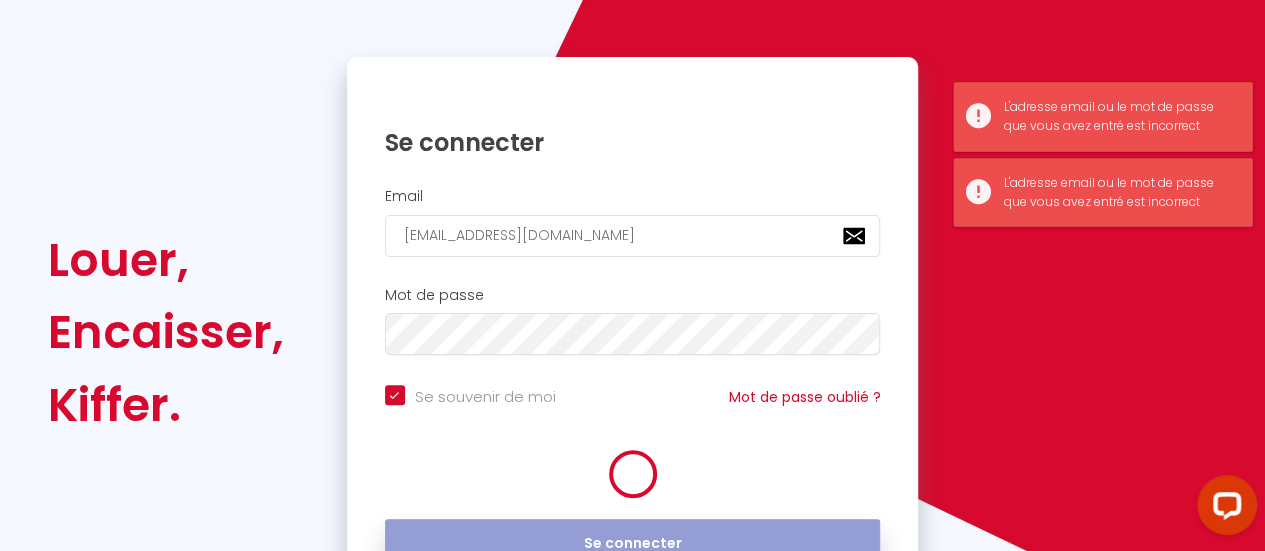 checkbox on "true" 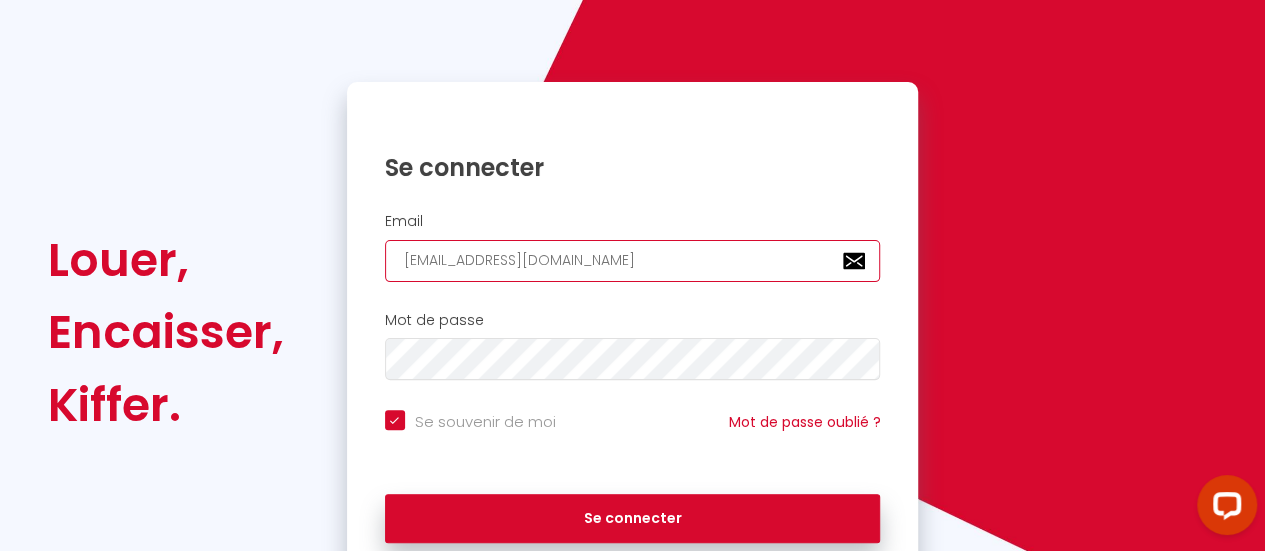 drag, startPoint x: 604, startPoint y: 267, endPoint x: 184, endPoint y: 226, distance: 421.99646 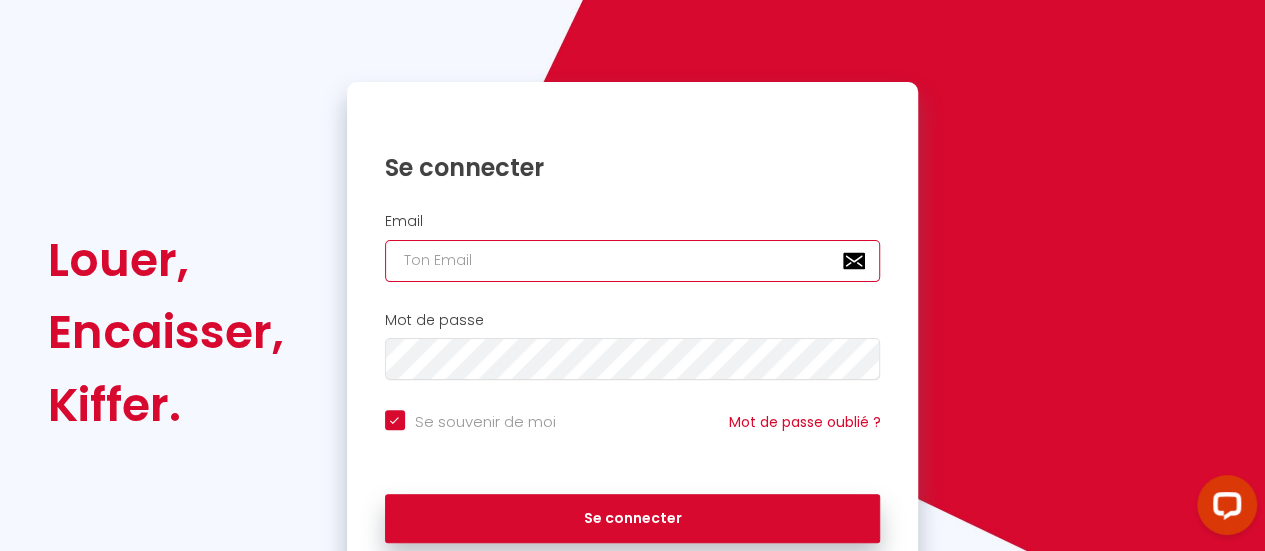 checkbox on "true" 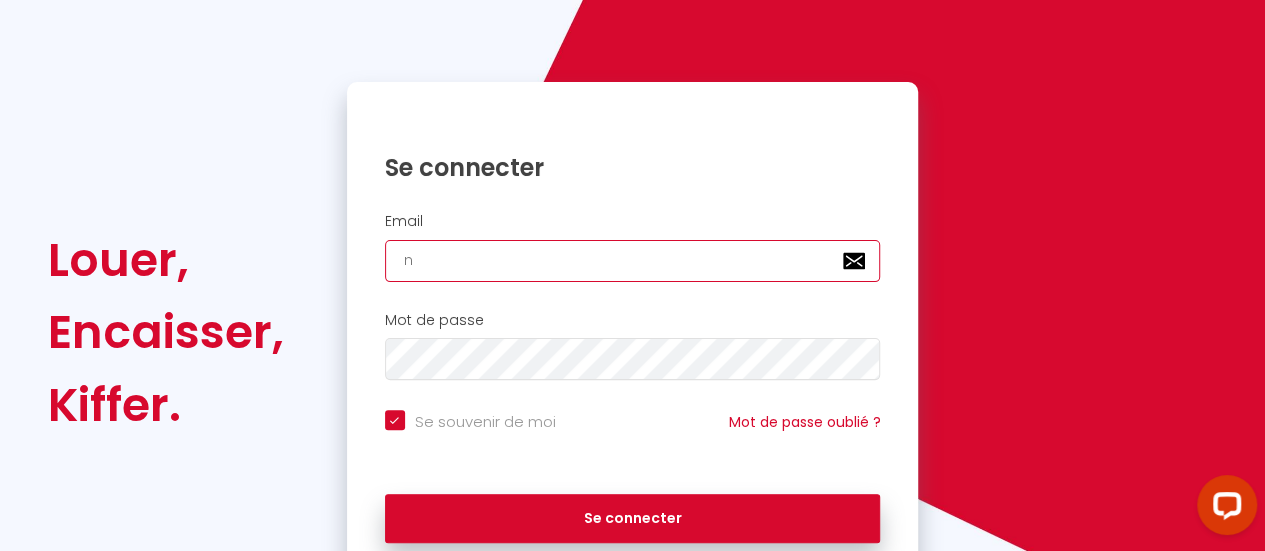 checkbox on "true" 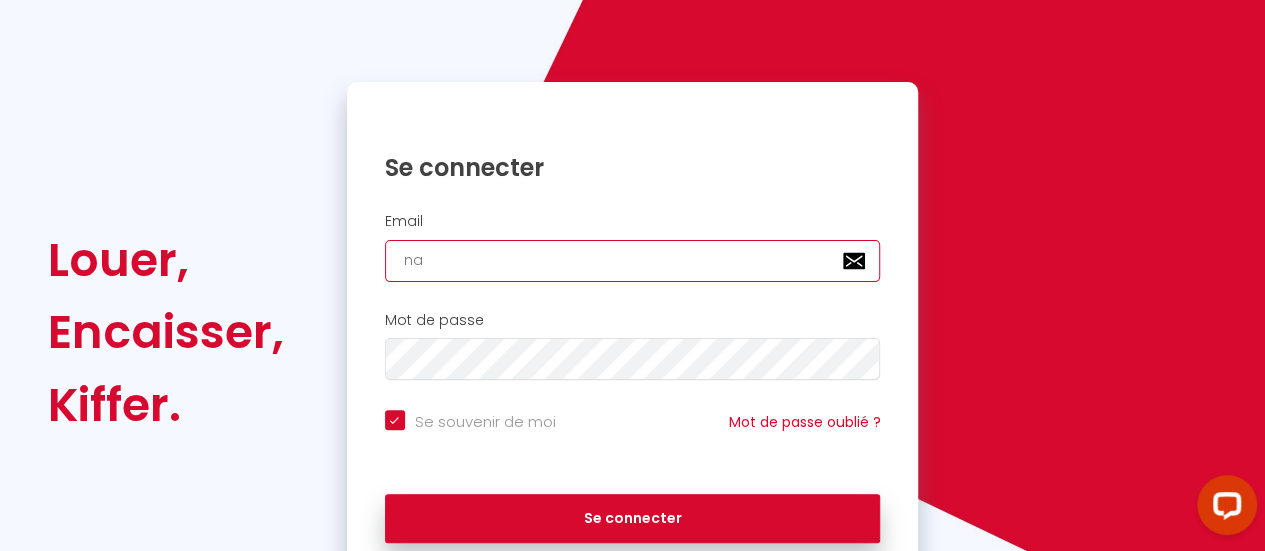 checkbox on "true" 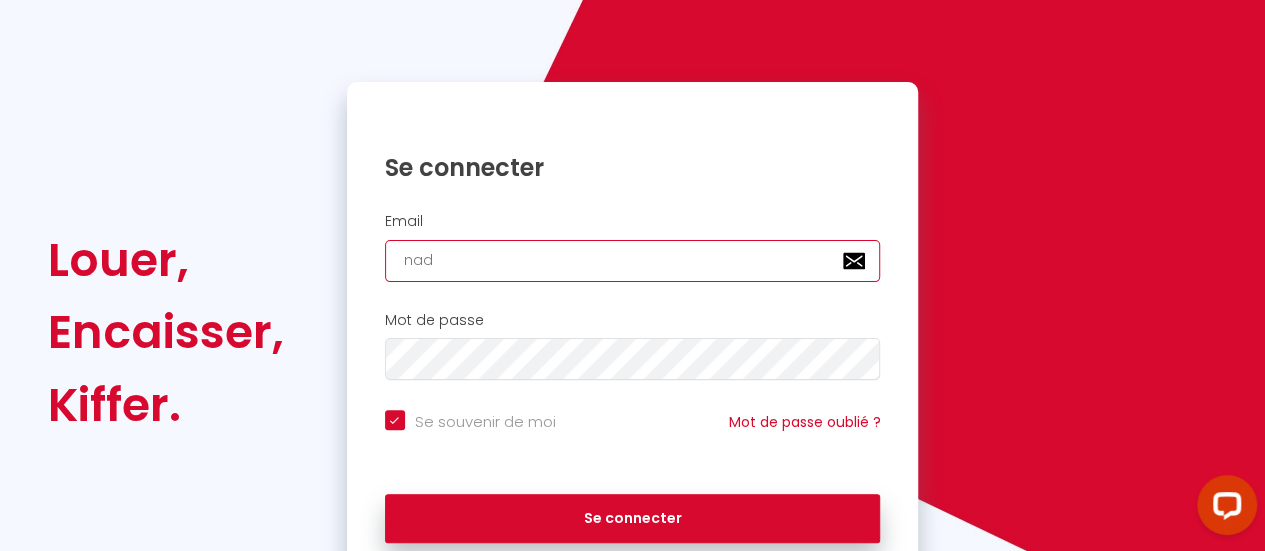 checkbox on "true" 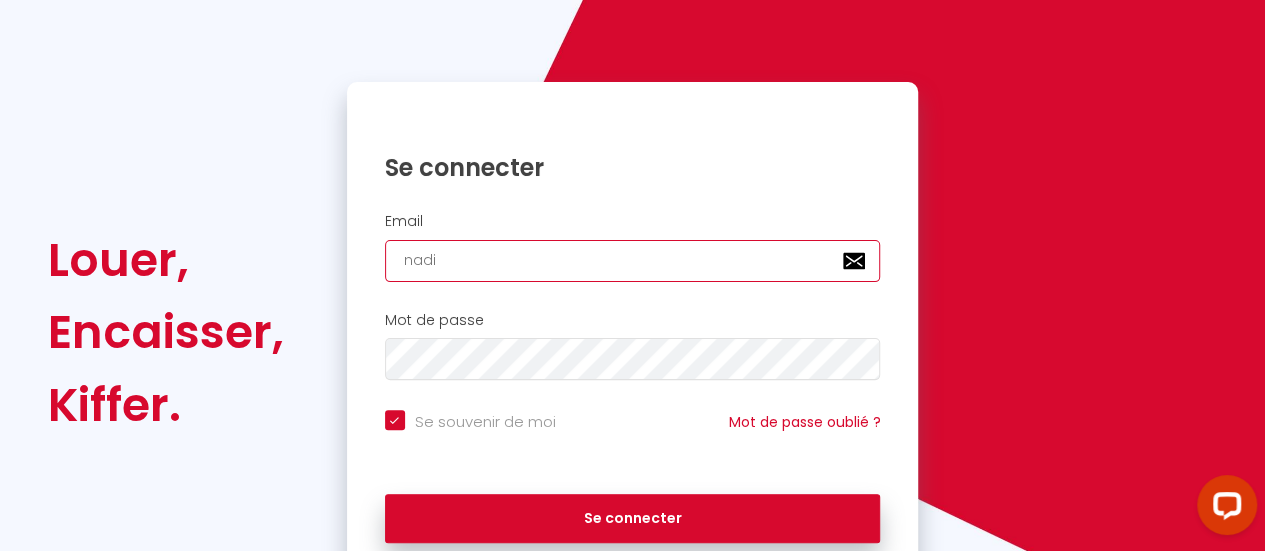 checkbox on "true" 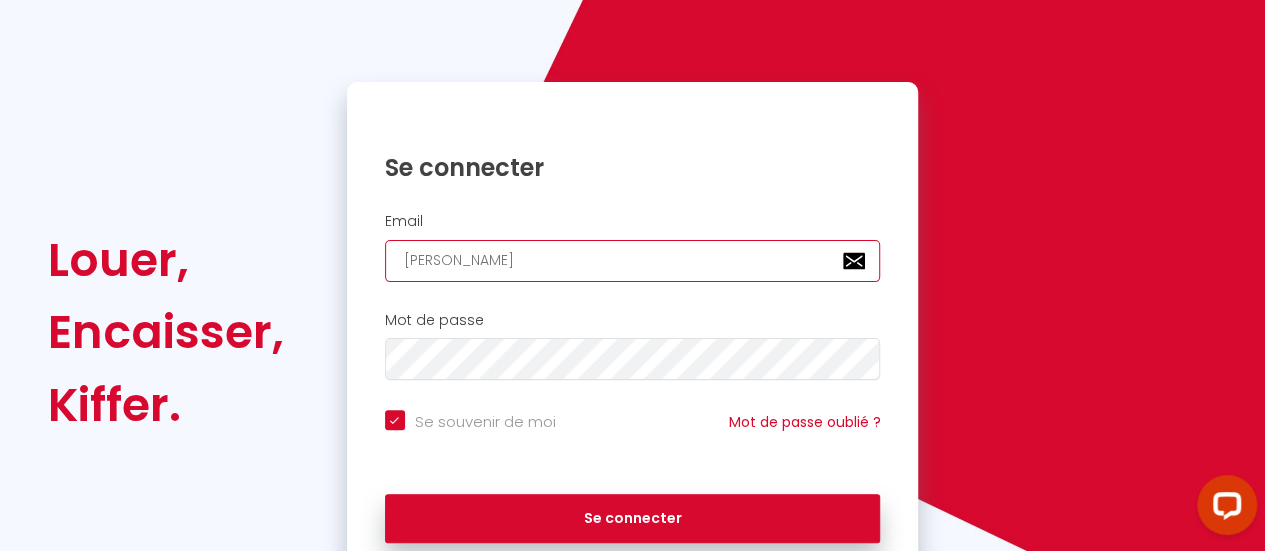 checkbox on "true" 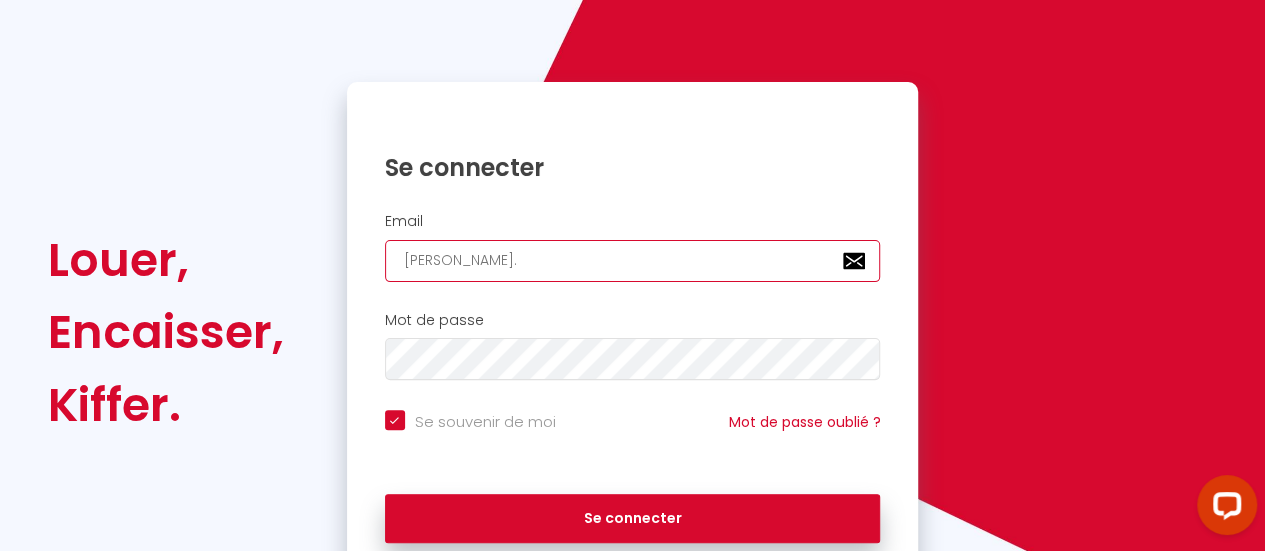 checkbox on "true" 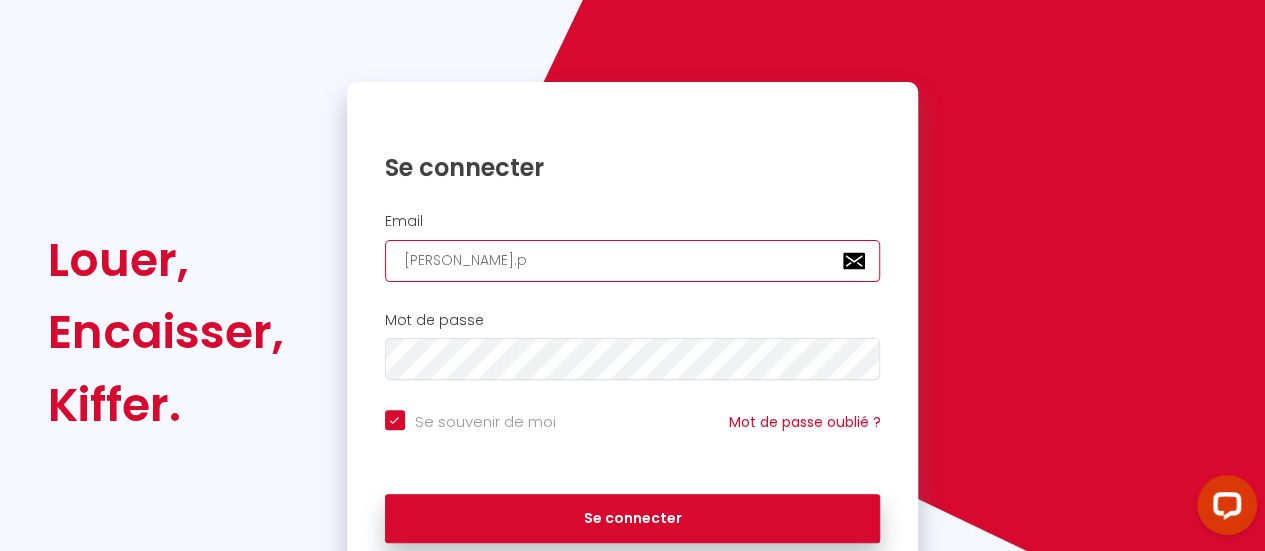 checkbox on "true" 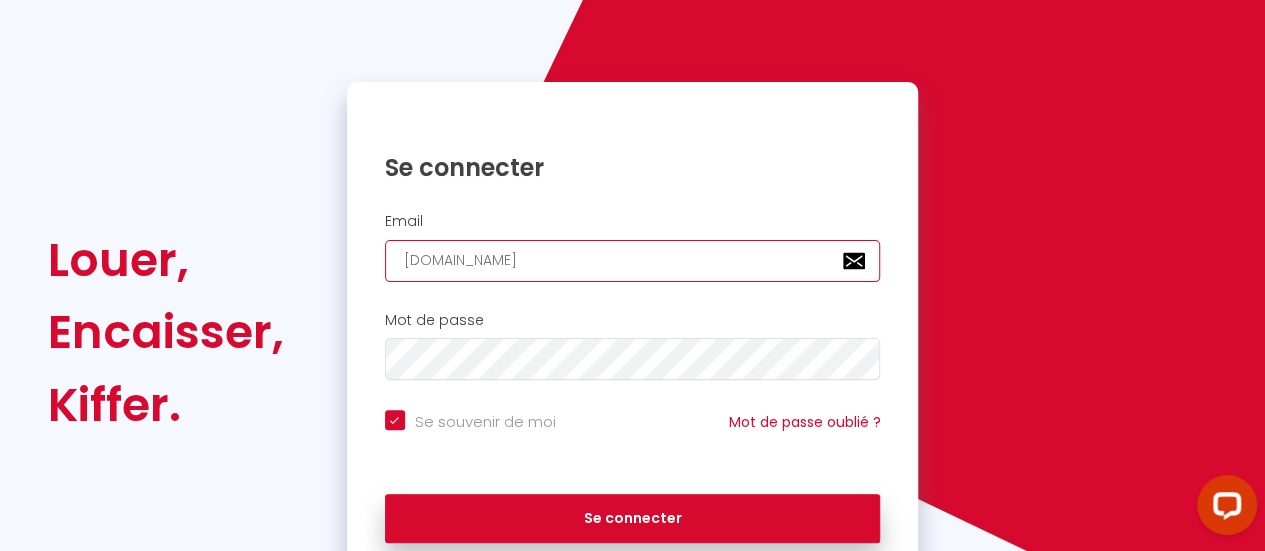 checkbox on "true" 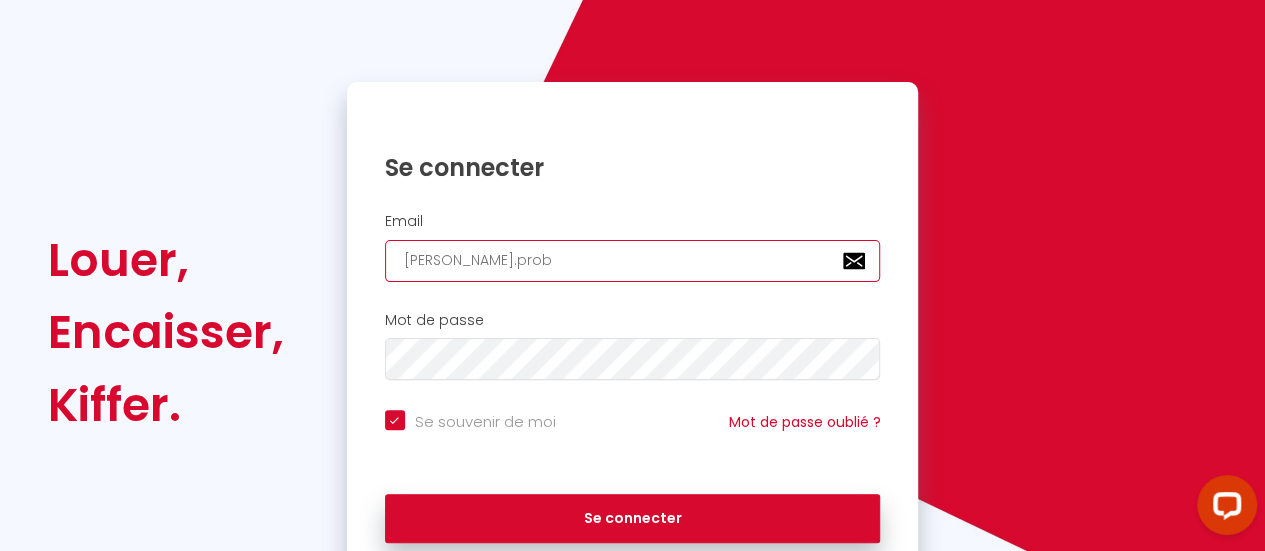 checkbox on "true" 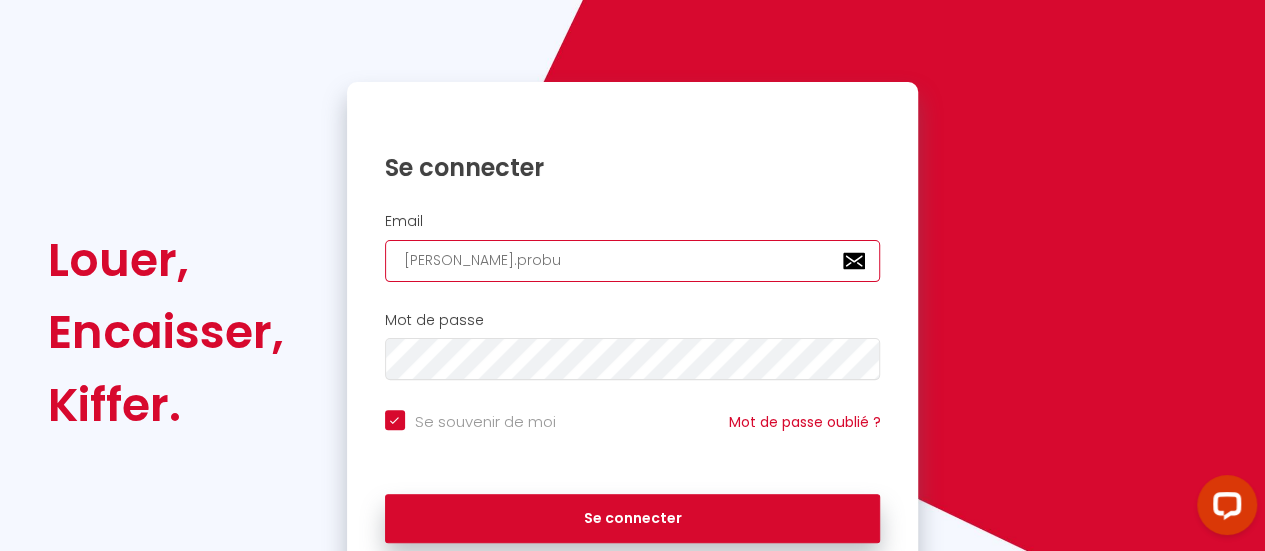 checkbox on "true" 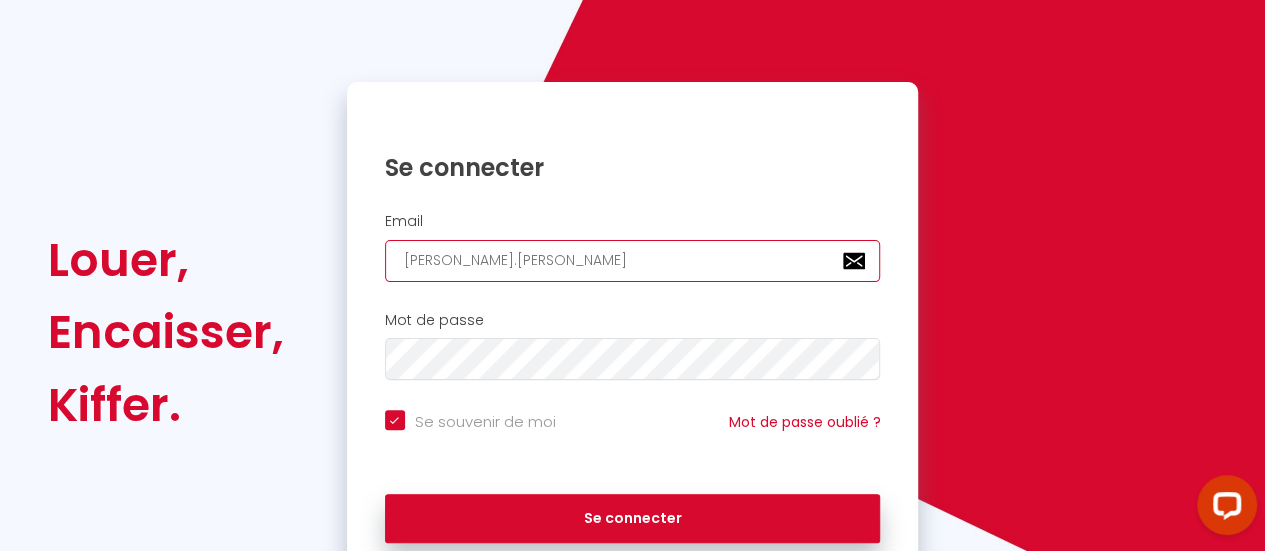 type on "[PERSON_NAME].probusi" 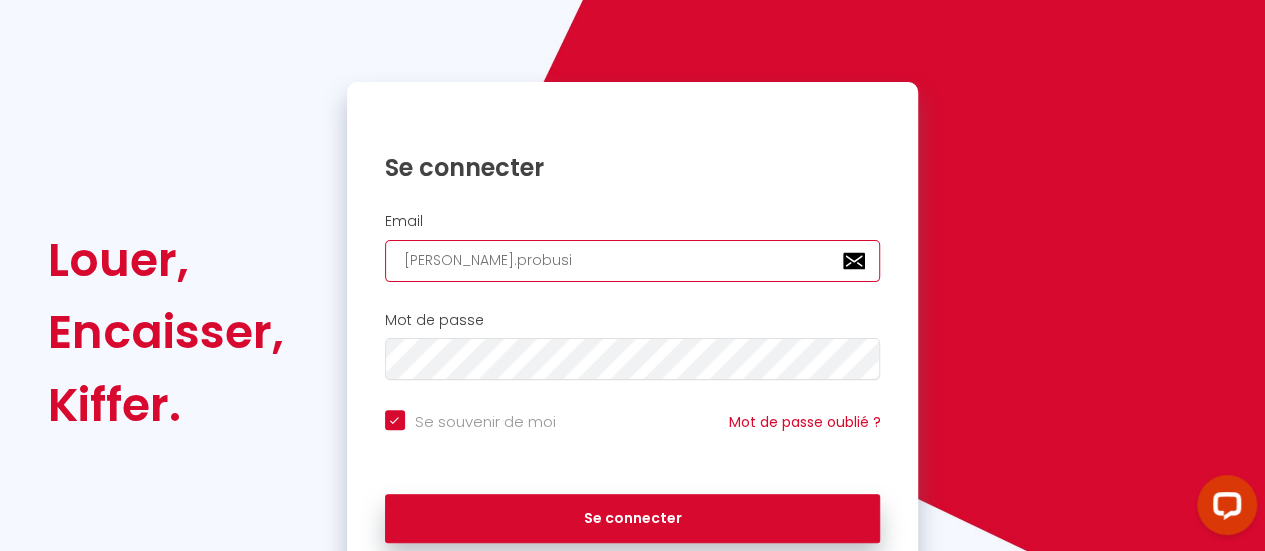 checkbox on "true" 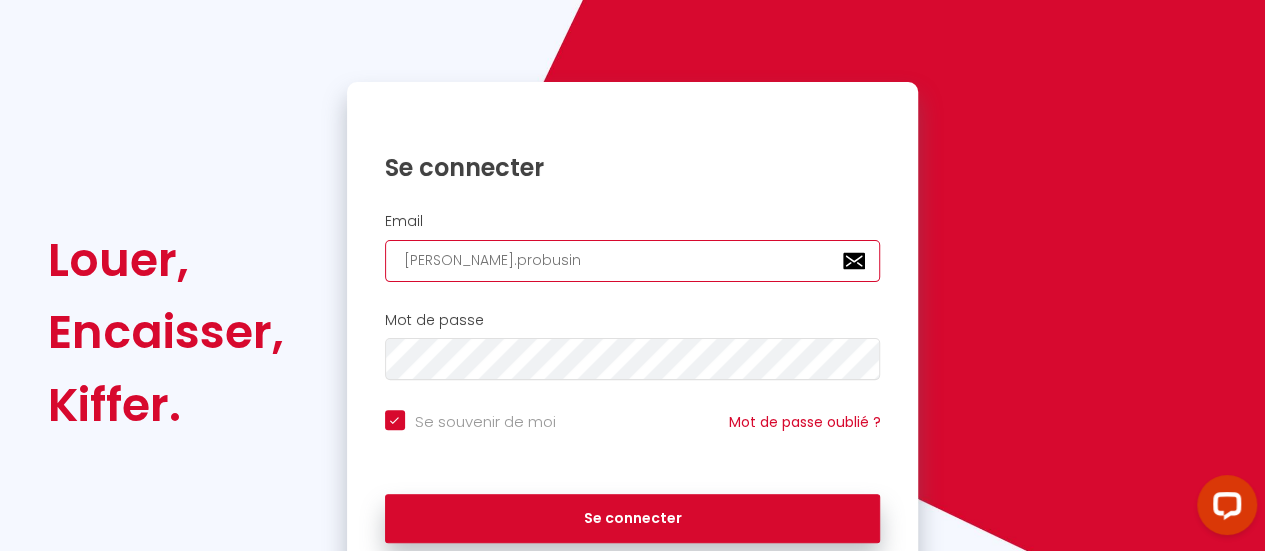 checkbox on "true" 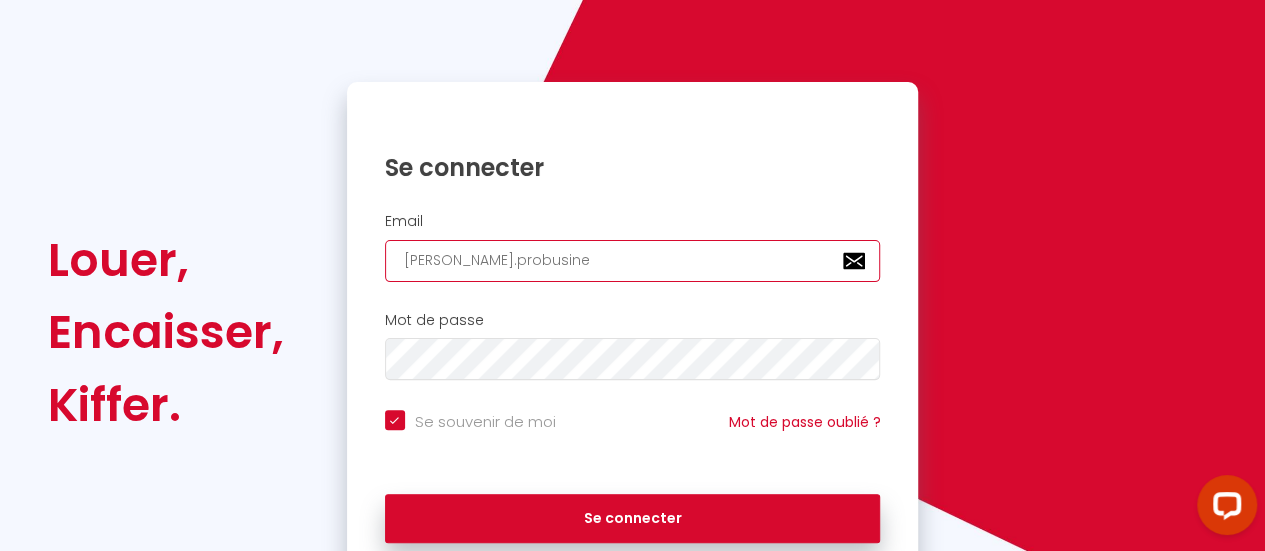 checkbox on "true" 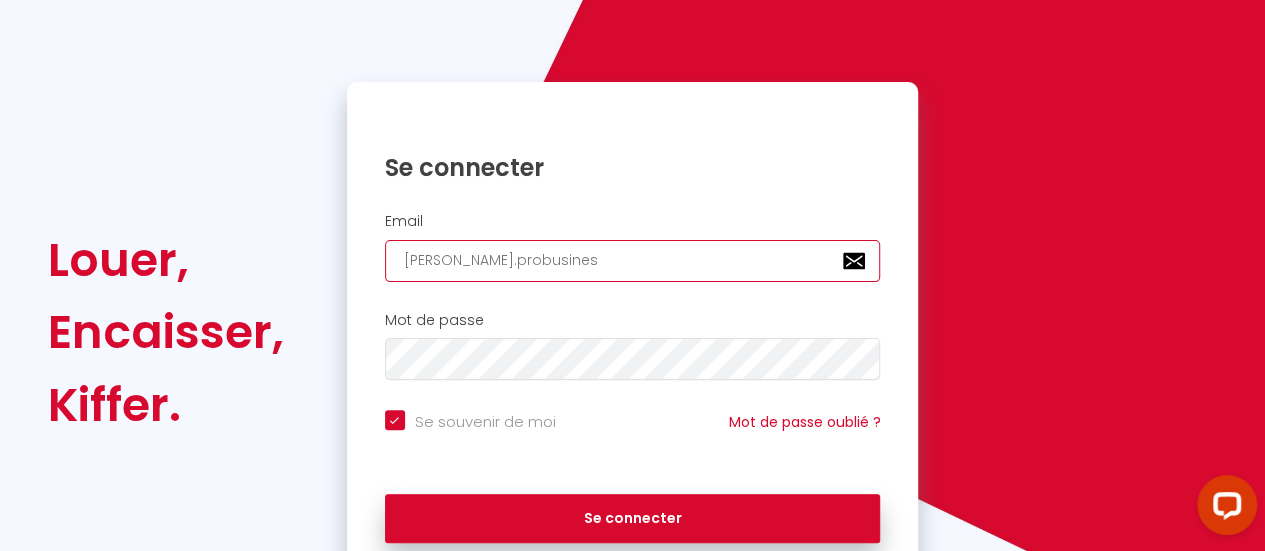 checkbox on "true" 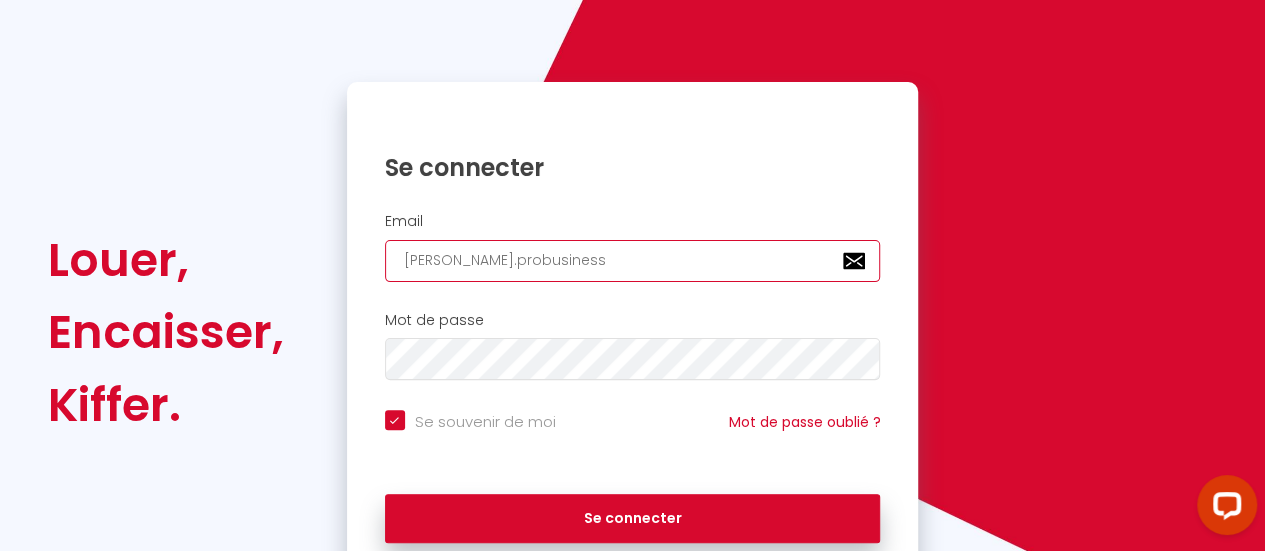 checkbox on "true" 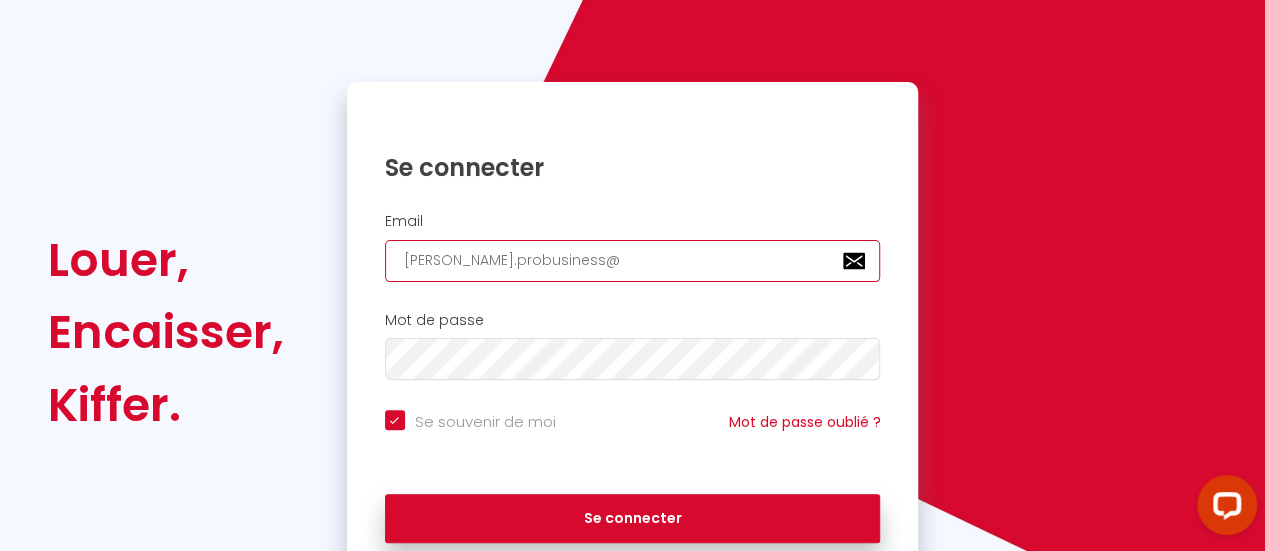 checkbox on "true" 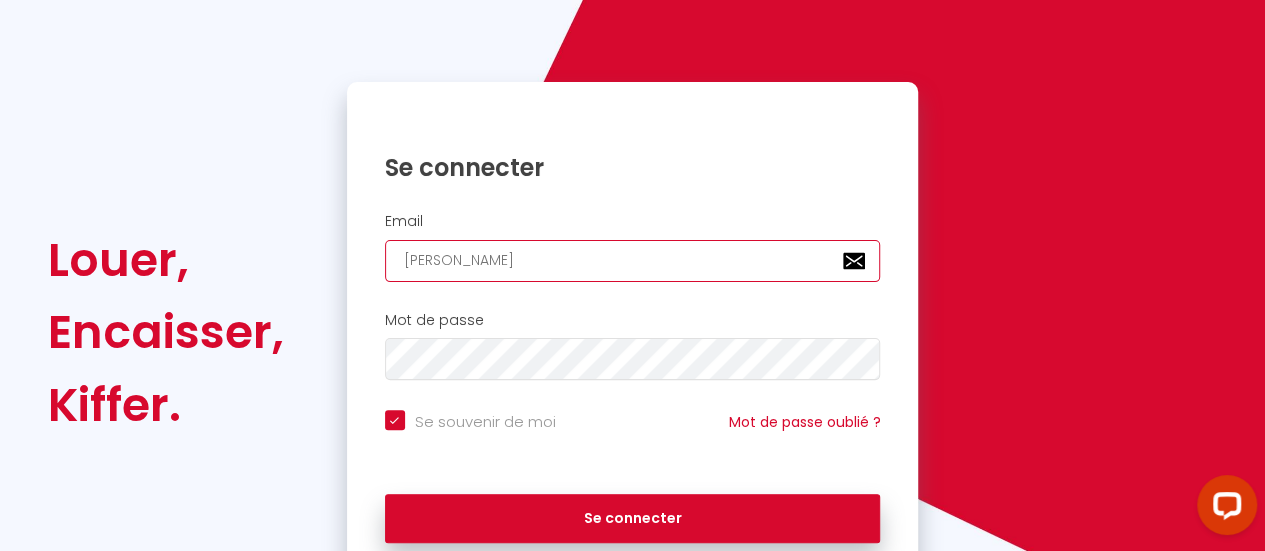 checkbox on "true" 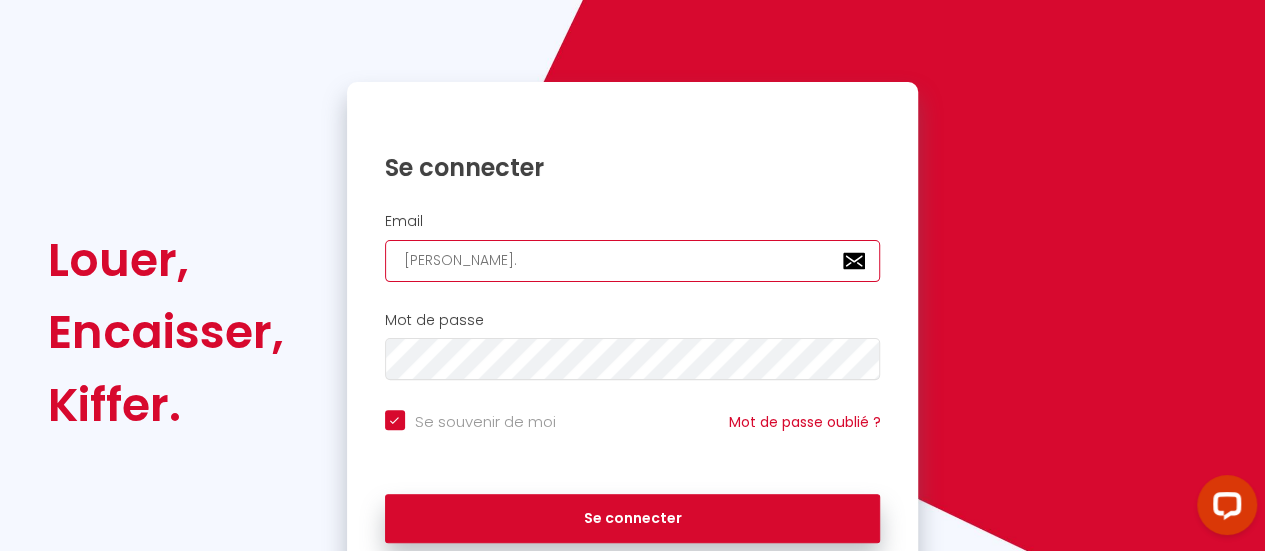 checkbox on "true" 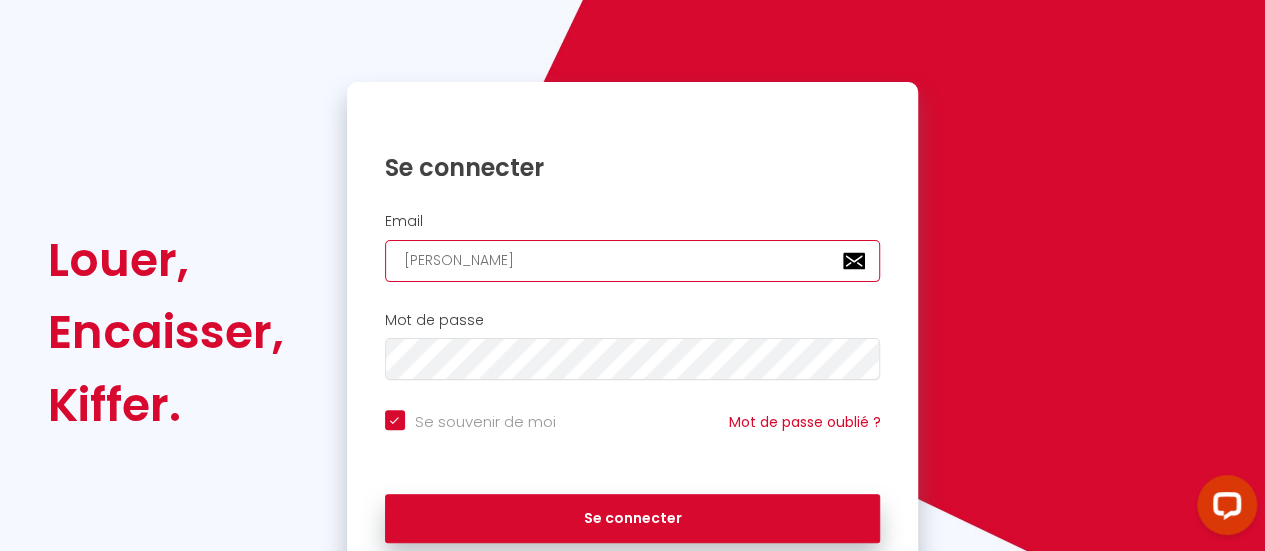 checkbox on "true" 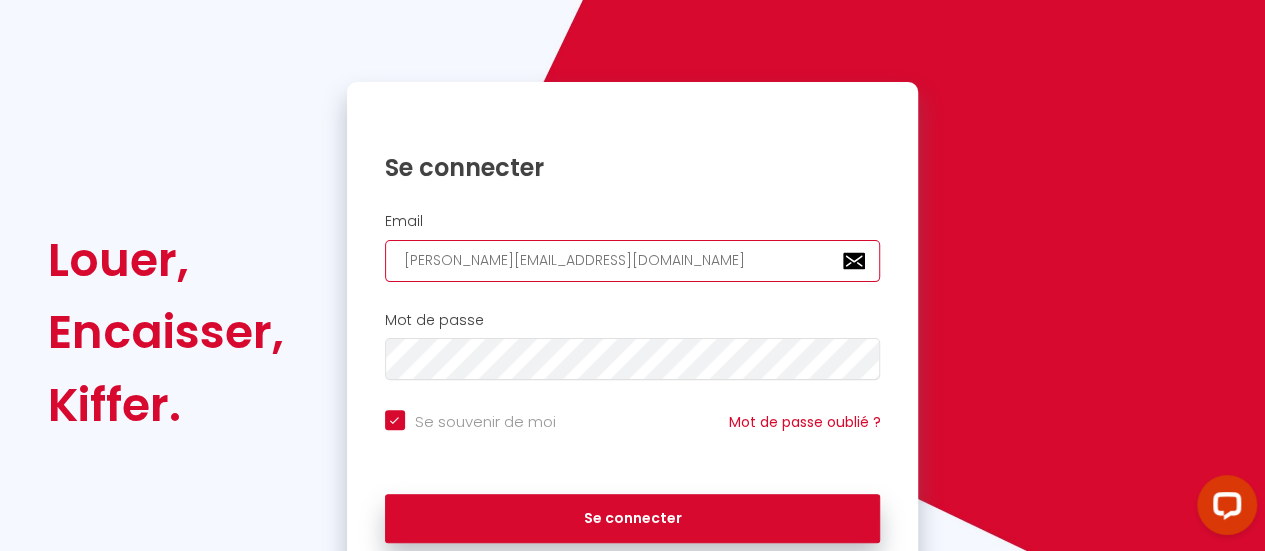 checkbox on "true" 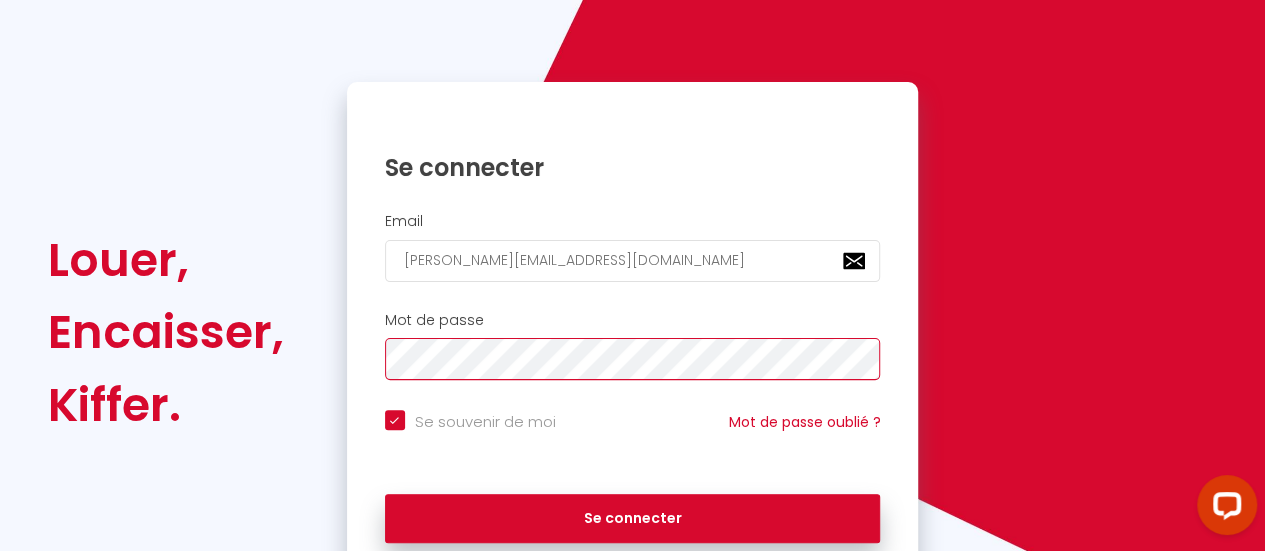 click on "Louer,
Encaisser,
[PERSON_NAME].
Se connecter
Email   [EMAIL_ADDRESS][DOMAIN_NAME]   Mot de passe       Se souvenir de moi   Mot de passe oublié ?     Se connecter" at bounding box center [632, 333] 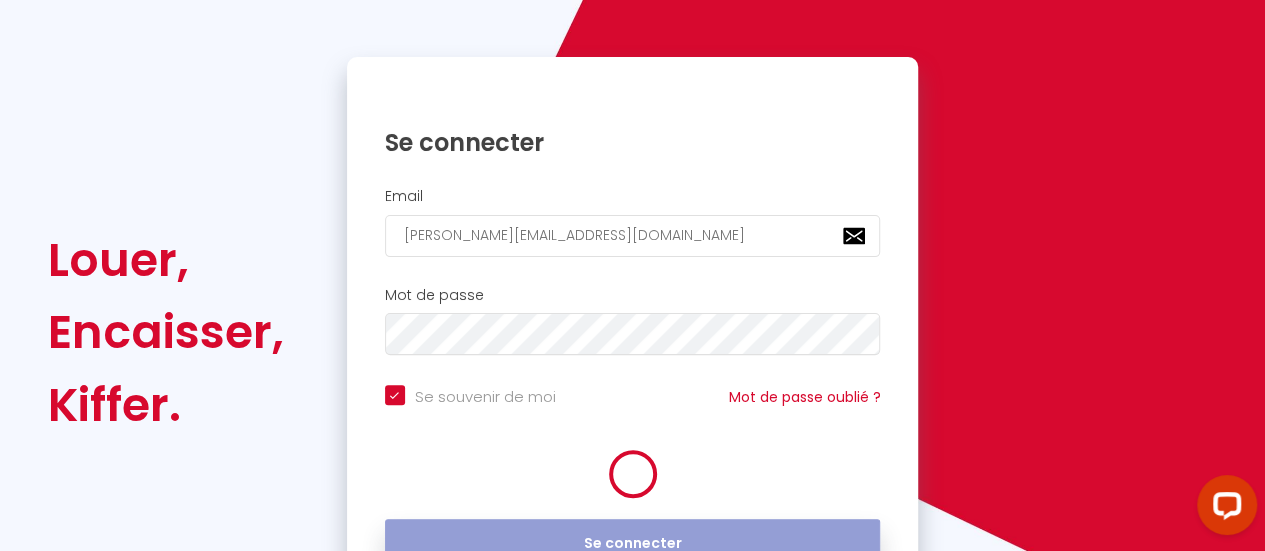 scroll, scrollTop: 0, scrollLeft: 0, axis: both 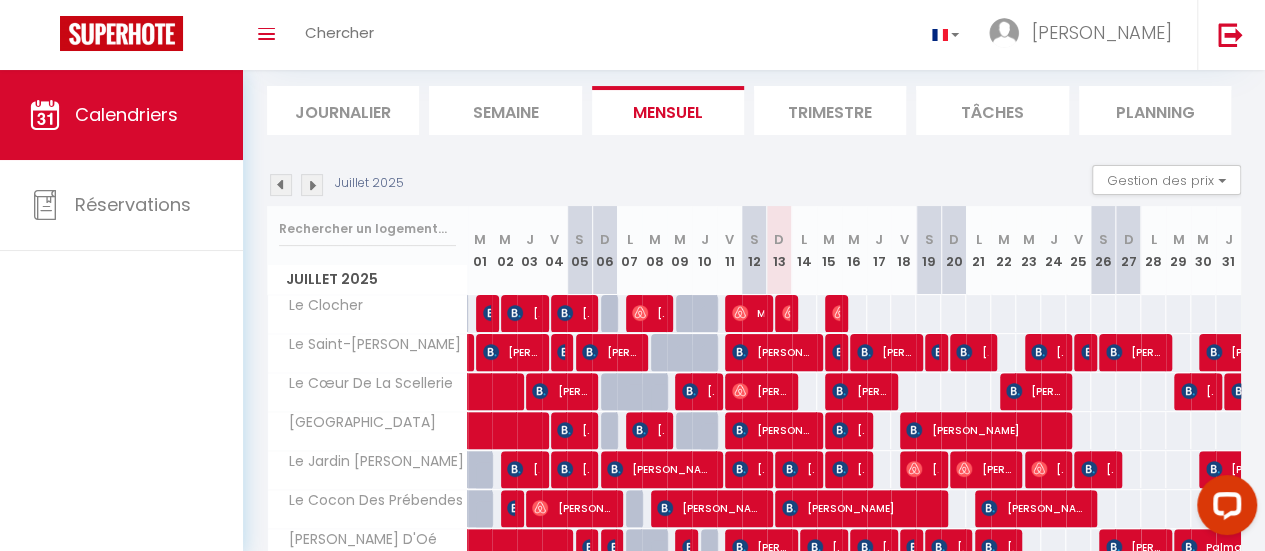 click on "Semaine" at bounding box center (505, 110) 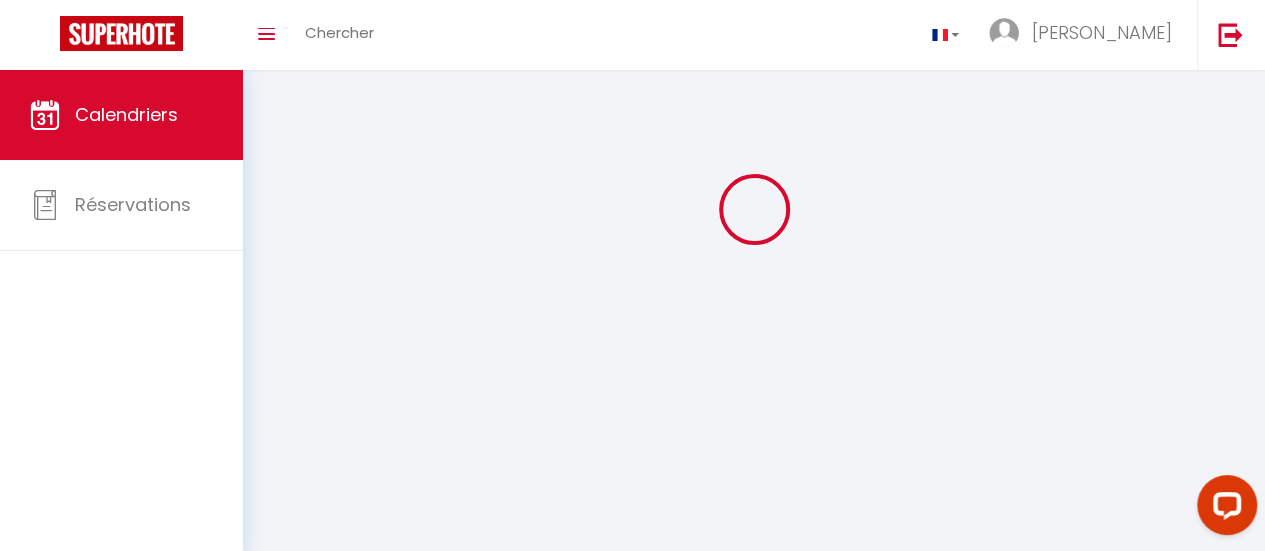 select 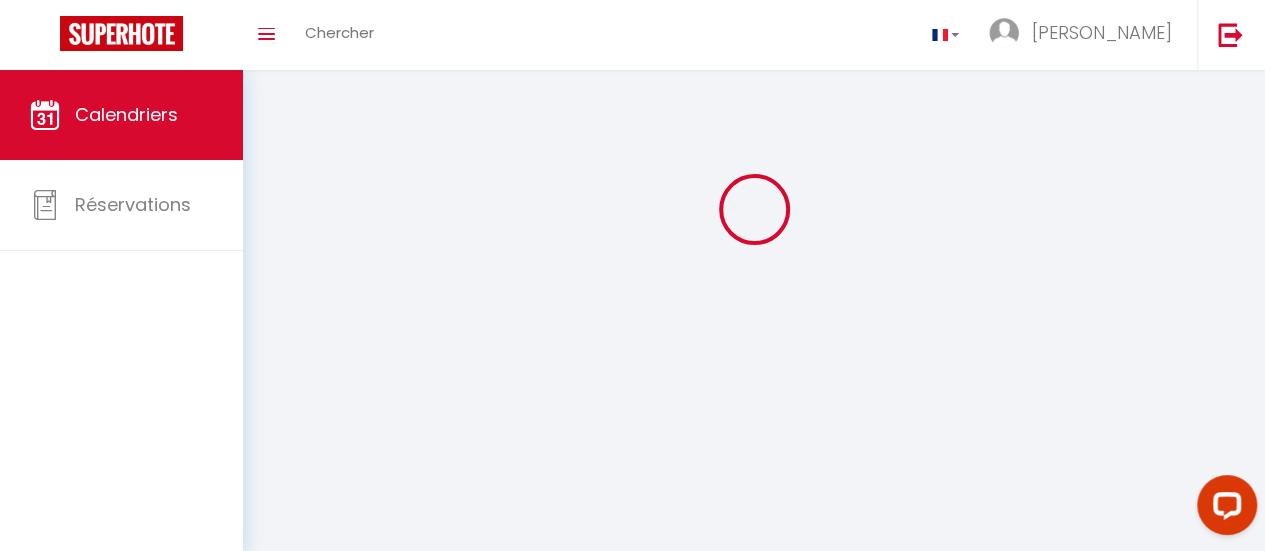 select 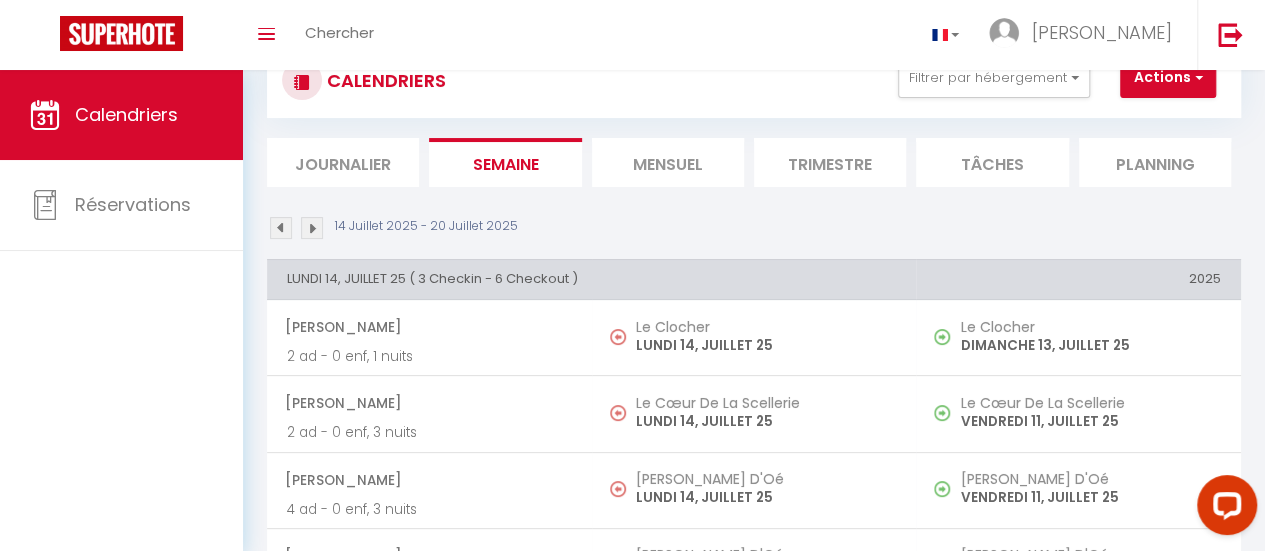 scroll, scrollTop: 122, scrollLeft: 0, axis: vertical 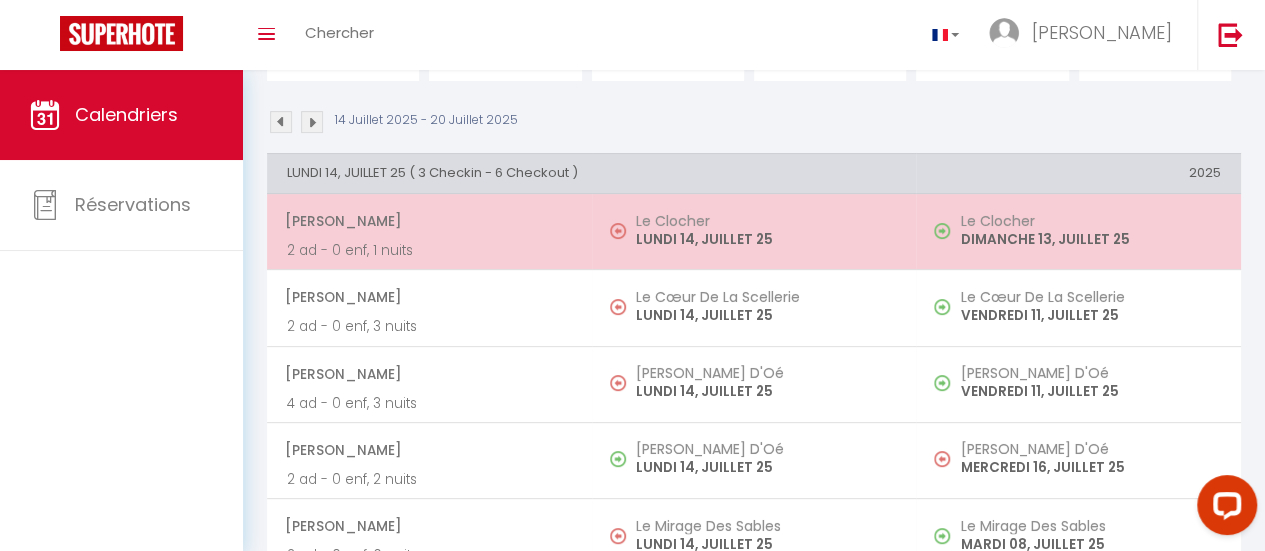 click on "LUNDI 14, JUILLET 25" at bounding box center [766, 239] 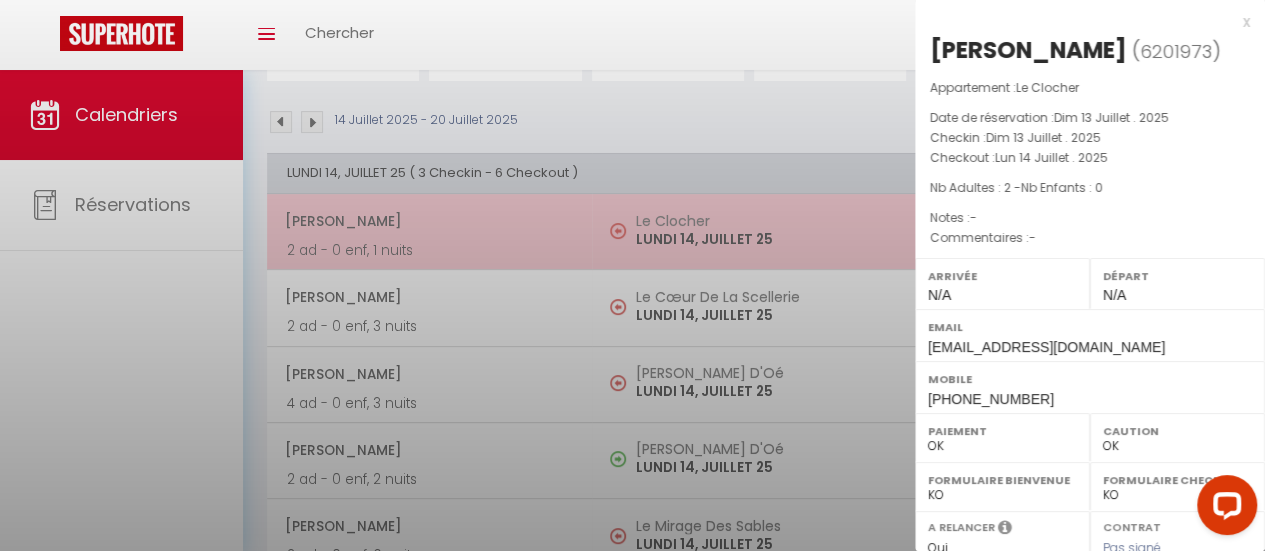 select on "43800" 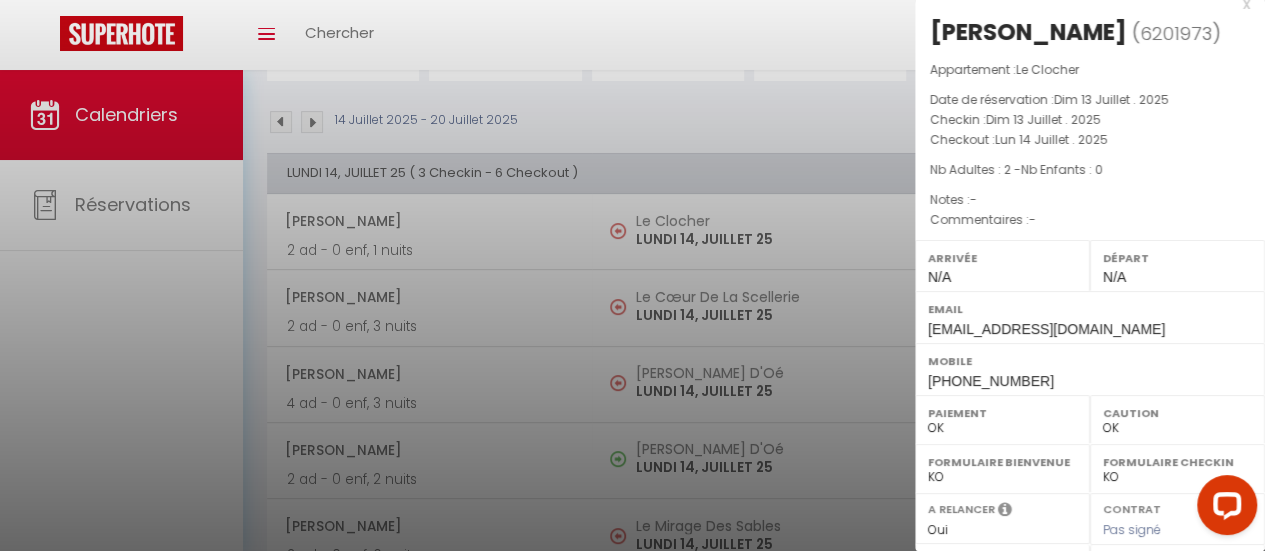 scroll, scrollTop: 0, scrollLeft: 0, axis: both 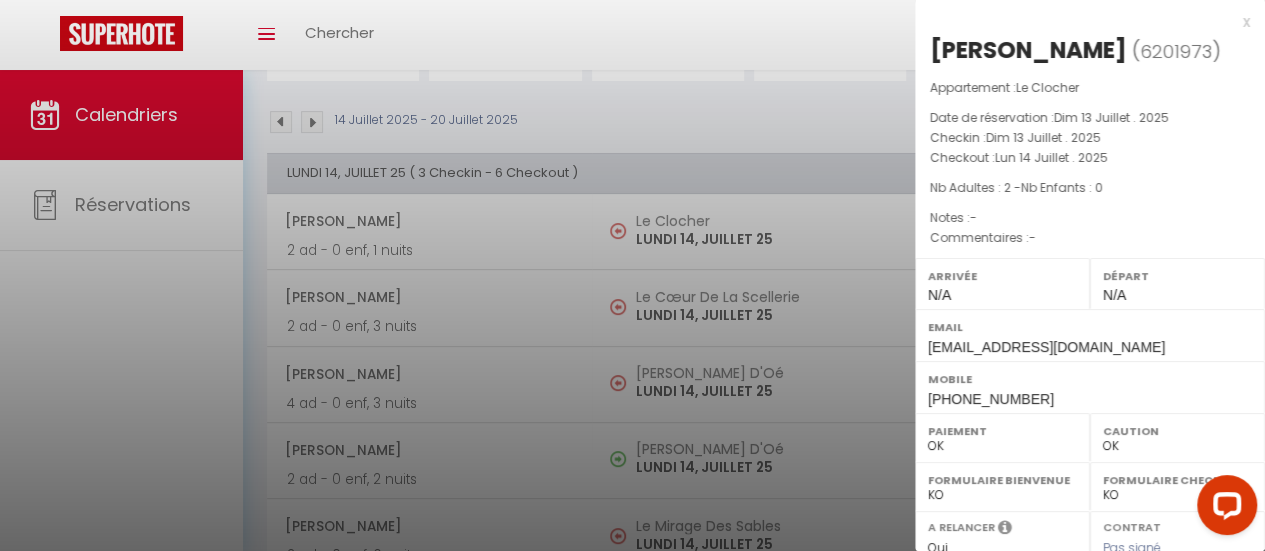 click on "x
[PERSON_NAME]
( 6201973 )
Appartement :
Le Clocher
Date de réservation :
Dim 13 Juillet . 2025
Checkin :
Dim 13 Juillet . 2025
Checkout :
Lun 14 Juillet . 2025
Nb Adultes : 2 -
Nb Enfants :
0
Notes :
-
Commentaires :
-   Arrivée
N/A   Départ
N/A   Email
[EMAIL_ADDRESS][DOMAIN_NAME]   Mobile
[PHONE_NUMBER]   Paiement
OK   KO   Caution   OK   KO   Formulaire Bienvenue
OK   KO     OK   KO    A relancer     Oui" at bounding box center [1090, 415] 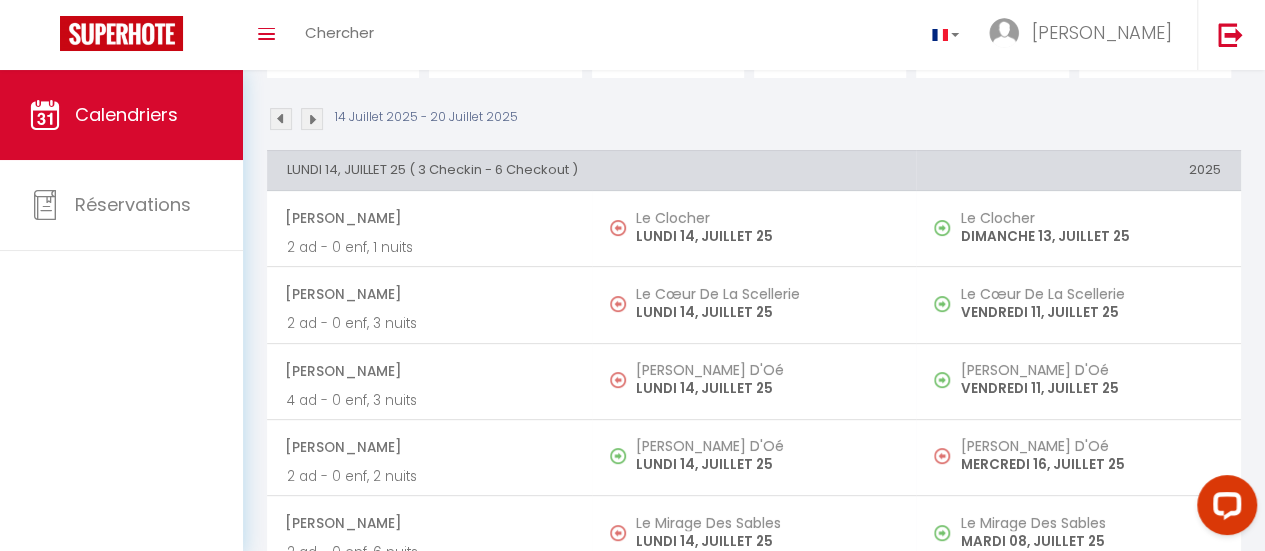 scroll, scrollTop: 185, scrollLeft: 0, axis: vertical 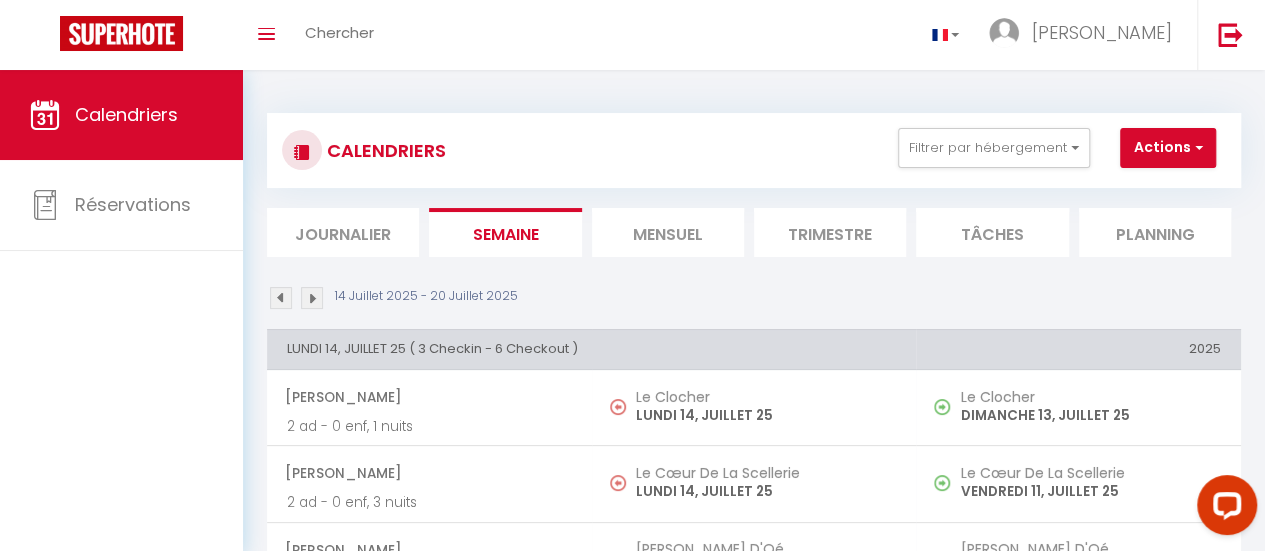 click on "Journalier" at bounding box center (343, 232) 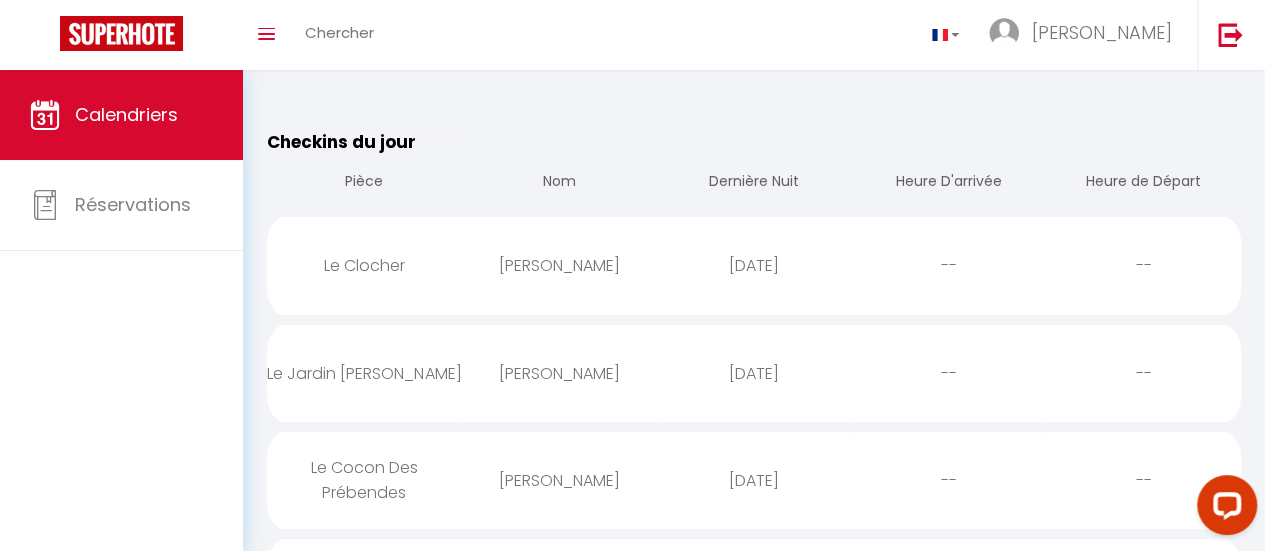 scroll, scrollTop: 232, scrollLeft: 0, axis: vertical 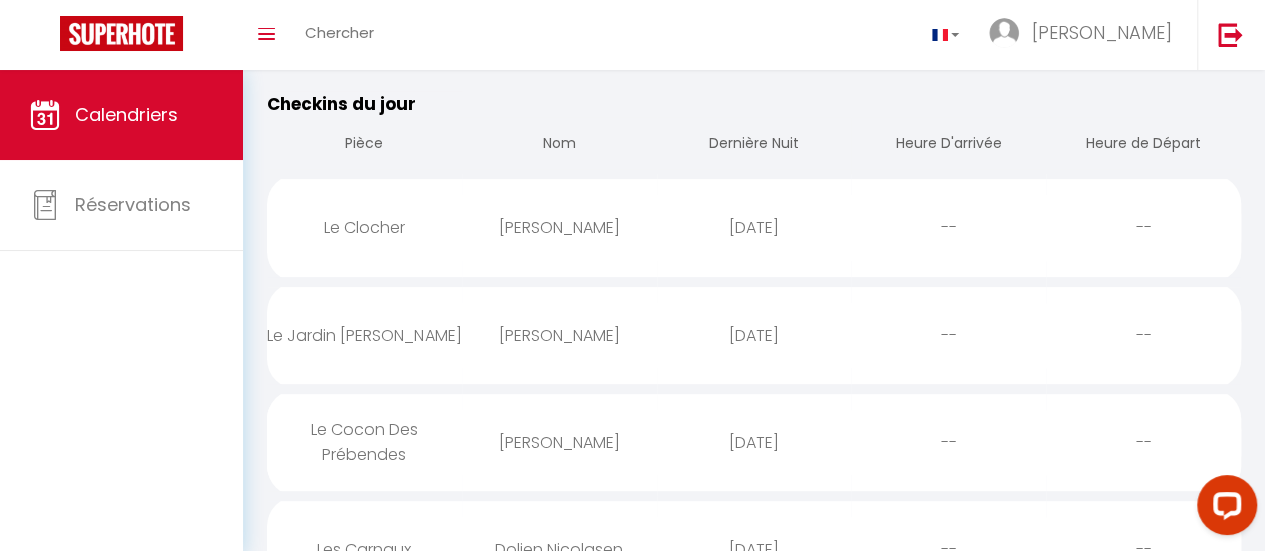 select on "0" 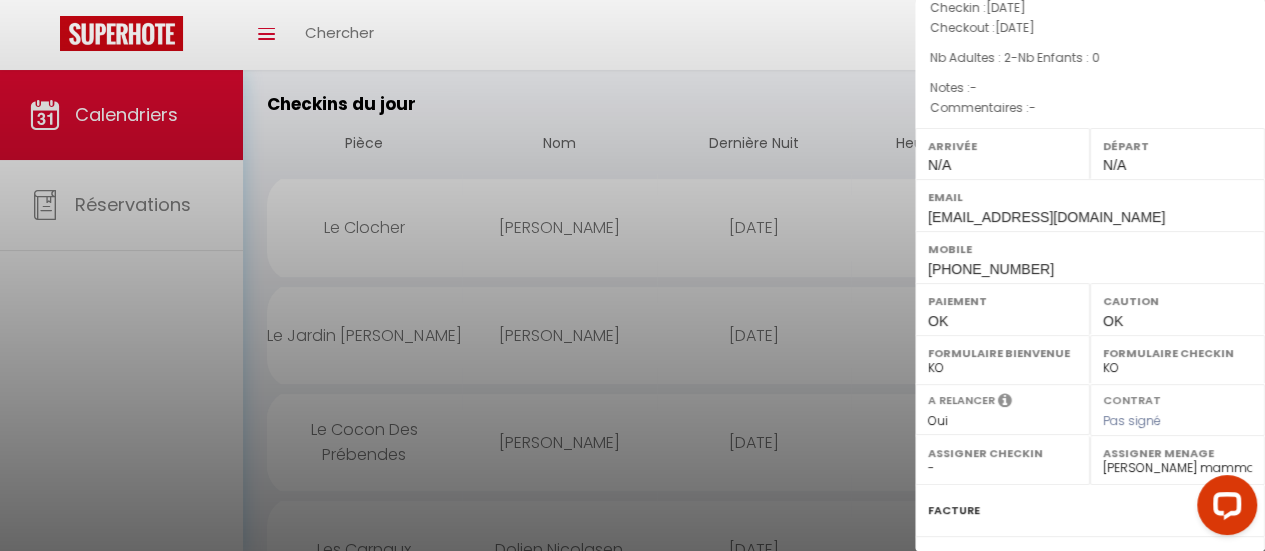 scroll, scrollTop: 152, scrollLeft: 0, axis: vertical 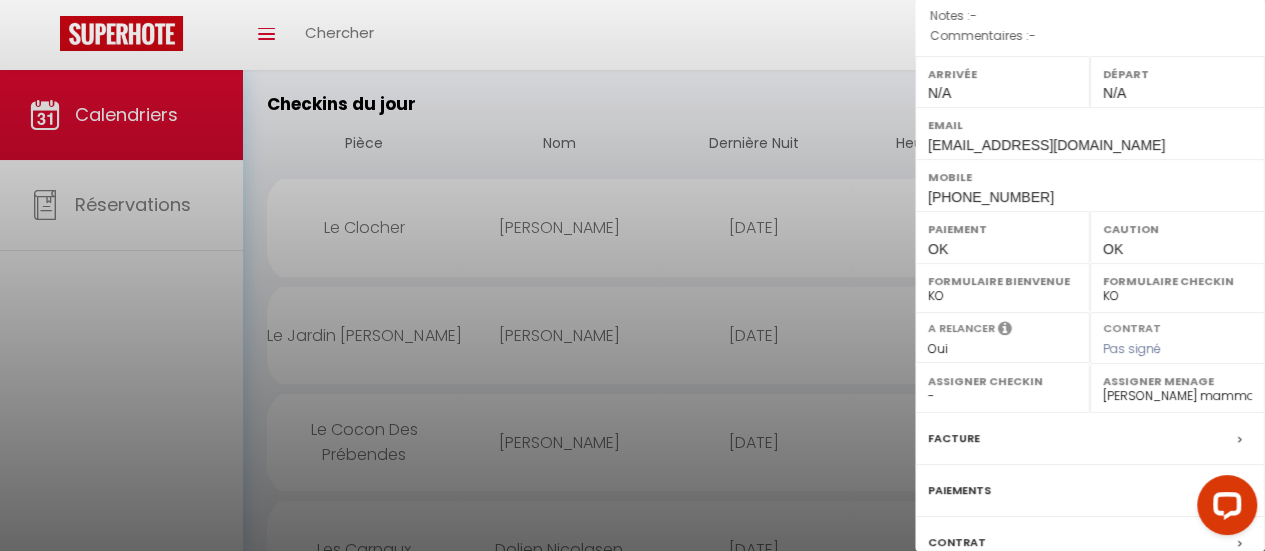 click at bounding box center [632, 275] 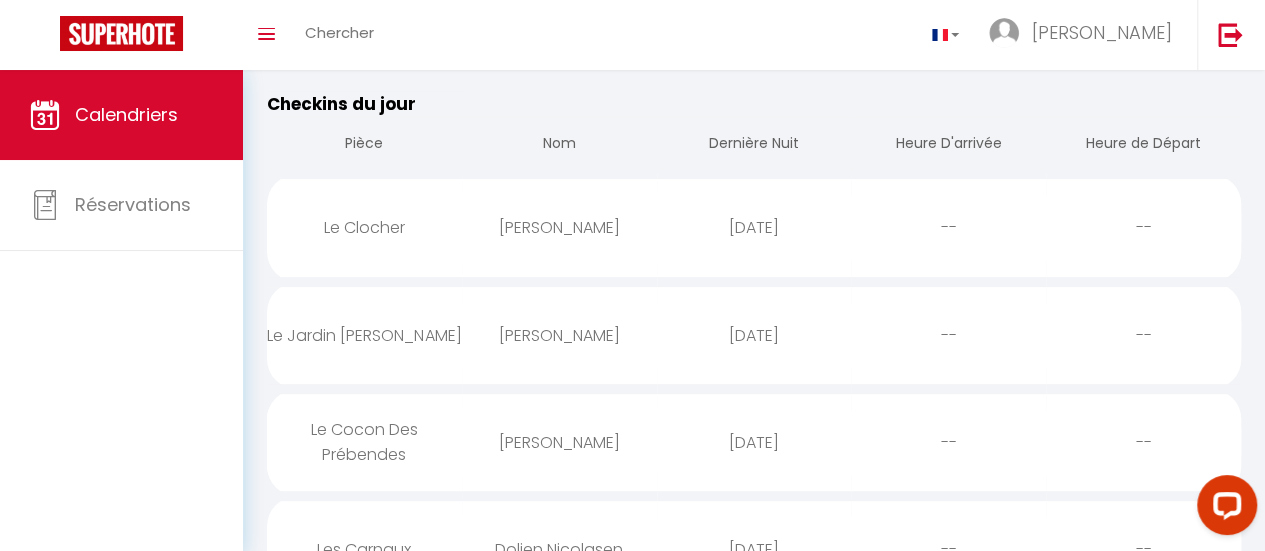 click on "[DATE]" at bounding box center (754, 335) 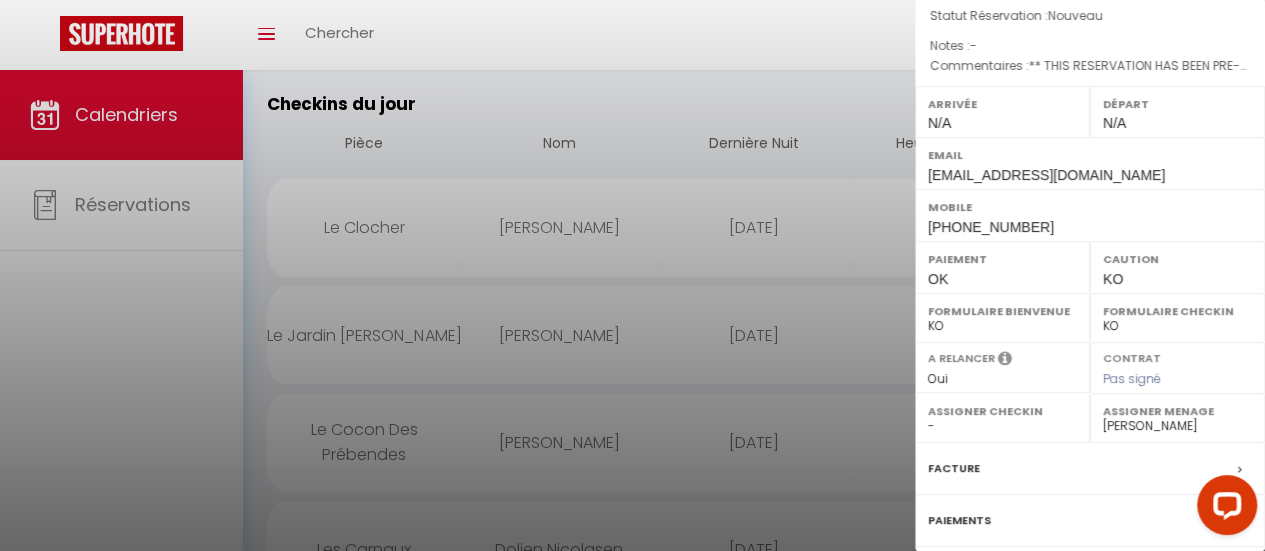 click at bounding box center (632, 275) 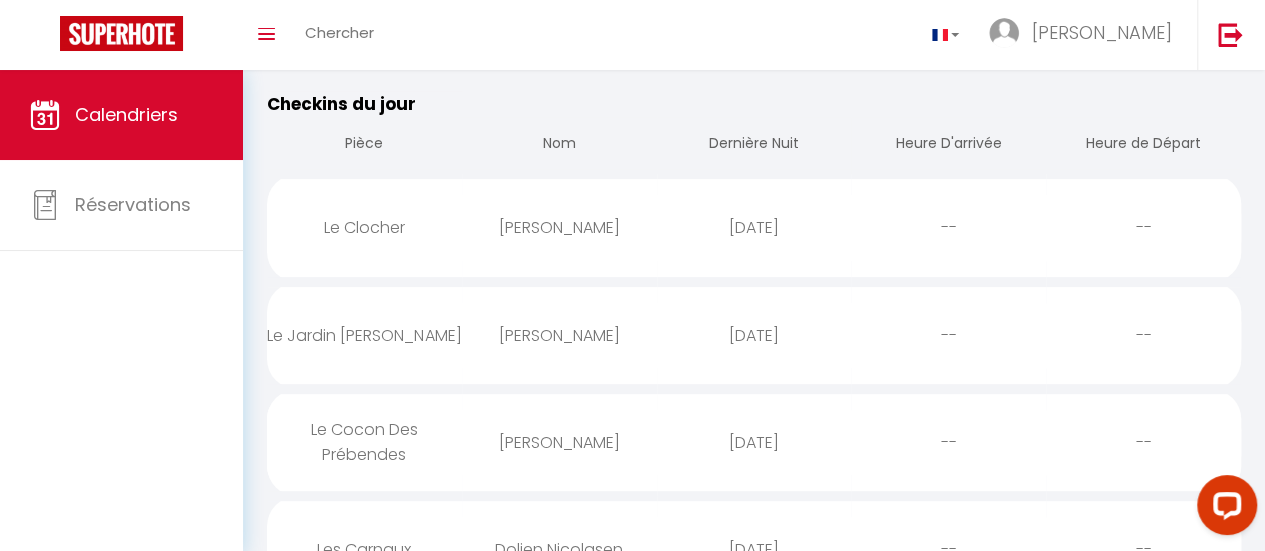 click on "[DATE]" at bounding box center (754, 442) 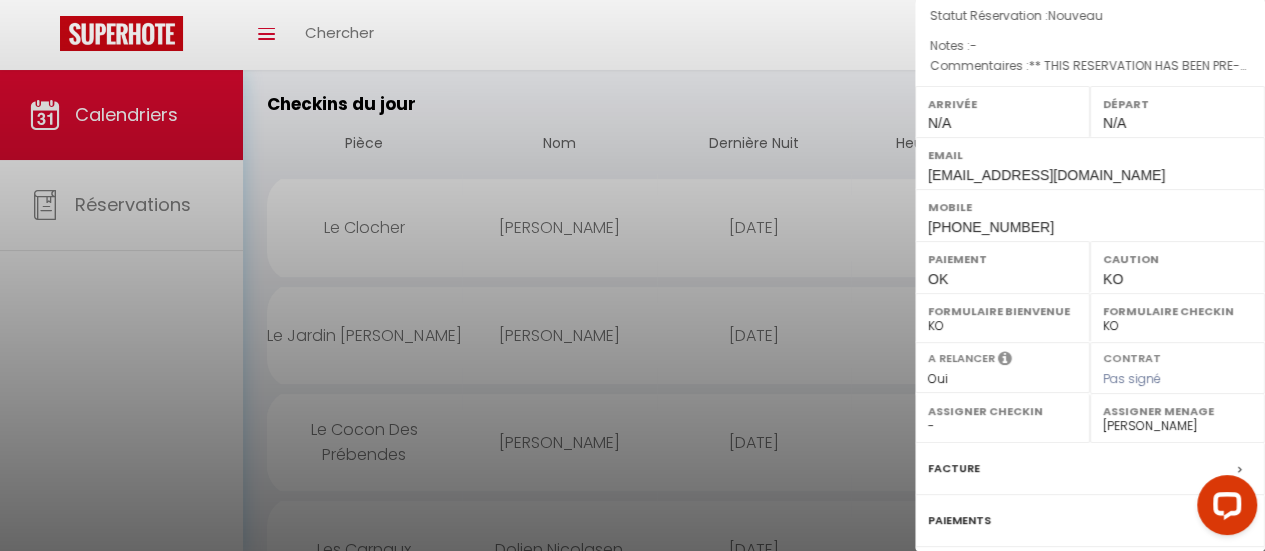 click at bounding box center [632, 275] 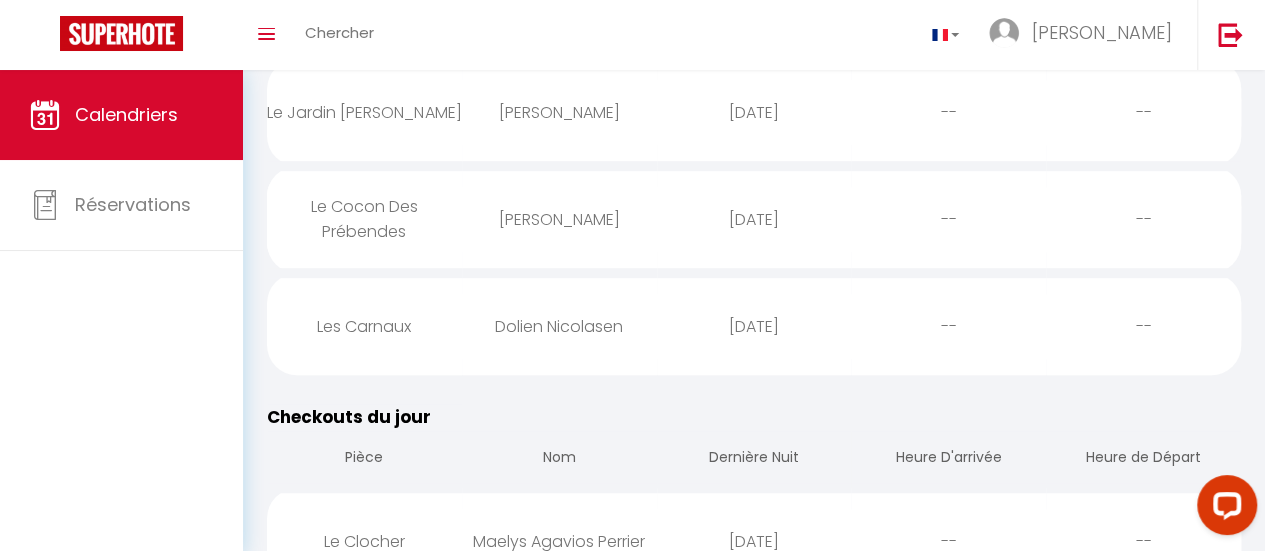 scroll, scrollTop: 473, scrollLeft: 0, axis: vertical 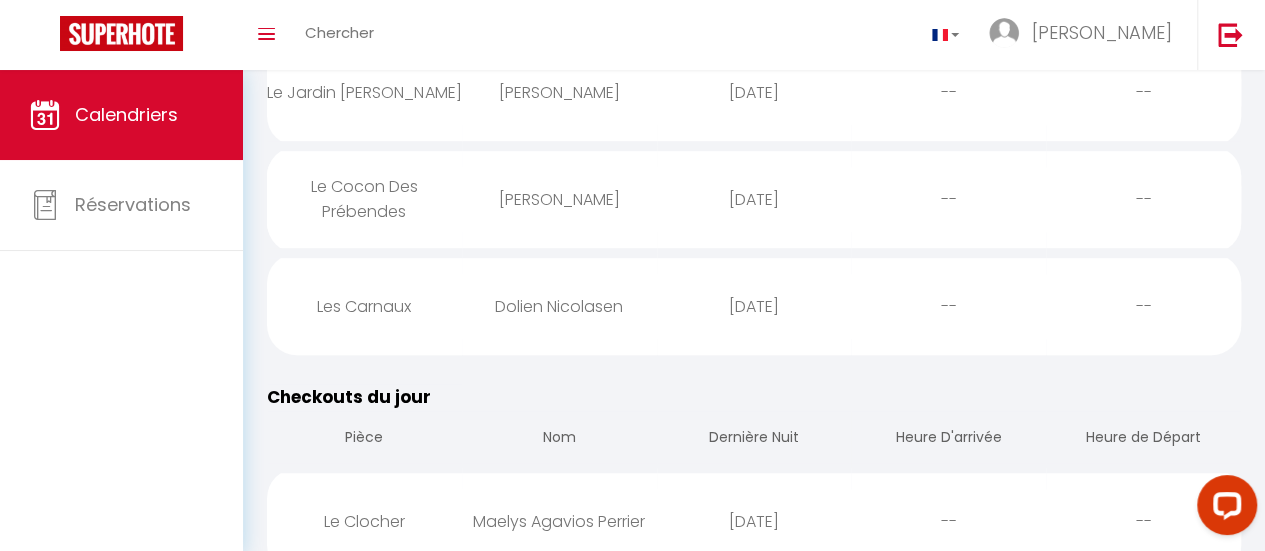 click on "[DATE]" at bounding box center (754, 306) 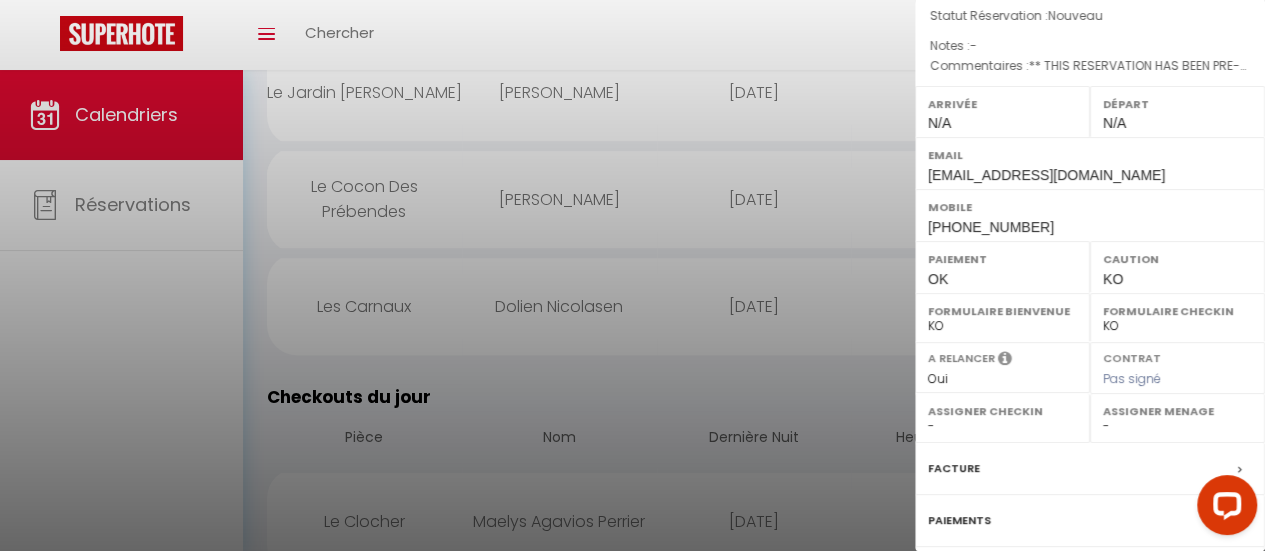 click at bounding box center (632, 275) 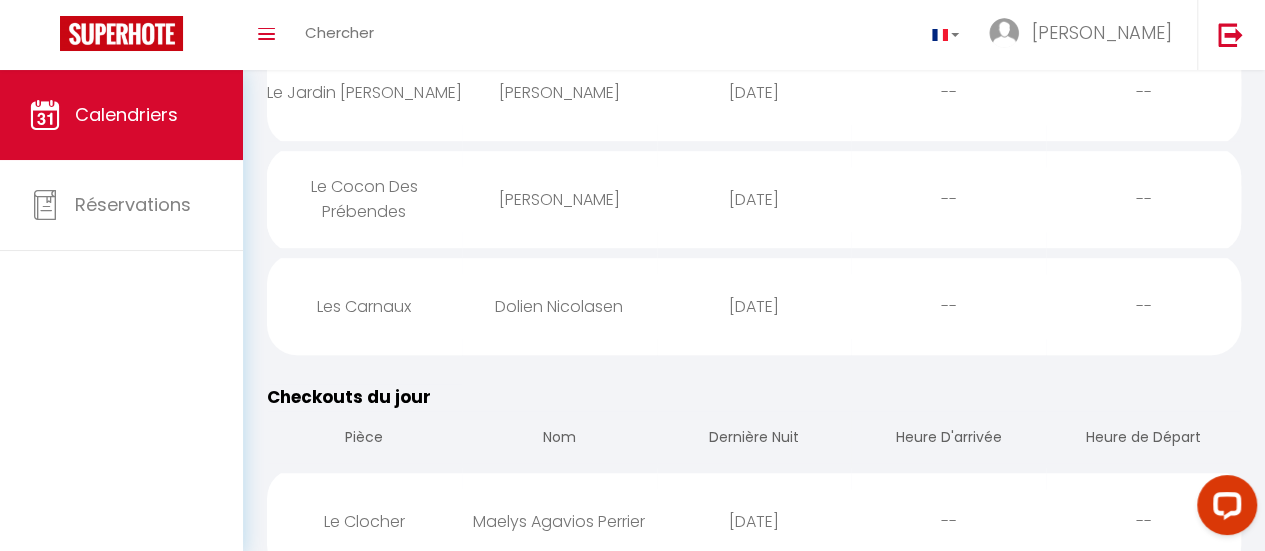 click on "[DATE]" at bounding box center (754, 306) 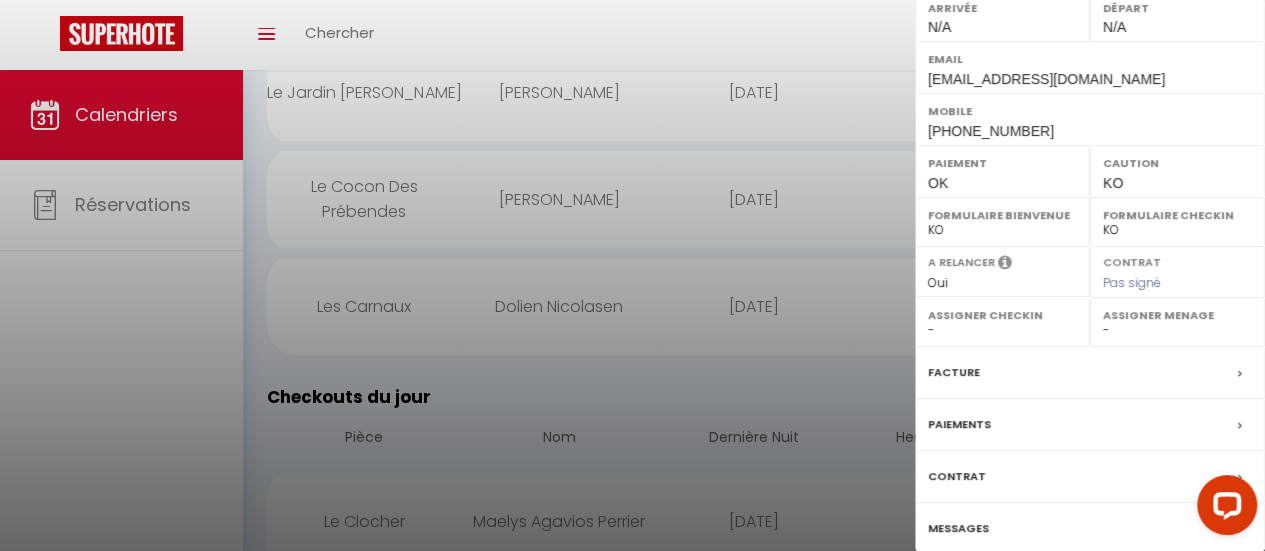 scroll, scrollTop: 306, scrollLeft: 0, axis: vertical 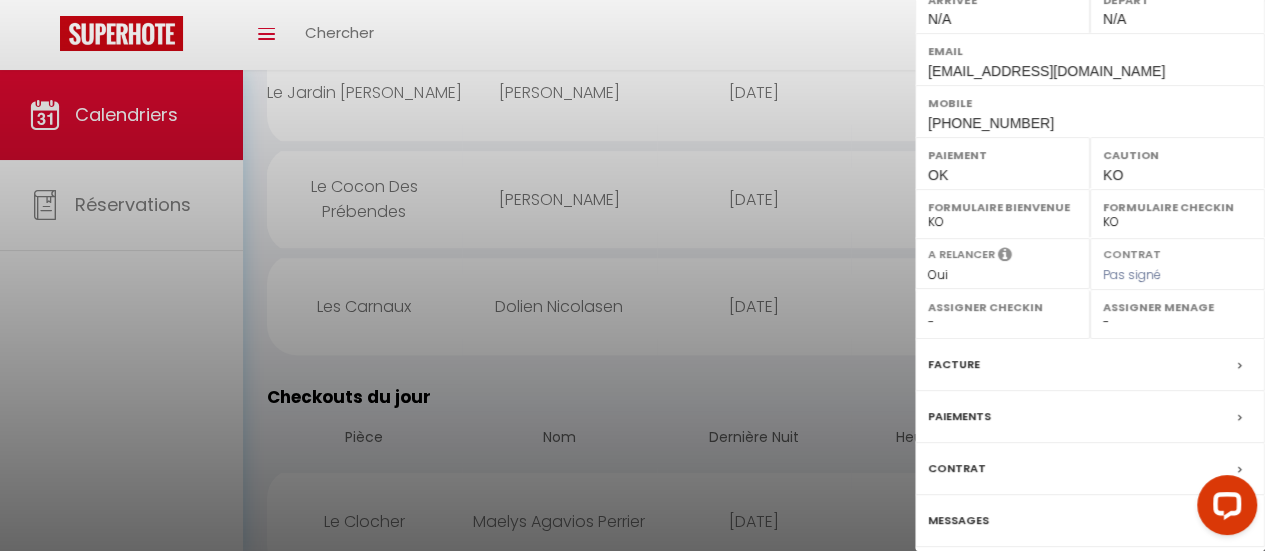 click on "Assigner Menage" at bounding box center (1177, 307) 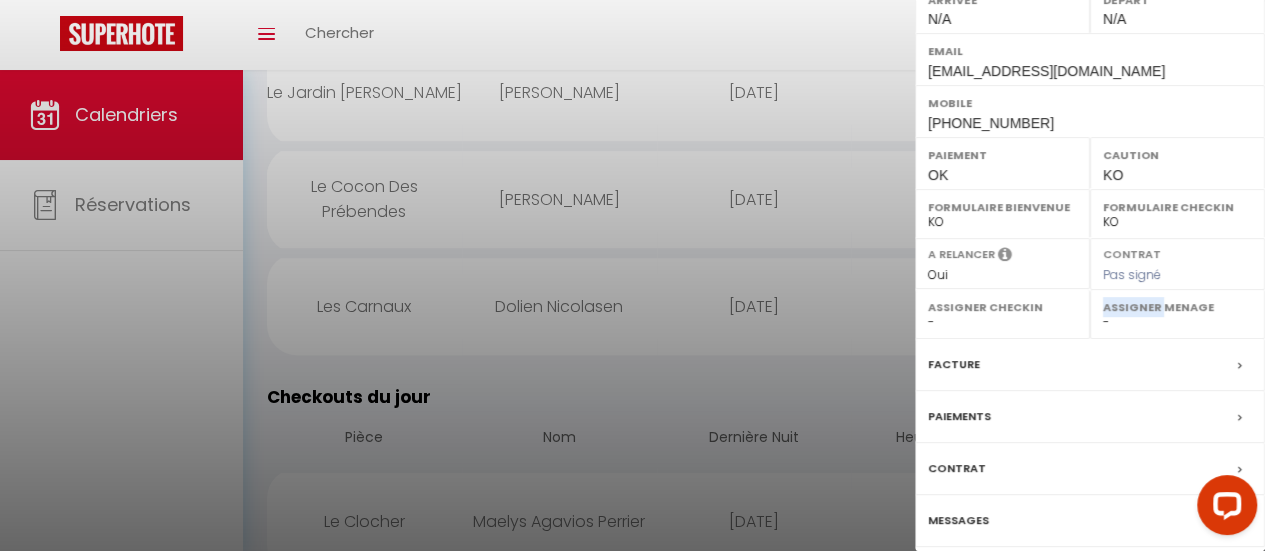 click on "Assigner Menage   -   [PERSON_NAME] [PERSON_NAME] Hammou [PERSON_NAME] [PERSON_NAME] PM [PERSON_NAME] PM" at bounding box center (1177, 314) 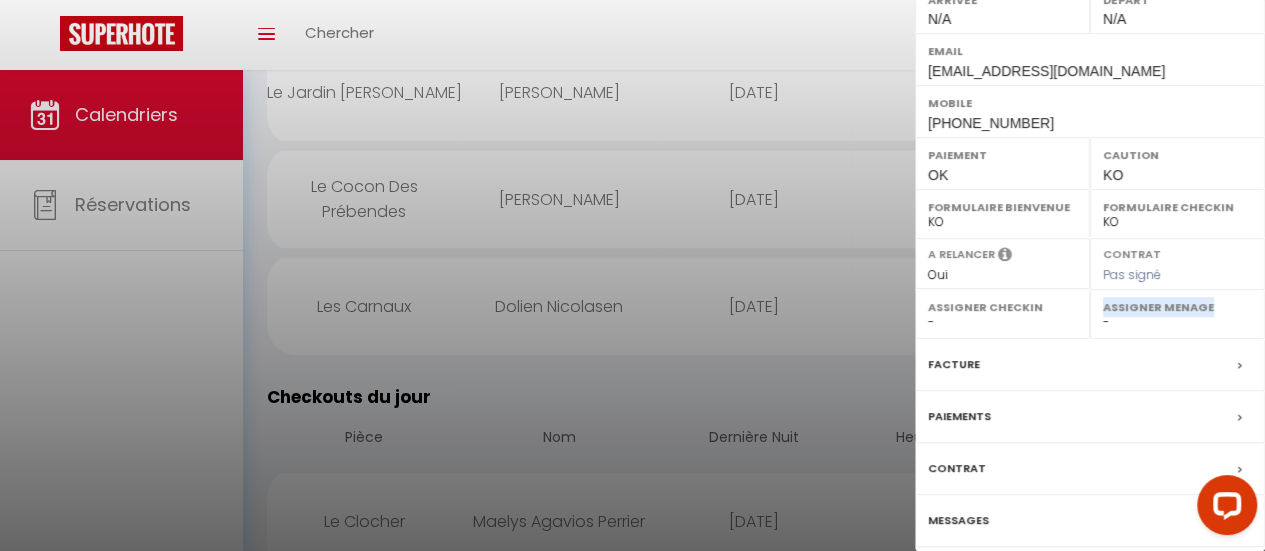 click on "Assigner Menage   -   [PERSON_NAME] [PERSON_NAME] Hammou [PERSON_NAME] [PERSON_NAME] PM [PERSON_NAME] PM" at bounding box center (1177, 314) 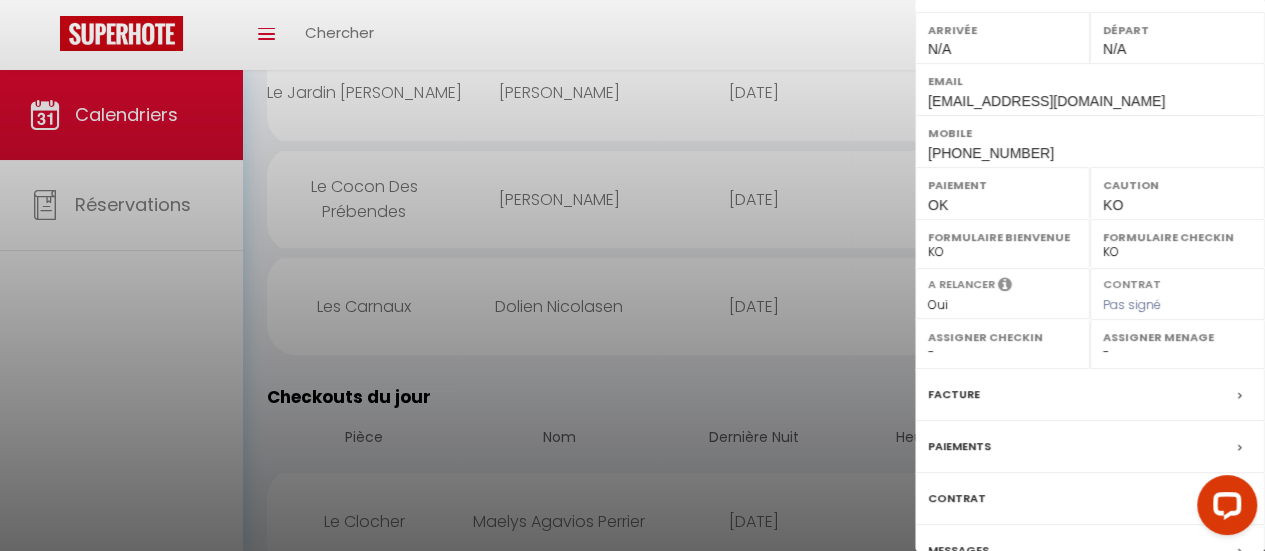 scroll, scrollTop: 277, scrollLeft: 0, axis: vertical 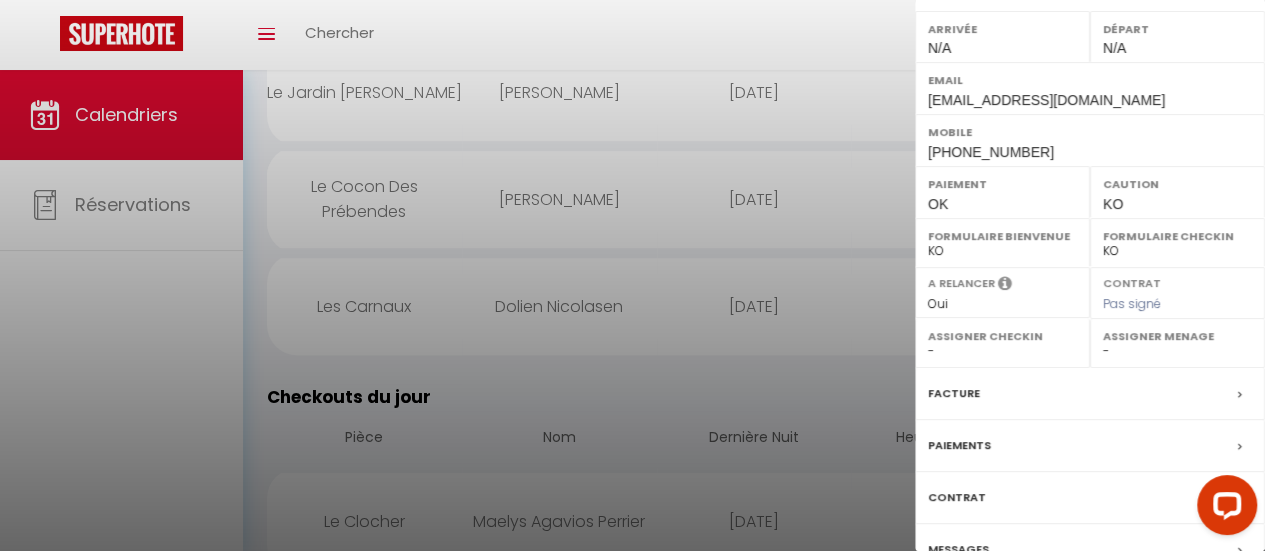 click on "Assigner Menage" at bounding box center [1177, 336] 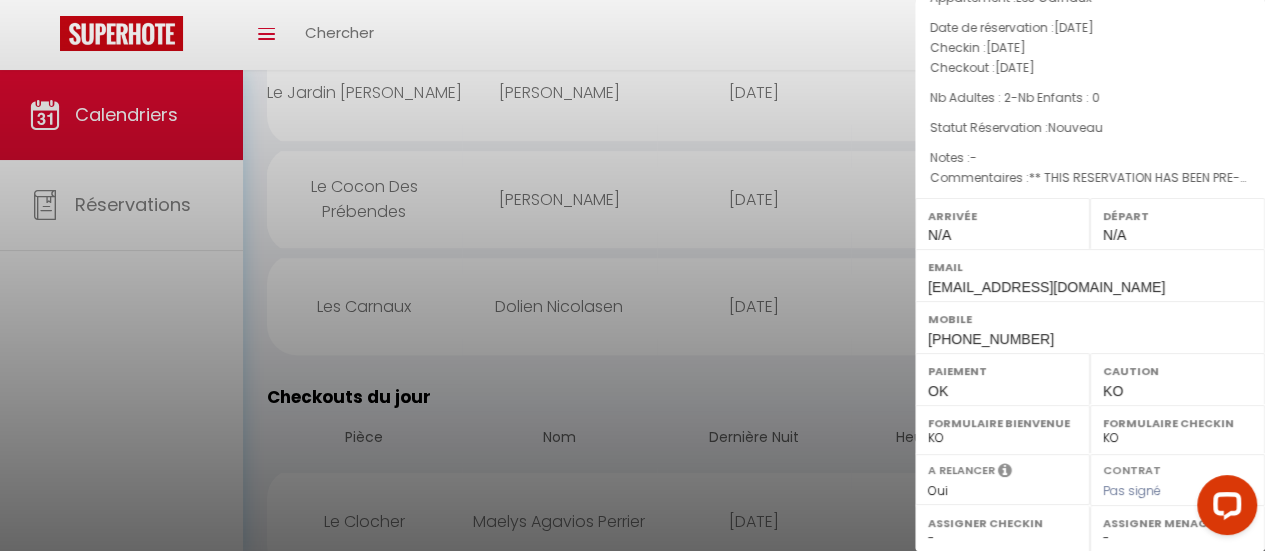 scroll, scrollTop: 86, scrollLeft: 0, axis: vertical 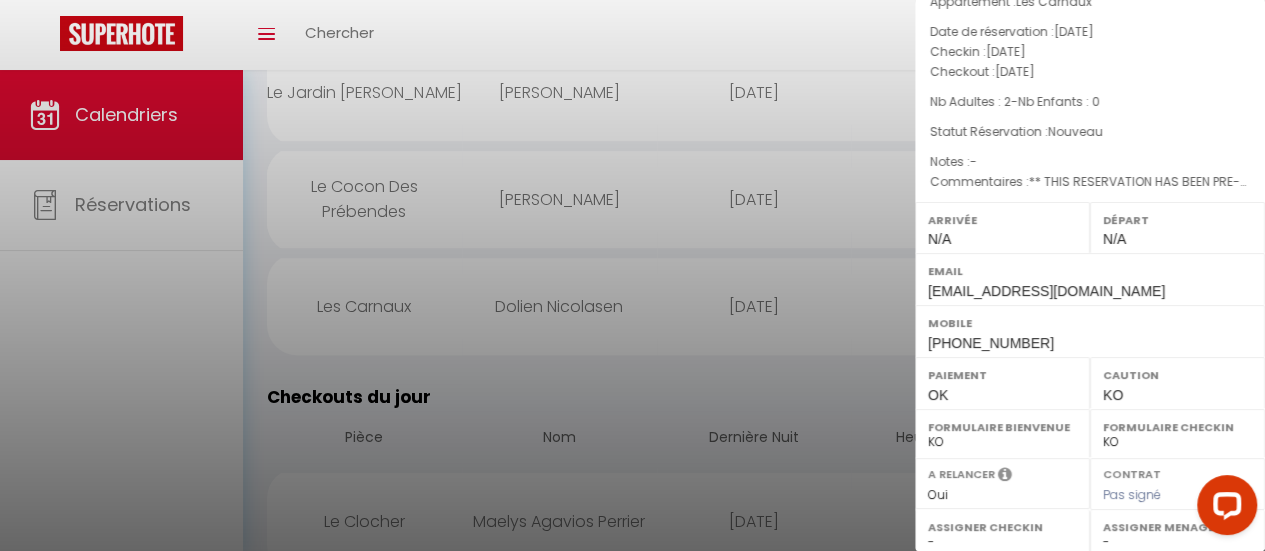 click at bounding box center [632, 275] 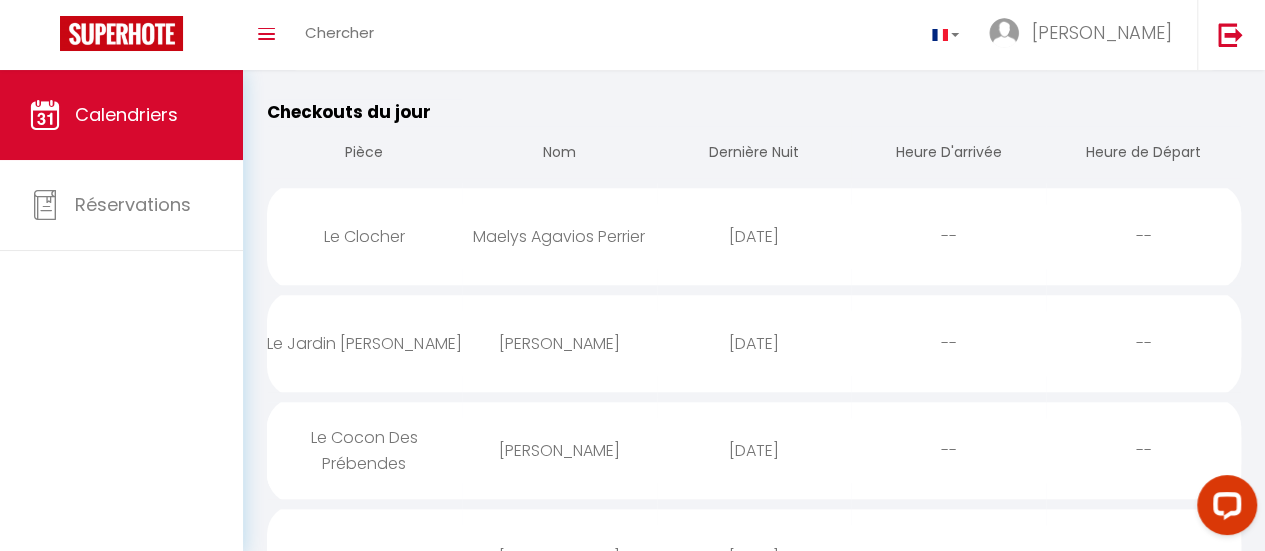scroll, scrollTop: 855, scrollLeft: 0, axis: vertical 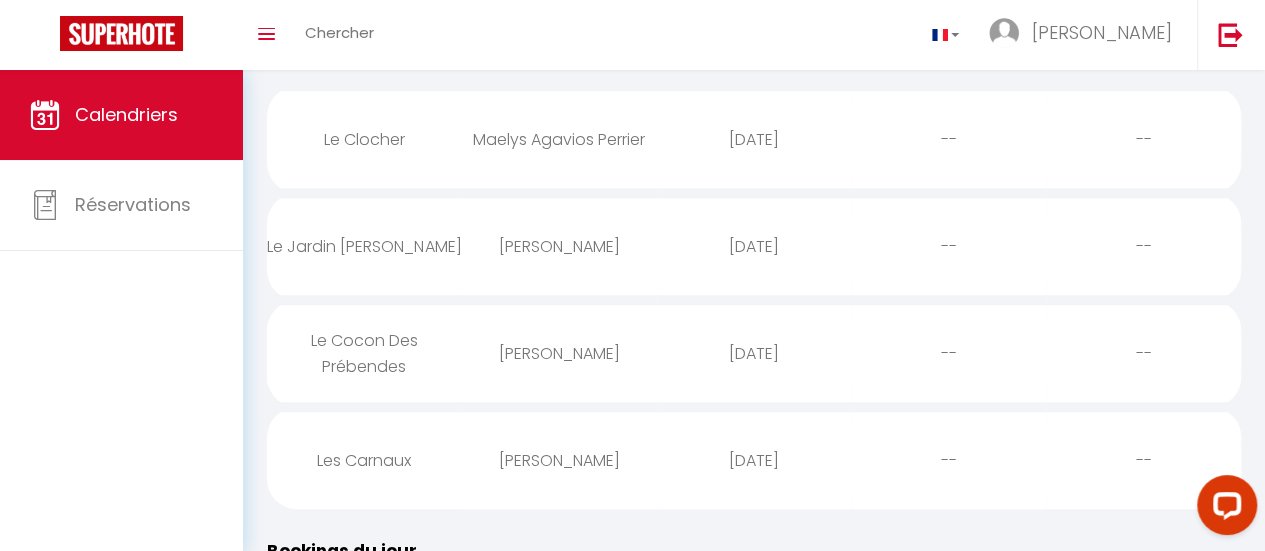 click on "[DATE]" at bounding box center [754, 139] 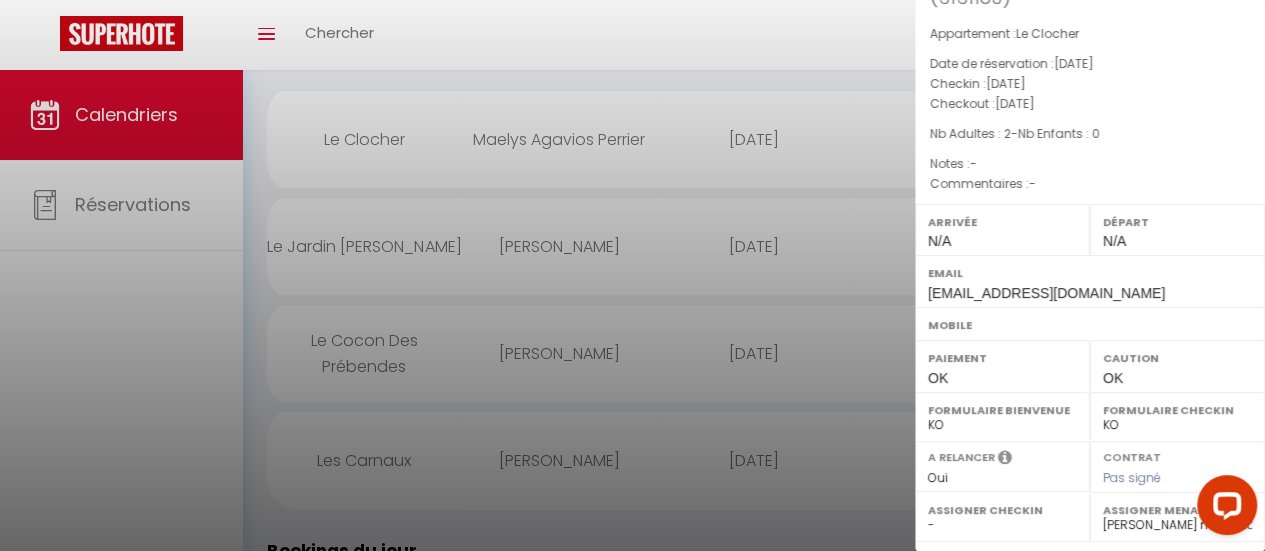 click at bounding box center (632, 275) 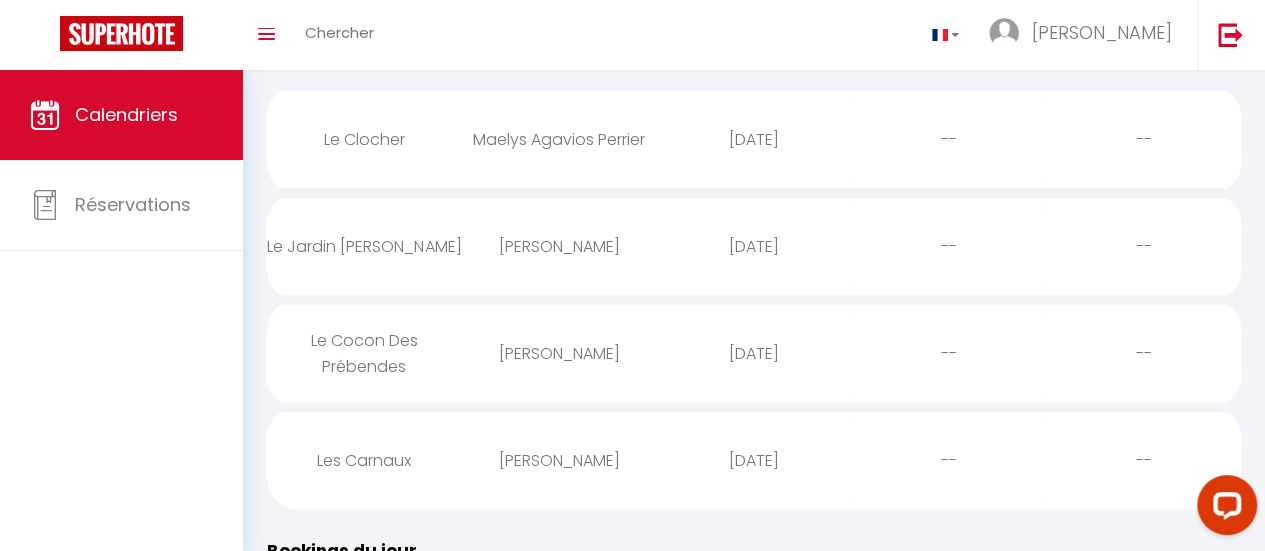 click on "[DATE]" at bounding box center (754, 246) 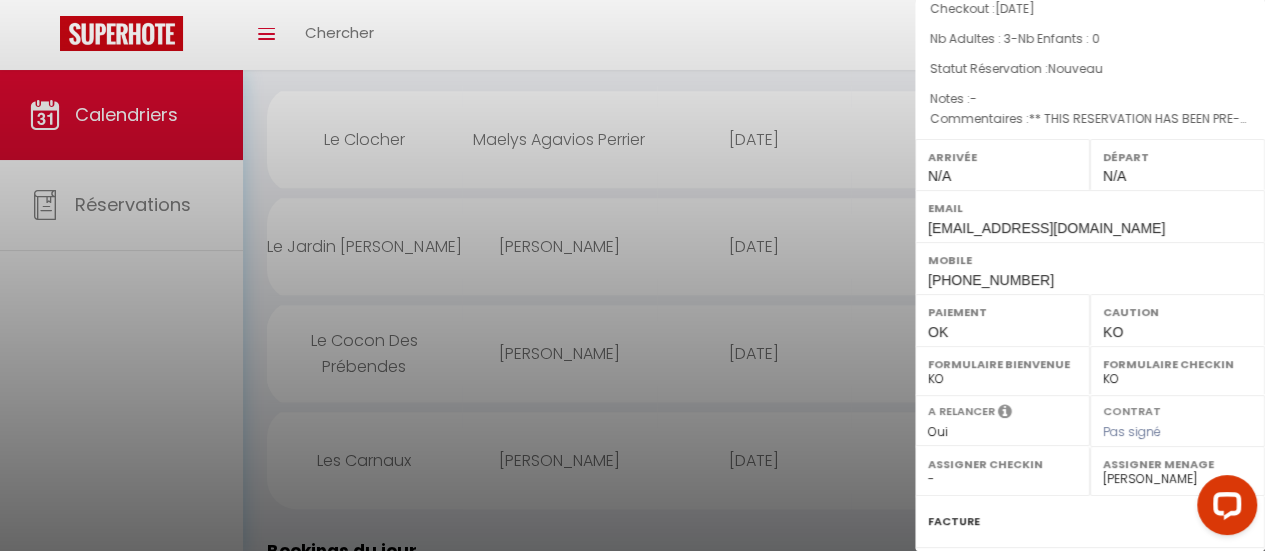 scroll, scrollTop: 220, scrollLeft: 0, axis: vertical 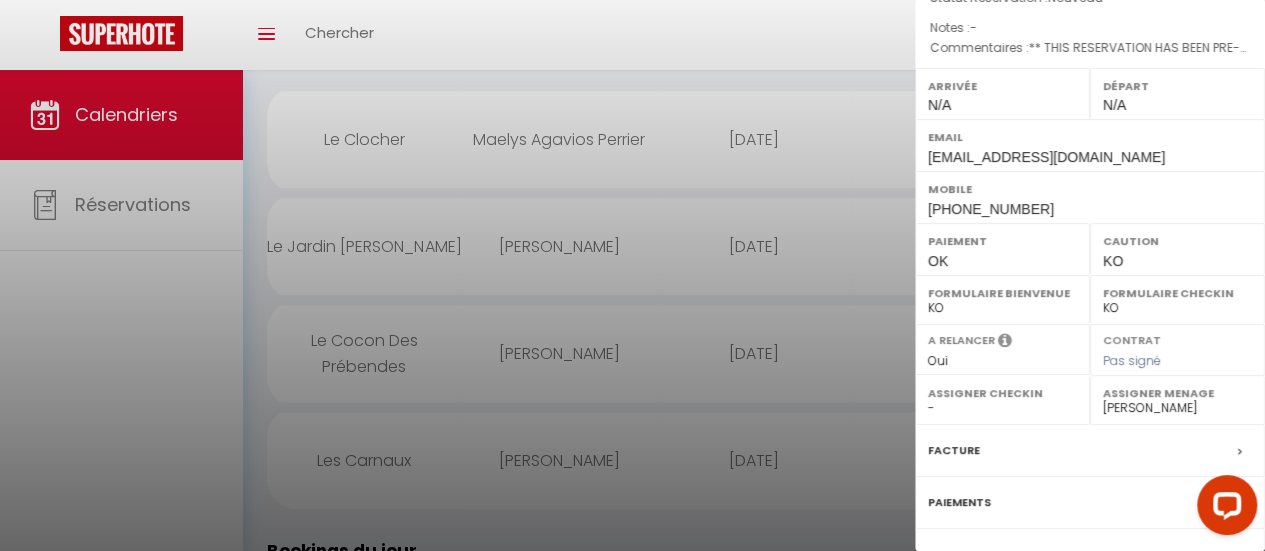 click on "Assigner Menage" at bounding box center [1177, 393] 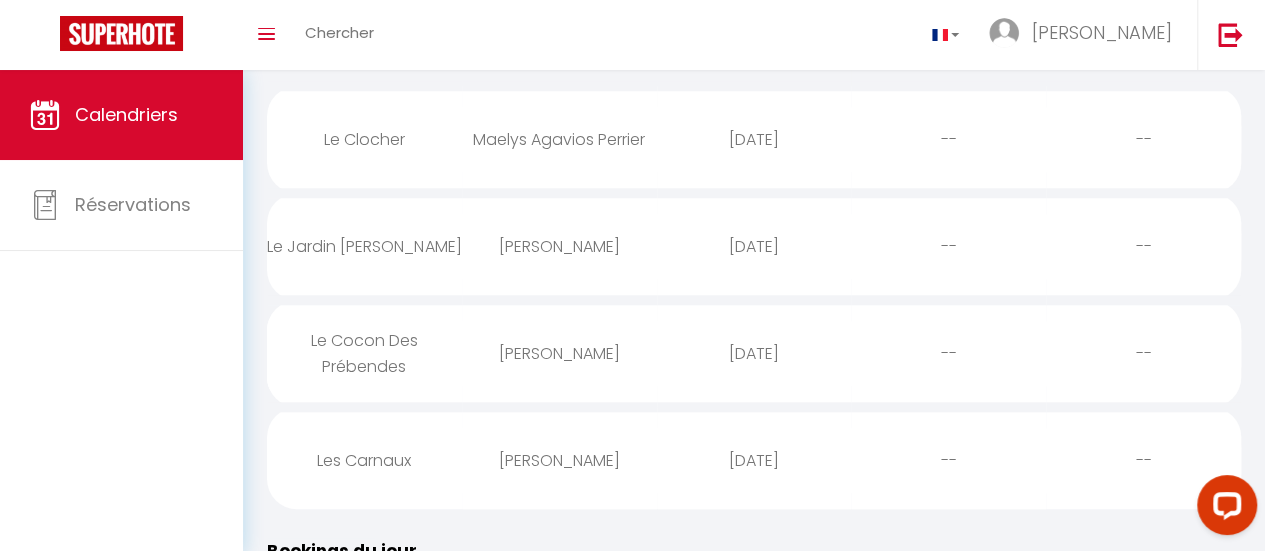 click on "[DATE]" at bounding box center (754, 353) 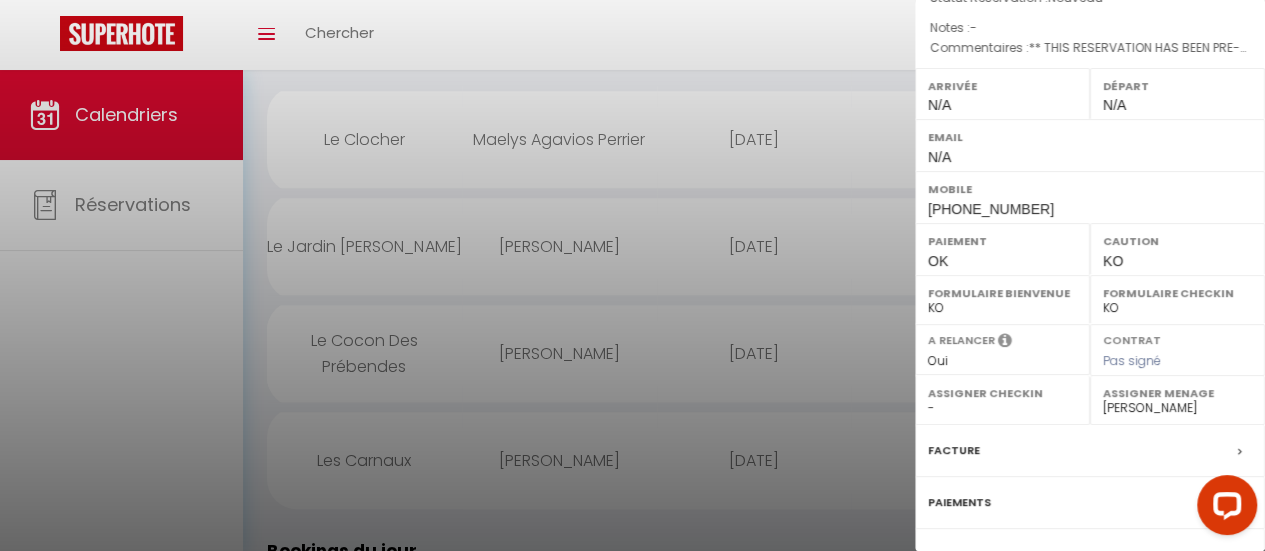 click at bounding box center [632, 275] 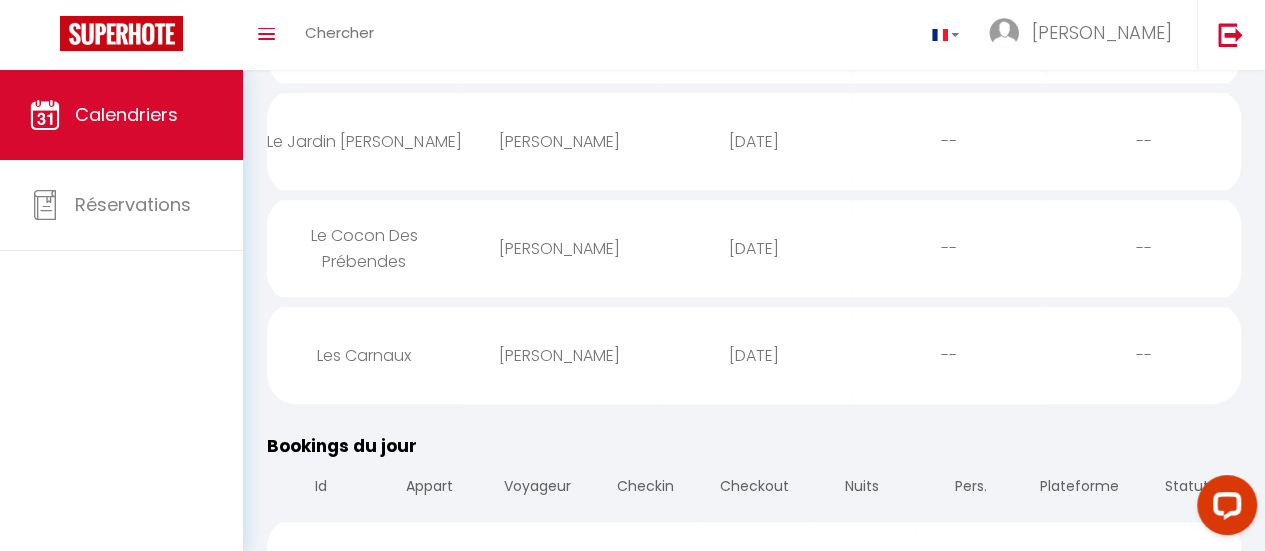 scroll, scrollTop: 954, scrollLeft: 0, axis: vertical 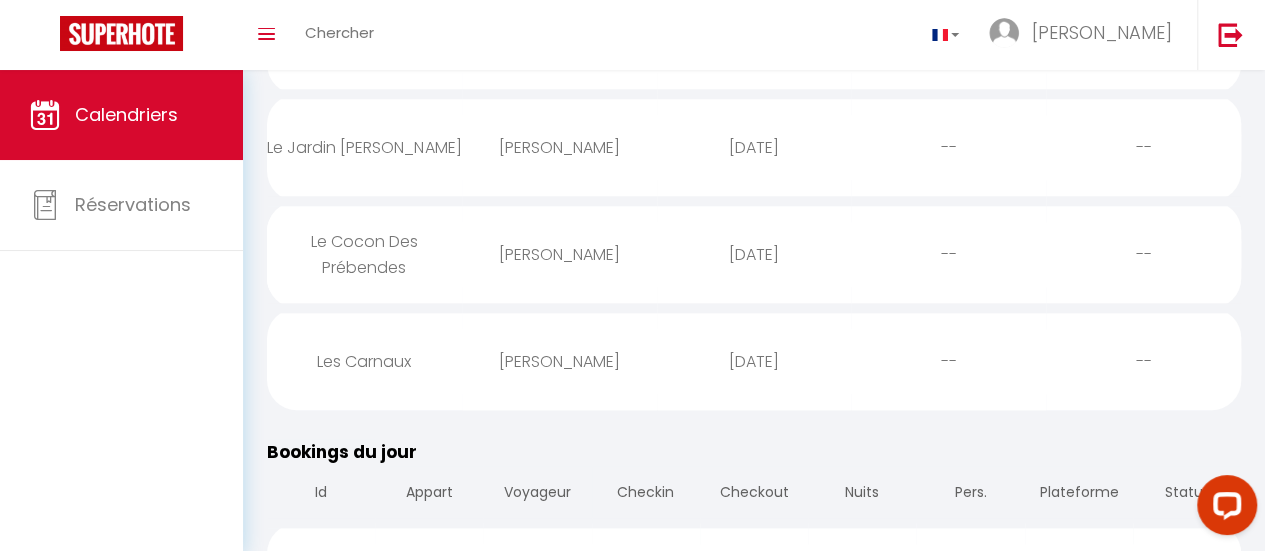 click on "[DATE]" at bounding box center [754, 361] 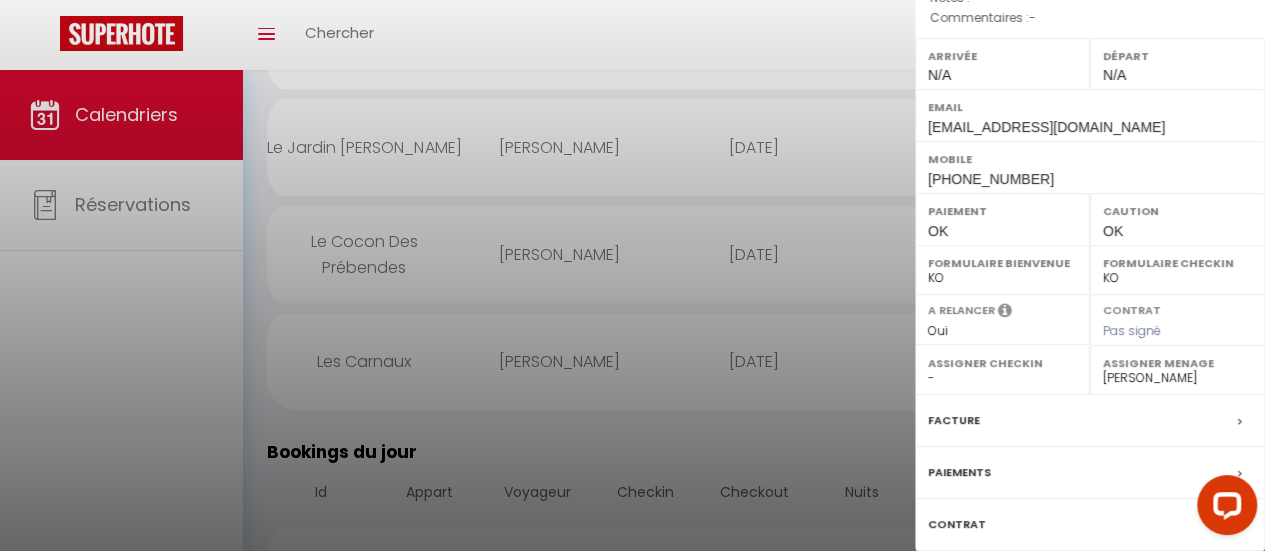 click at bounding box center (632, 275) 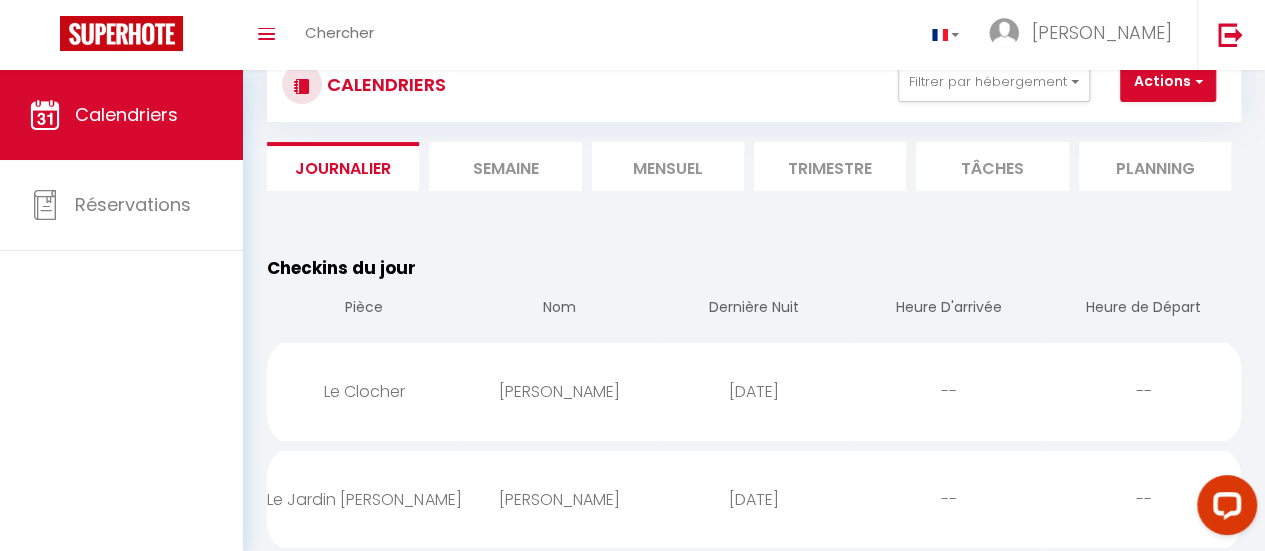 scroll, scrollTop: 0, scrollLeft: 0, axis: both 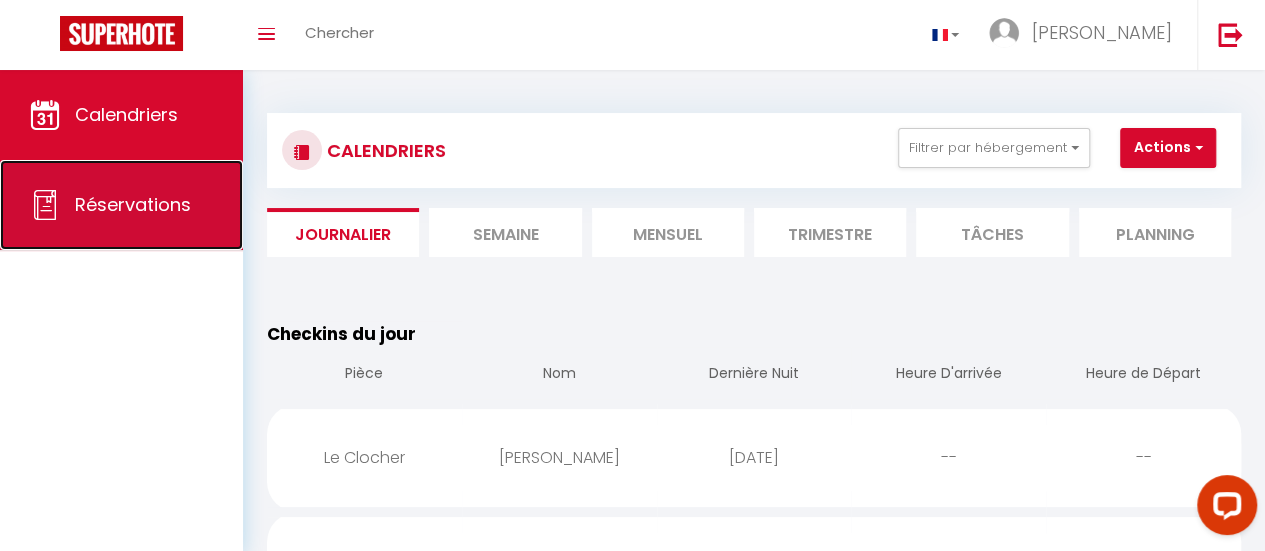 click on "Réservations" at bounding box center (121, 205) 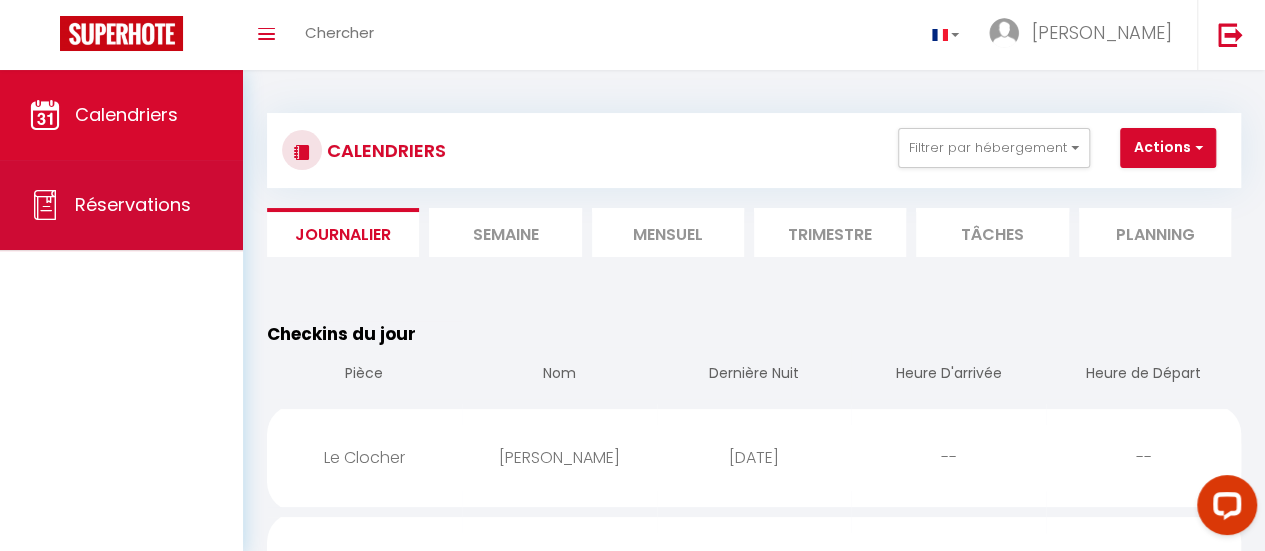 select on "not_cancelled" 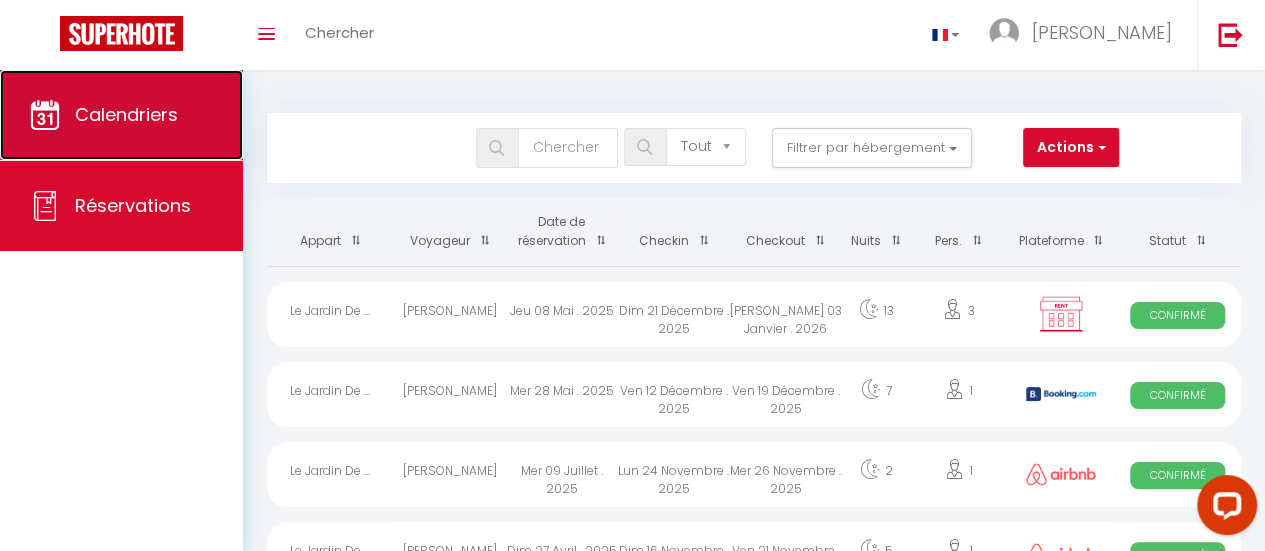 click on "Calendriers" at bounding box center (121, 115) 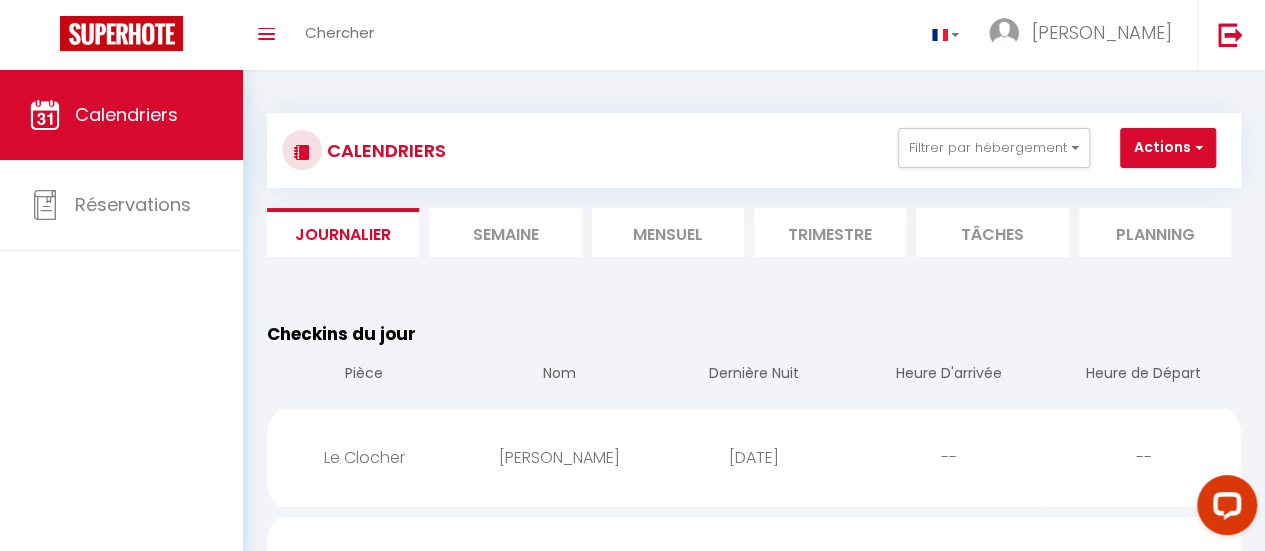 click on "Semaine" at bounding box center (505, 232) 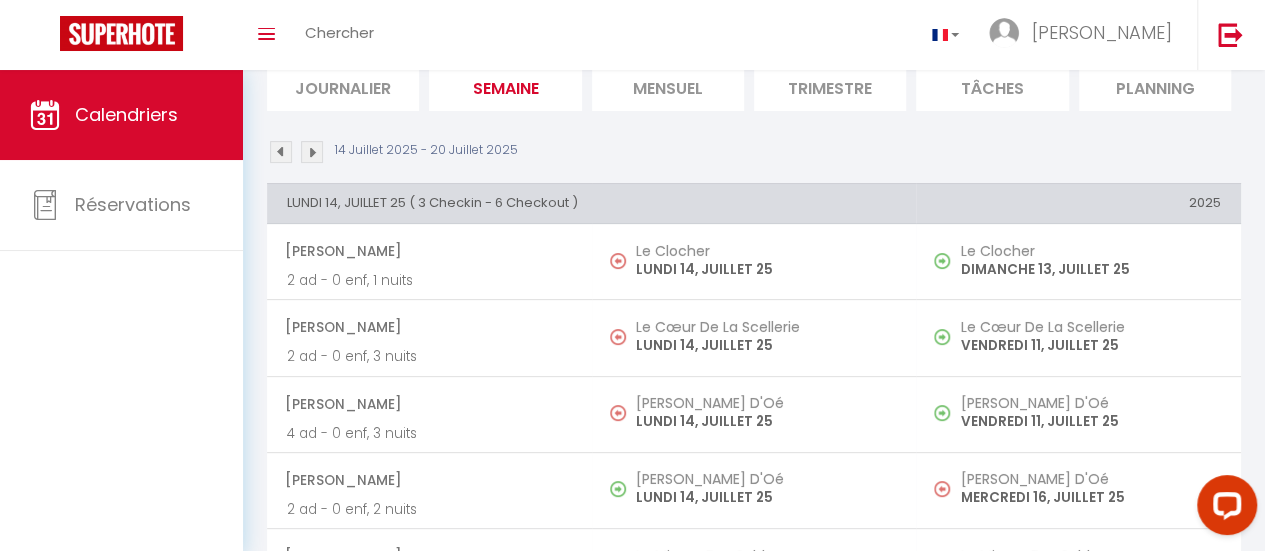 scroll, scrollTop: 181, scrollLeft: 0, axis: vertical 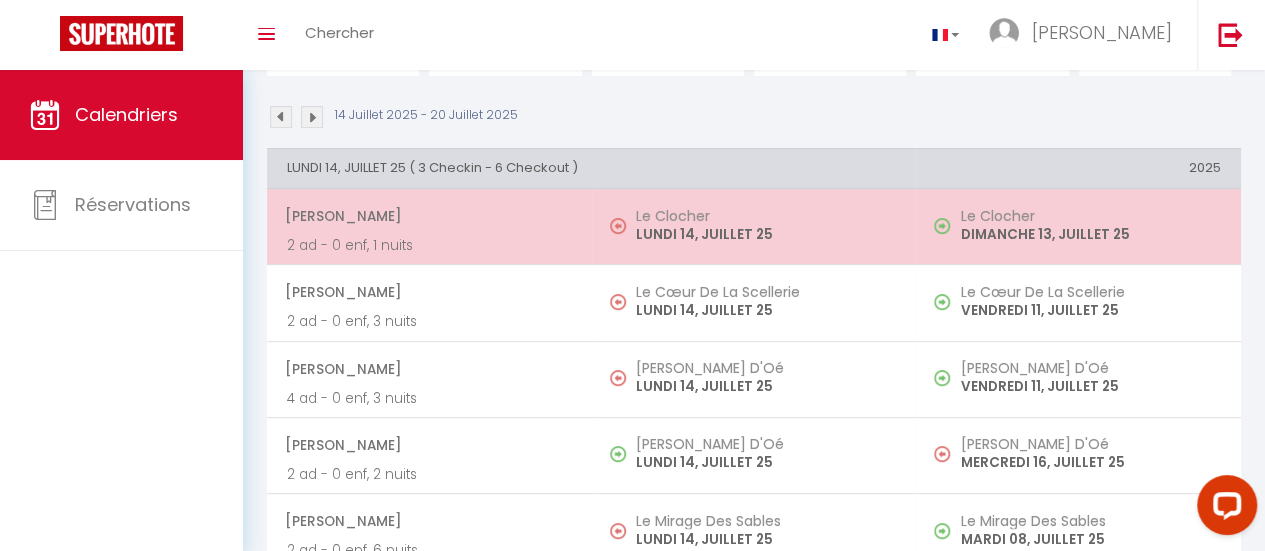 click on "Le Clocher" at bounding box center (766, 216) 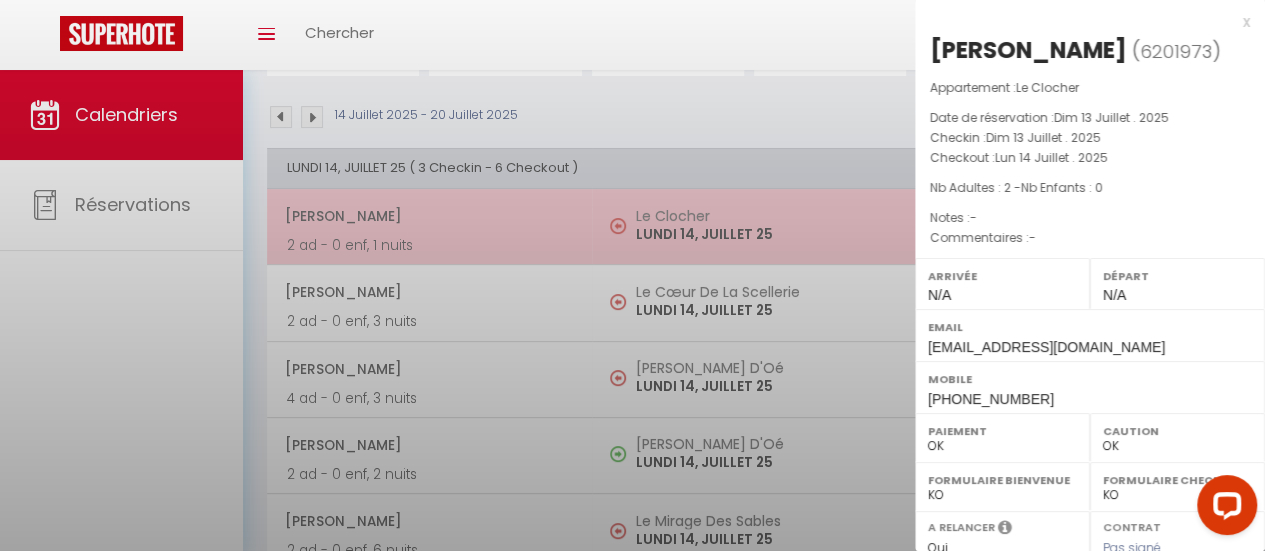 select on "43800" 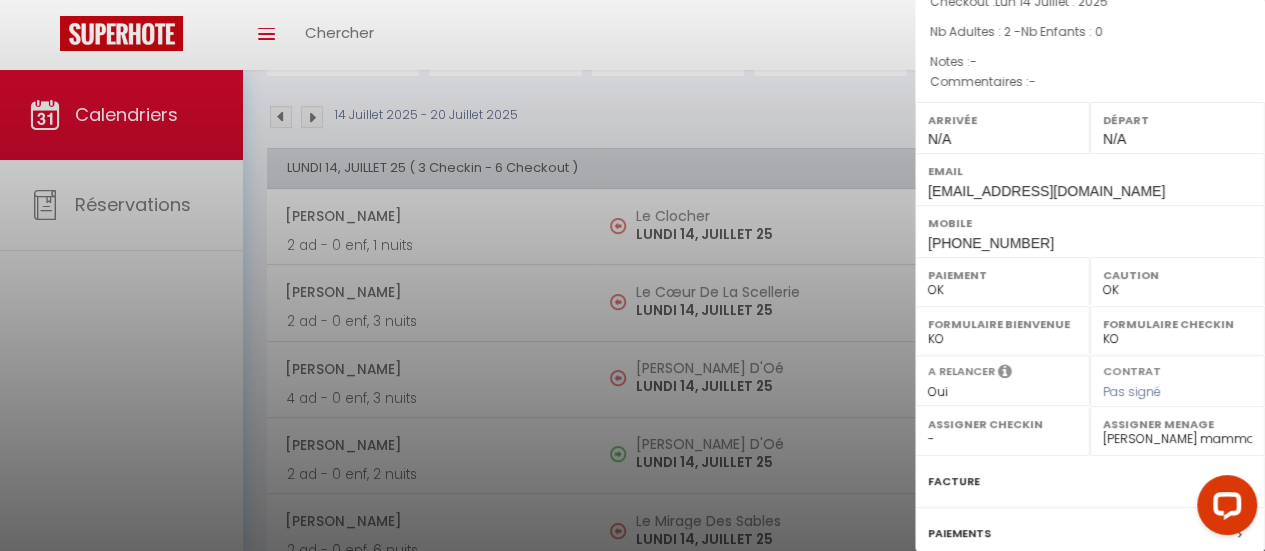 scroll, scrollTop: 196, scrollLeft: 0, axis: vertical 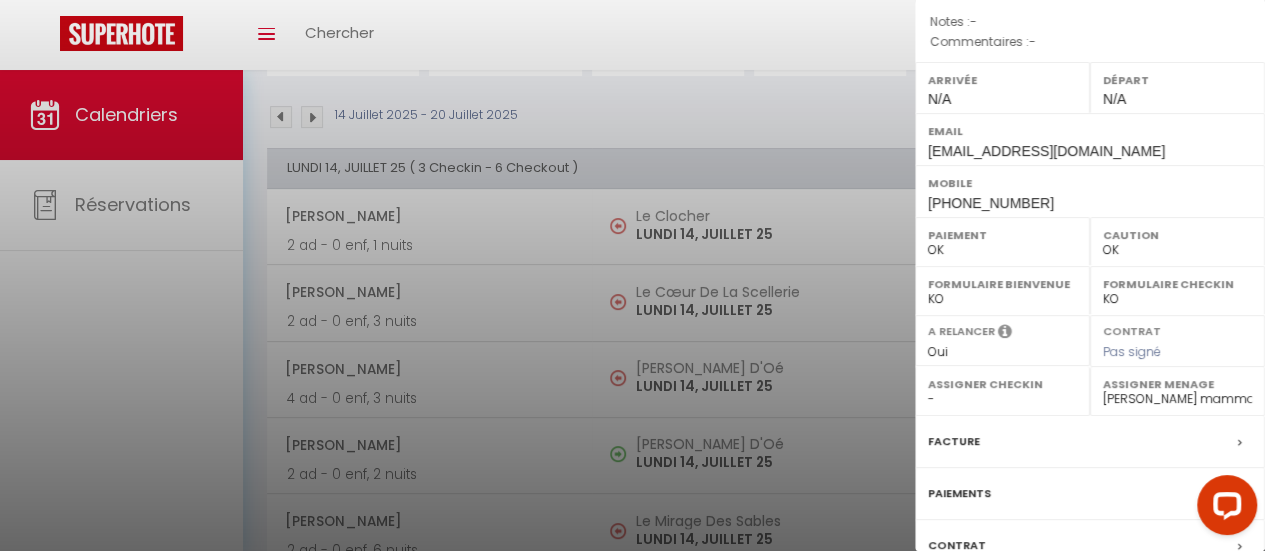 click at bounding box center (632, 275) 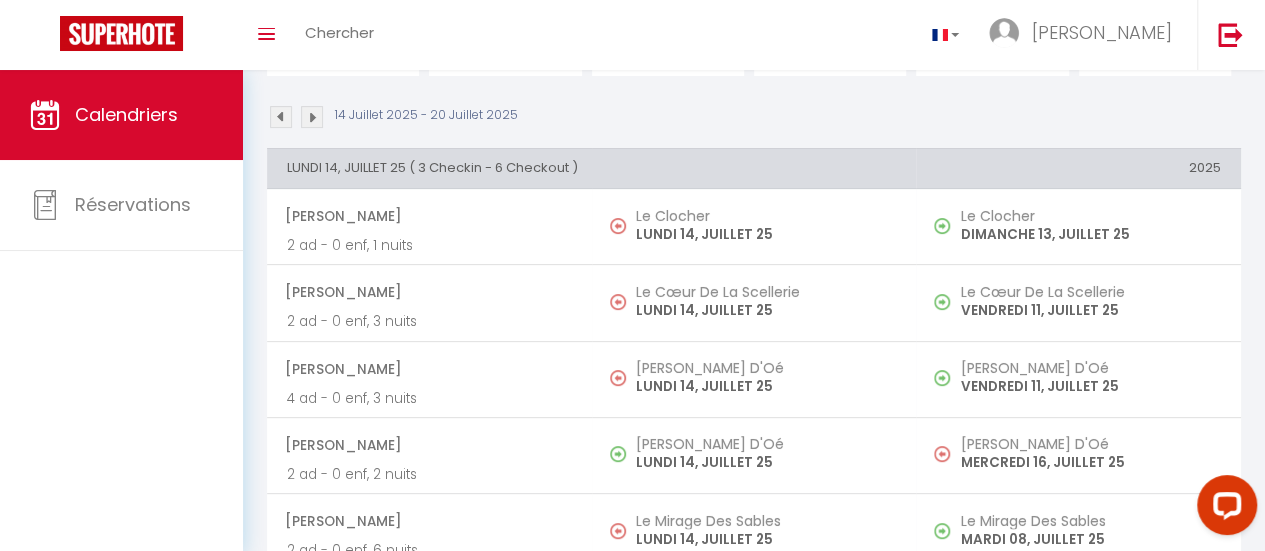 click on "Le Cœur De La Scellerie" at bounding box center (766, 292) 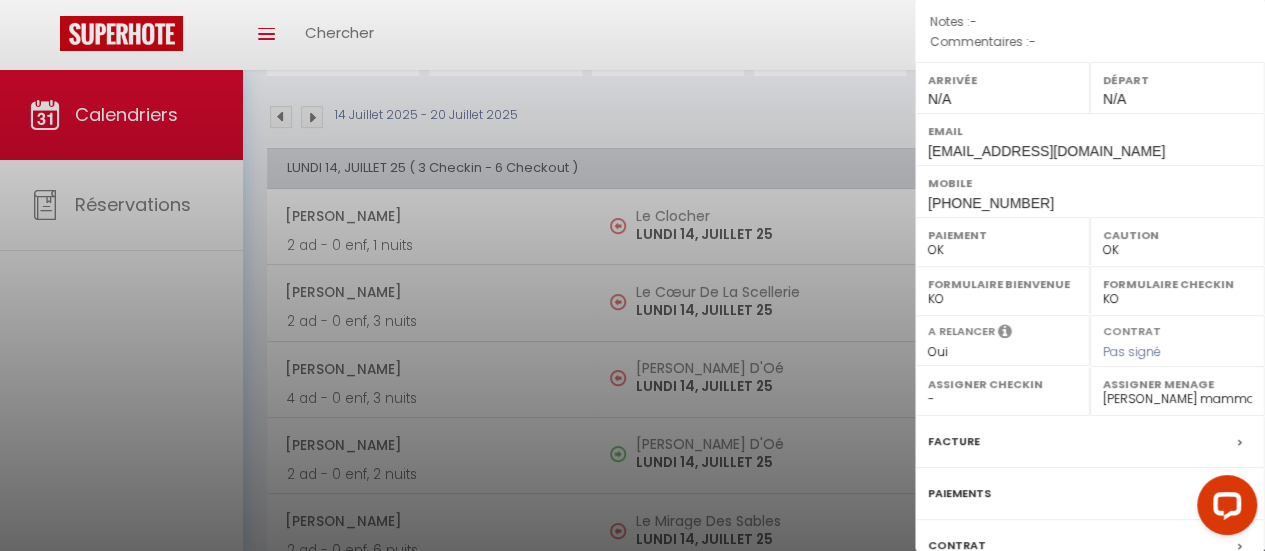click at bounding box center (632, 275) 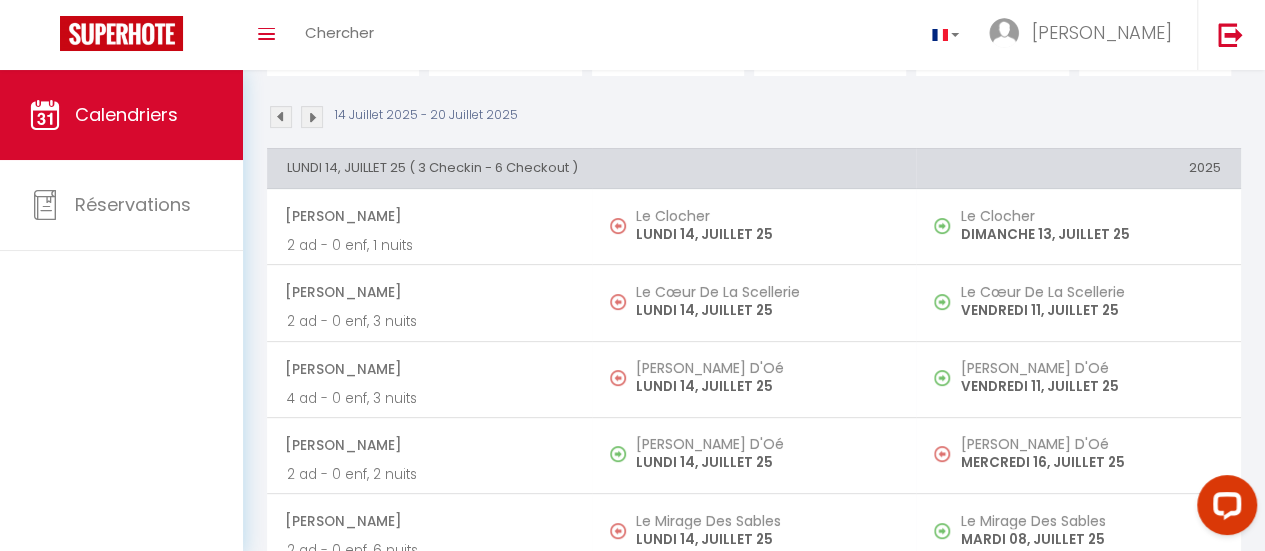 click on "LUNDI 14, JUILLET 25" at bounding box center (766, 386) 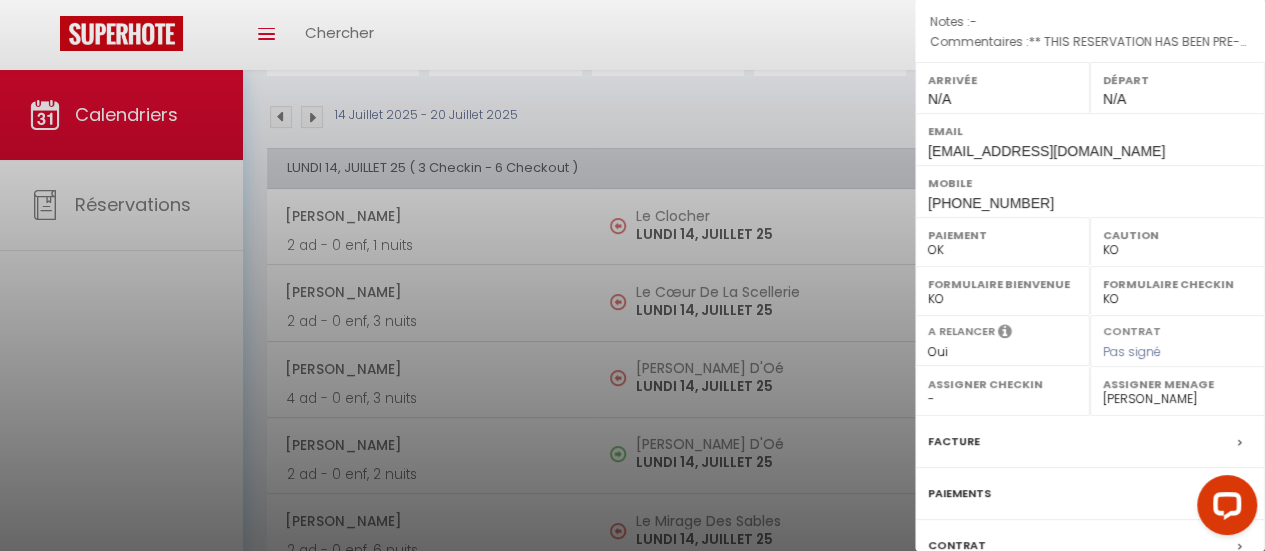 click at bounding box center [632, 275] 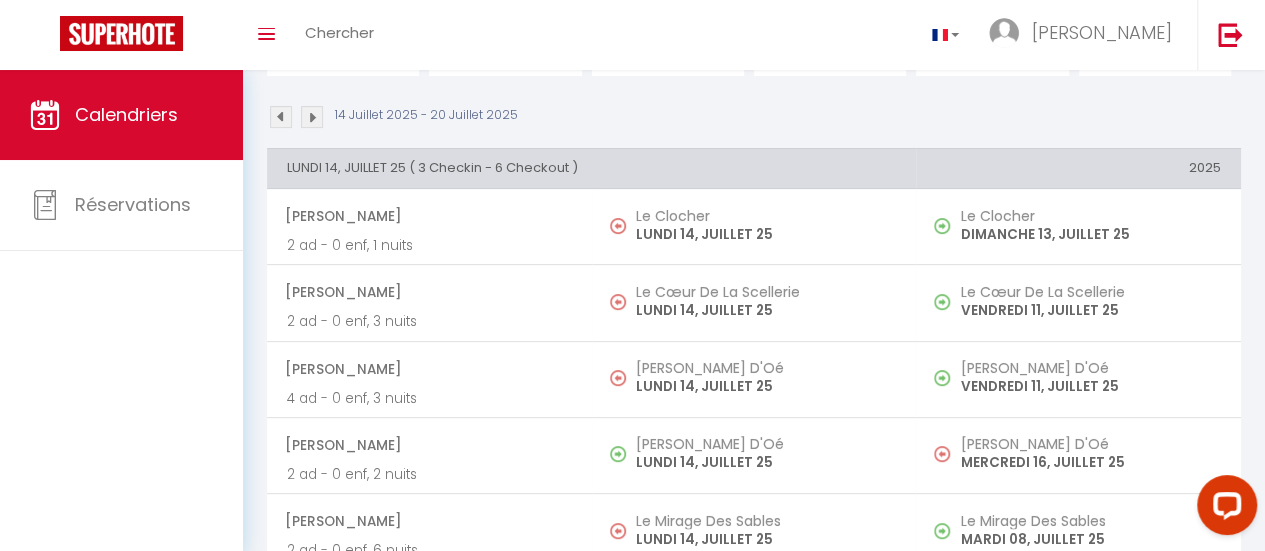 click on "LUNDI 14, JUILLET 25" at bounding box center (766, 462) 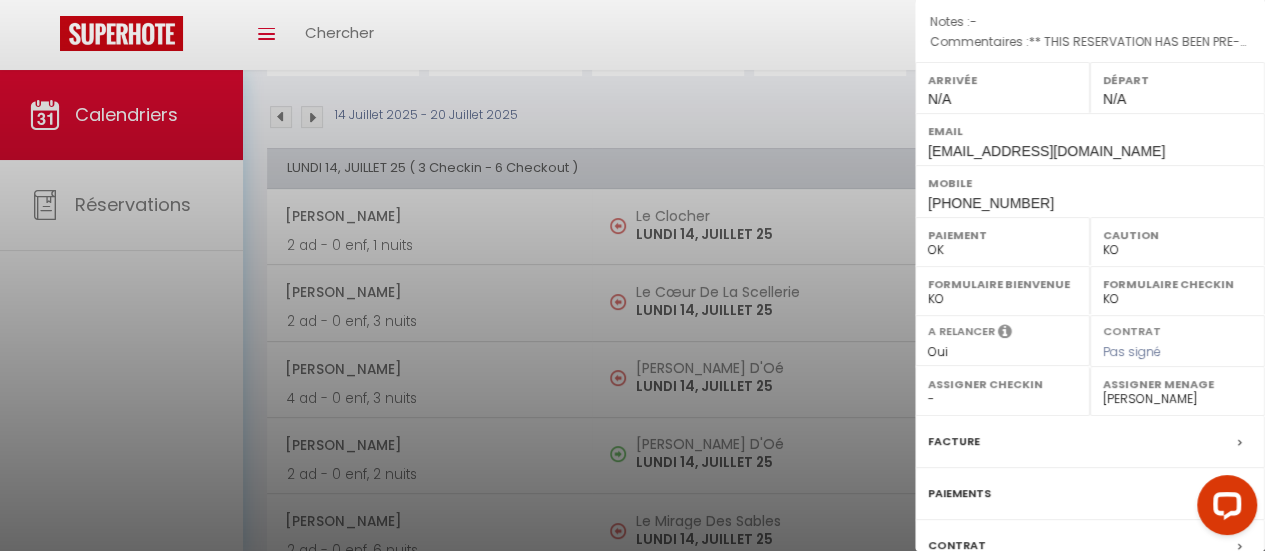 click at bounding box center [632, 275] 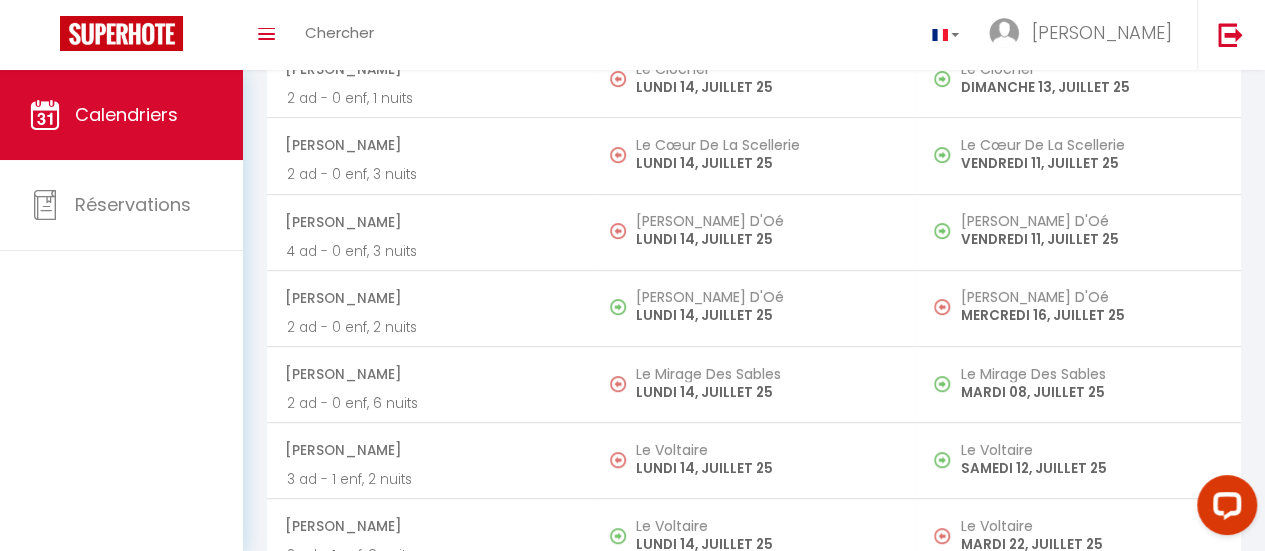 scroll, scrollTop: 362, scrollLeft: 0, axis: vertical 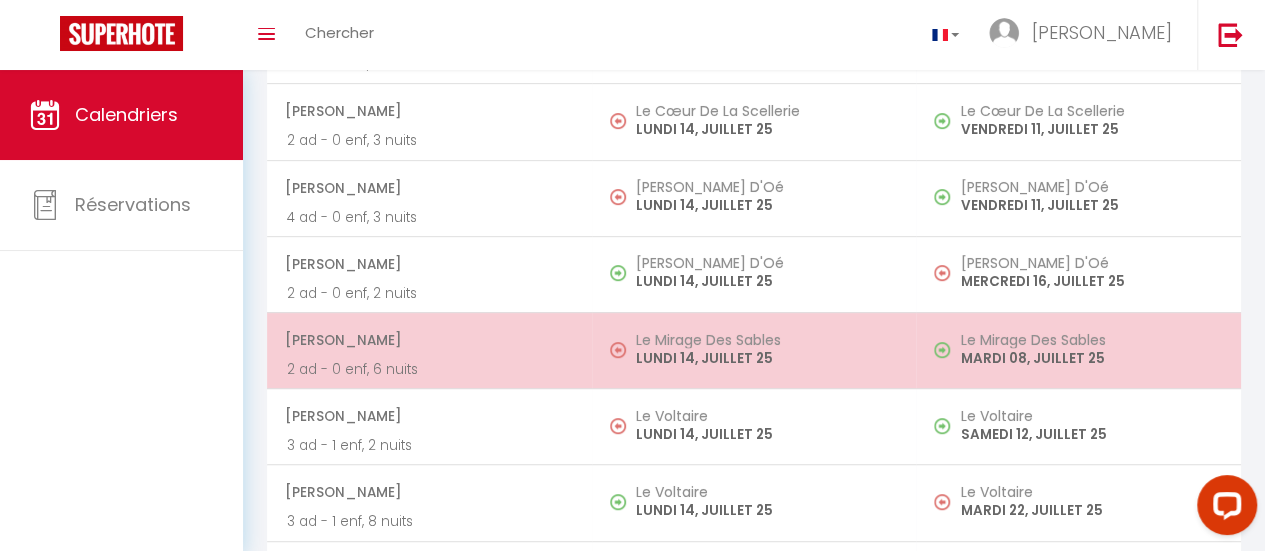 click on "LUNDI 14, JUILLET 25" at bounding box center [766, 358] 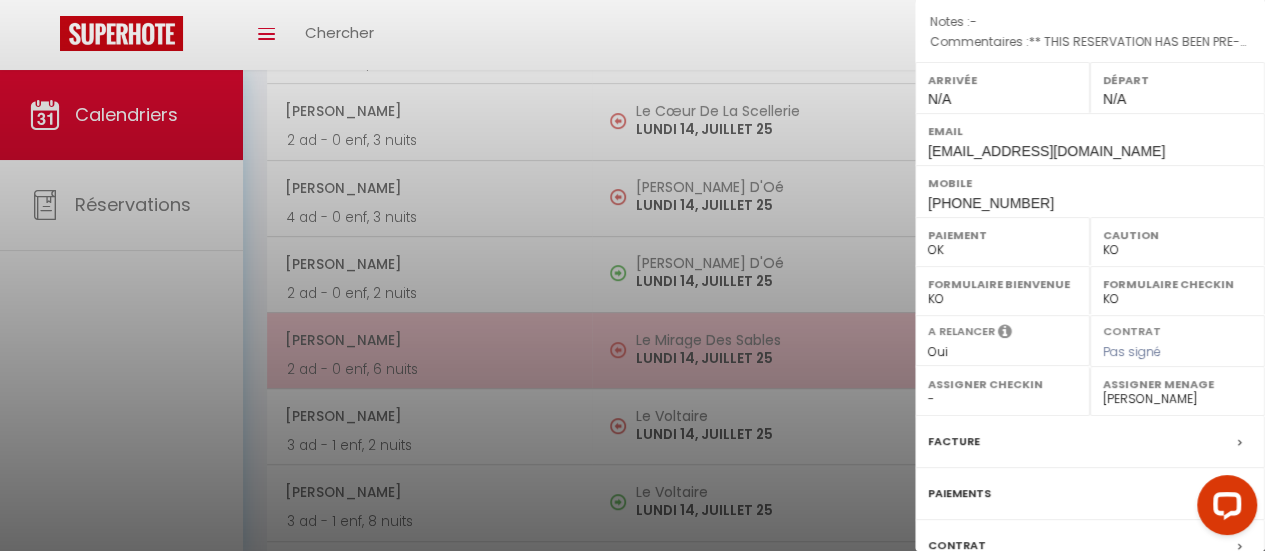 click at bounding box center [632, 275] 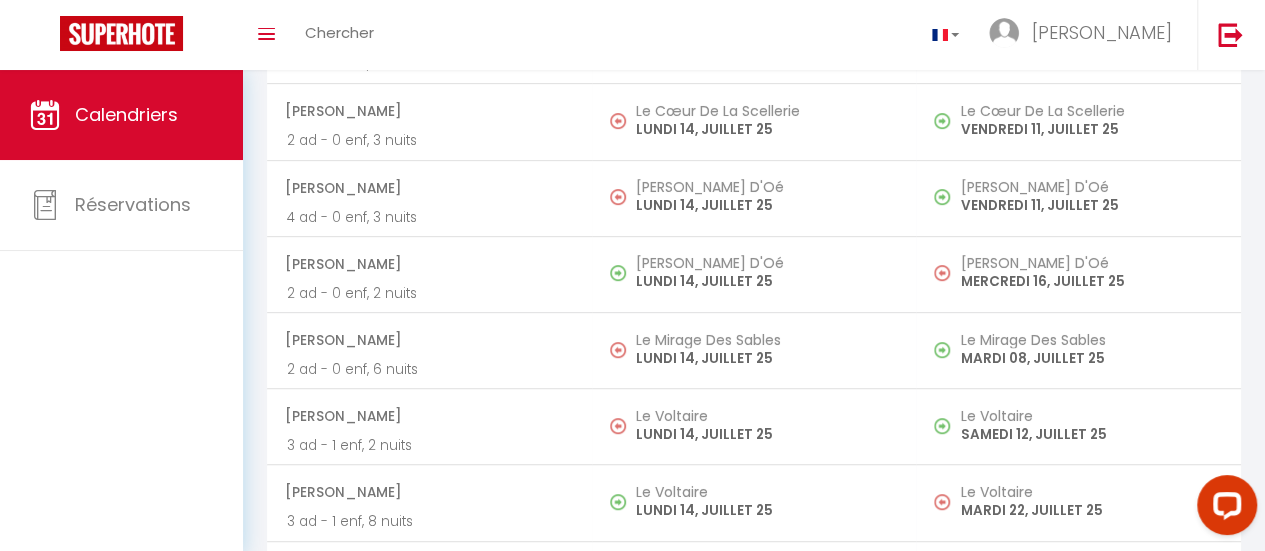 click on "Le Voltaire" at bounding box center (766, 416) 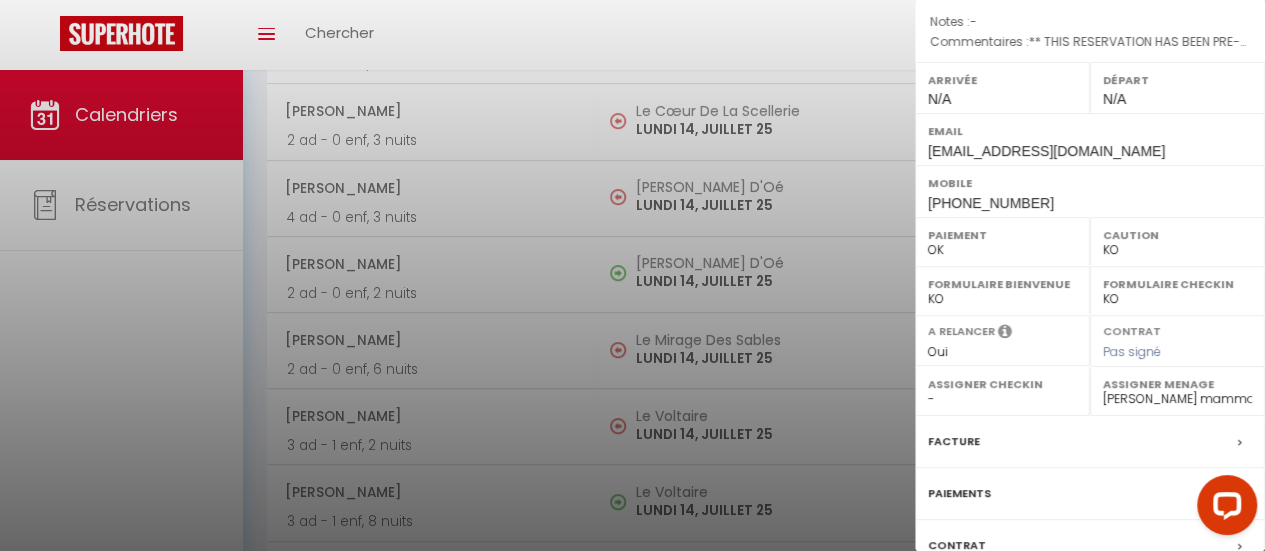 click at bounding box center [632, 275] 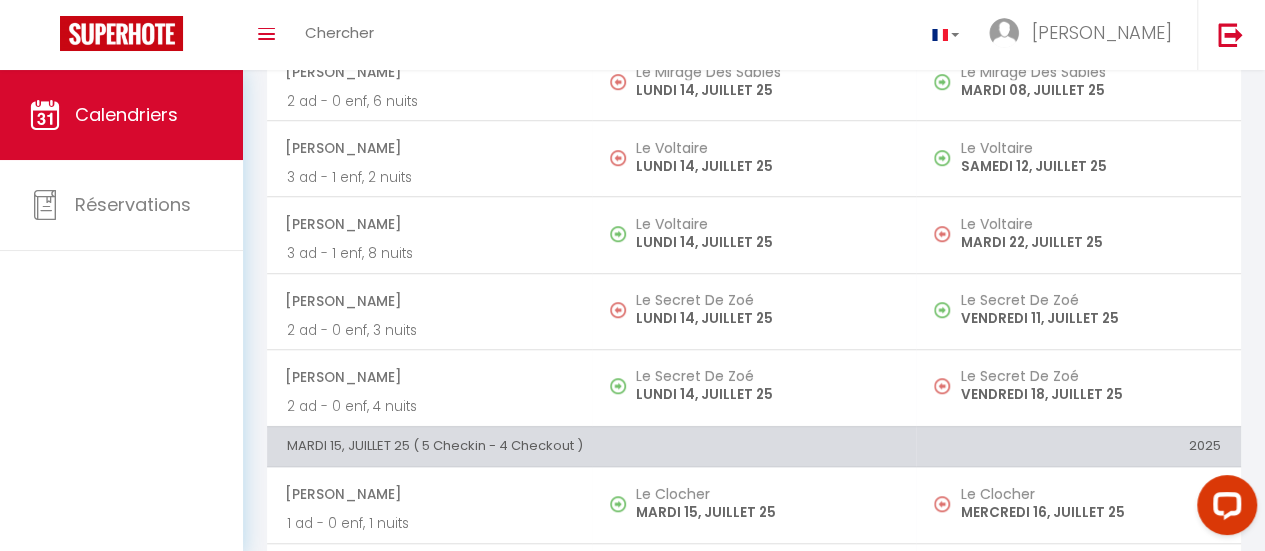 scroll, scrollTop: 653, scrollLeft: 0, axis: vertical 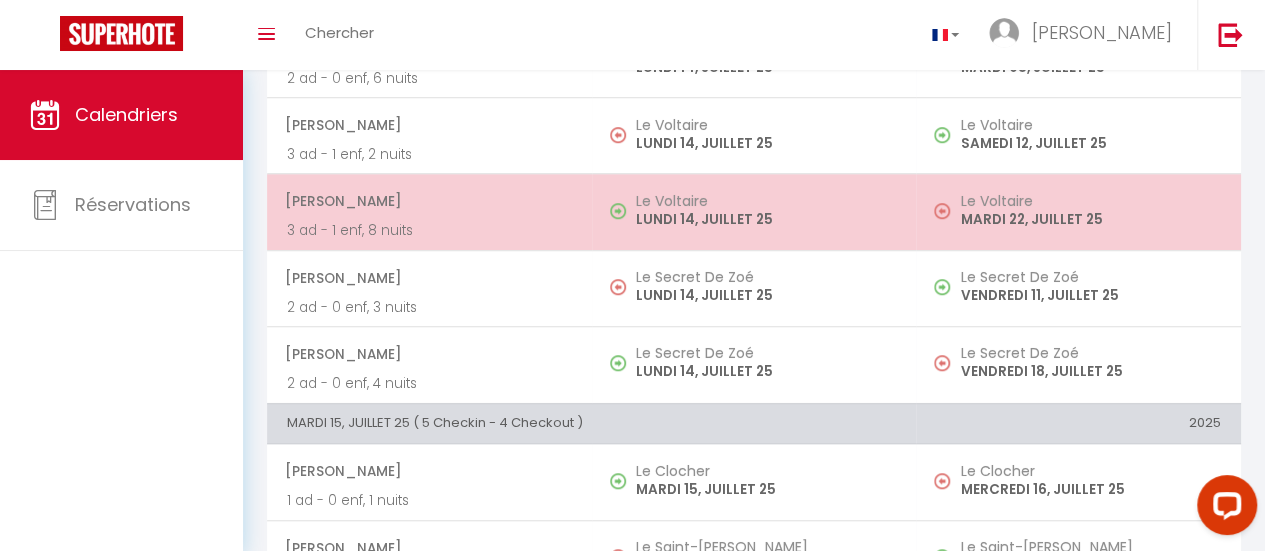 click on "LUNDI 14, JUILLET 25" at bounding box center (766, 219) 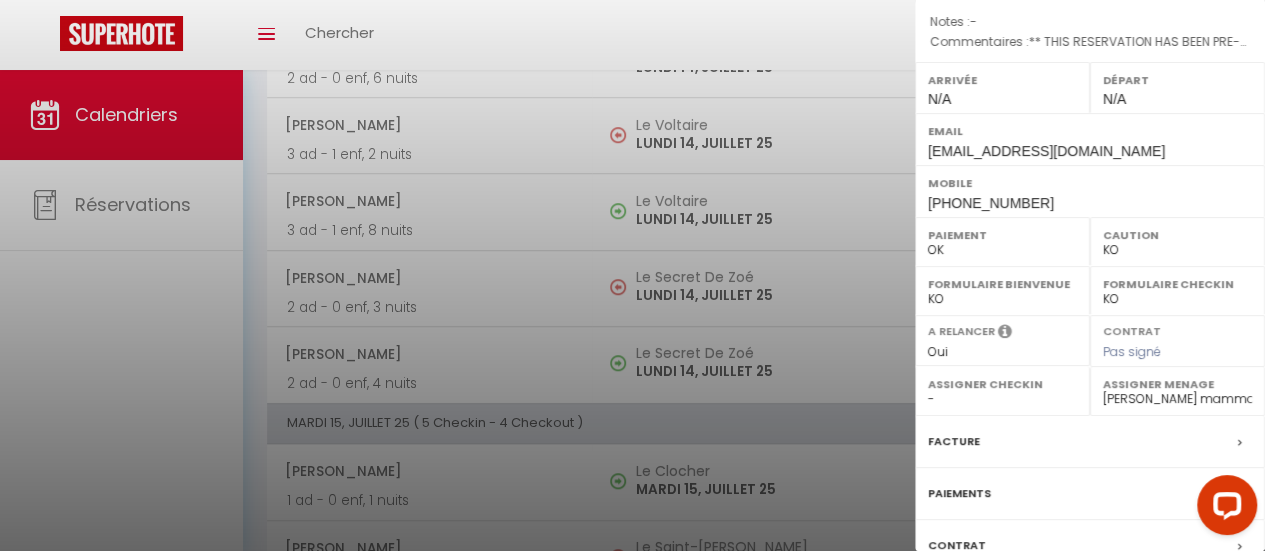 click at bounding box center [632, 275] 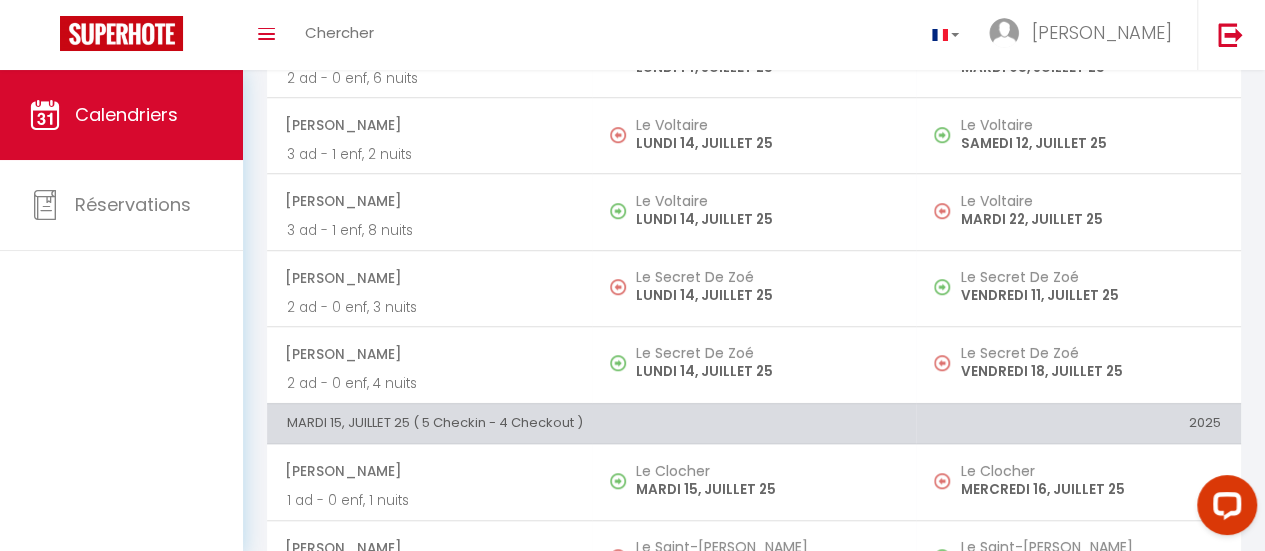 click on "Le Secret De Zoé
LUNDI 14, JUILLET 25" at bounding box center (754, 288) 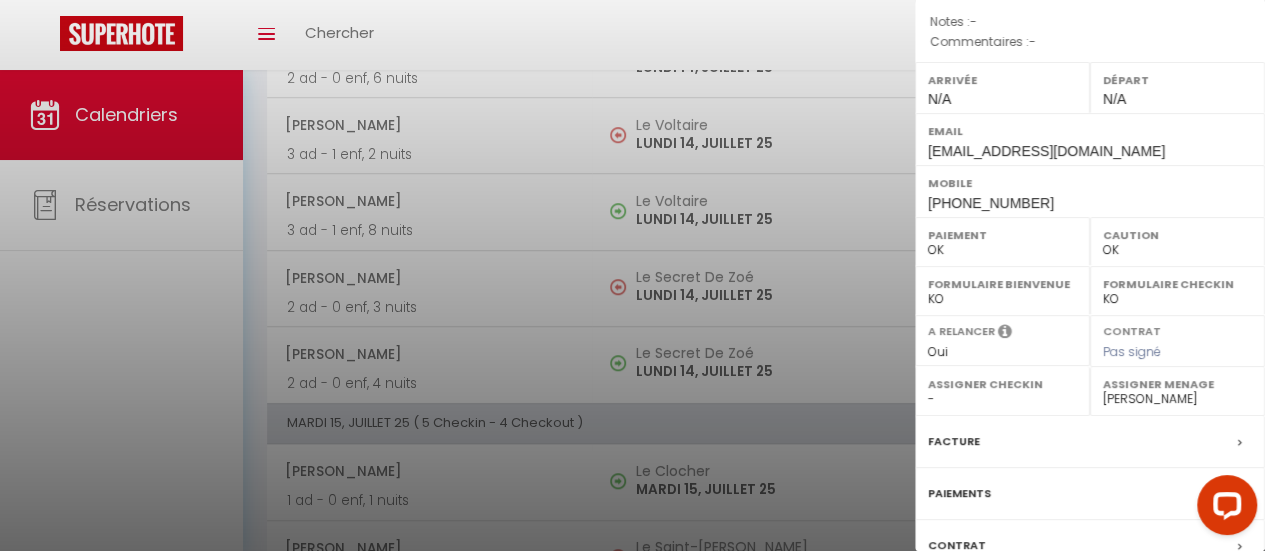click at bounding box center [632, 275] 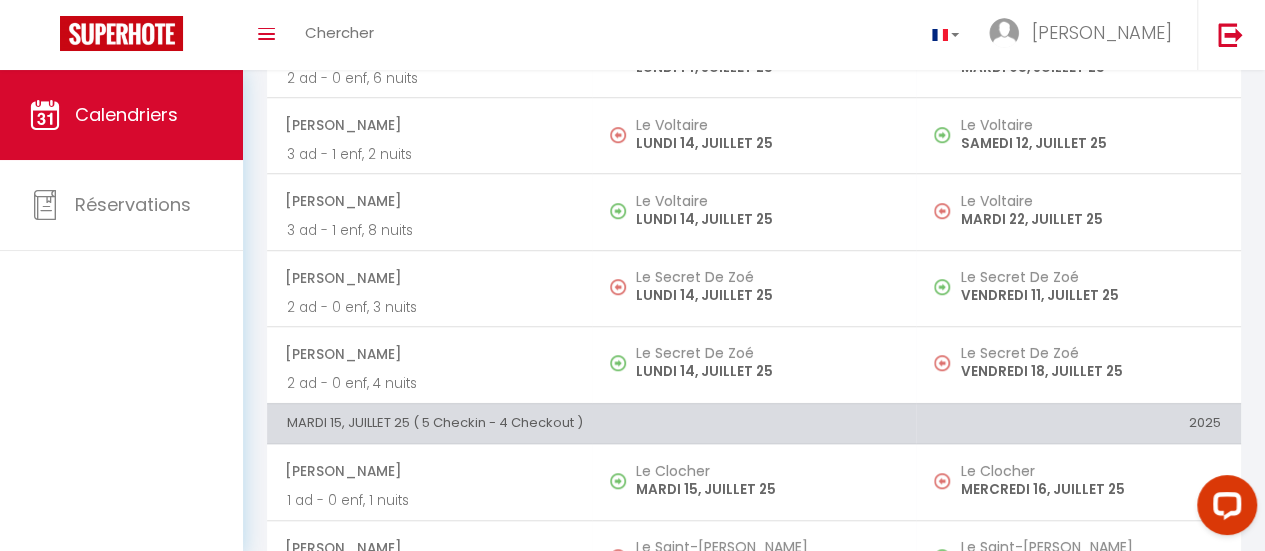 click on "Coaching SuperHote ce soir à 18h00, pour participer:  [URL][DOMAIN_NAME][SECURITY_DATA]   ×     Toggle navigation       Toggle Search     Toggle menubar     Chercher   BUTTON                 Nadia   Paramètres            Résultat de la recherche   Aucun résultat     Calendriers     Réservations                           Résultat de la recherche   Id   Appart   Voyageur    Checkin   Checkout   Nuits   Pers.   Plateforme   Statut     Résultat de la recherche   Aucun résultat           CALENDRIERS
Filtrer par hébergement
Tous       Le Clocher     Le Saint-[PERSON_NAME]     Le Cœur De La Scellerie     La Suite Des Halles     [GEOGRAPHIC_DATA][PERSON_NAME]     [GEOGRAPHIC_DATA] Des Prébendes     [PERSON_NAME] D'Oé     Le Mirage Des Sables     Le Voltaire     Le Châteaubriand     [GEOGRAPHIC_DATA]     L'Éden Caché     Le Secret De Zoé     Le Ballanais    Effacer   Sauvegarder
Actions" at bounding box center [632, 1608] 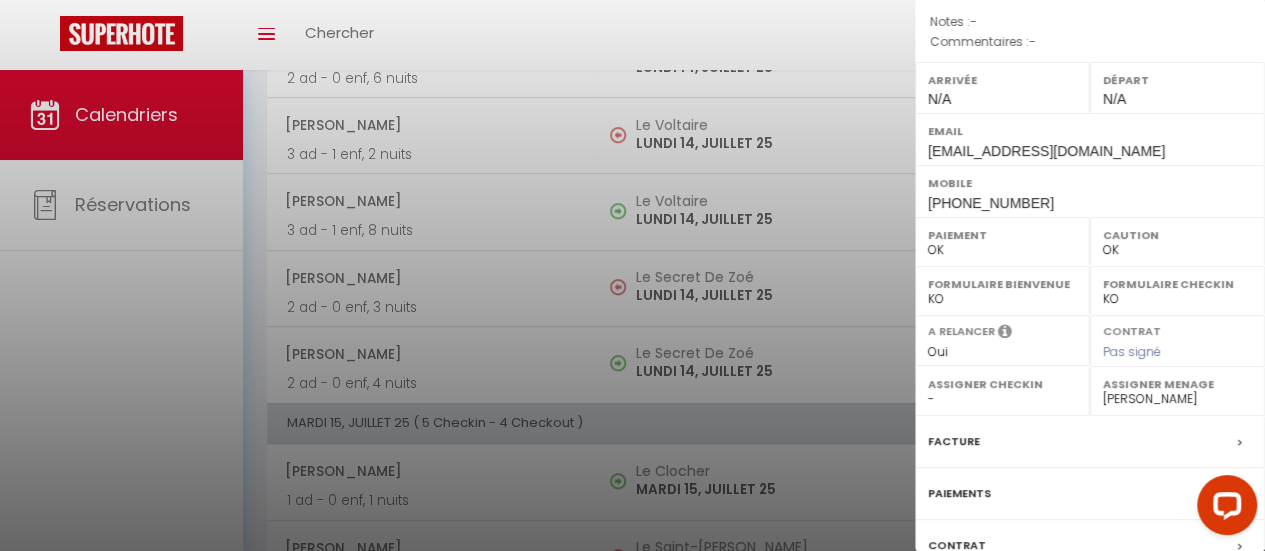 click at bounding box center [632, 275] 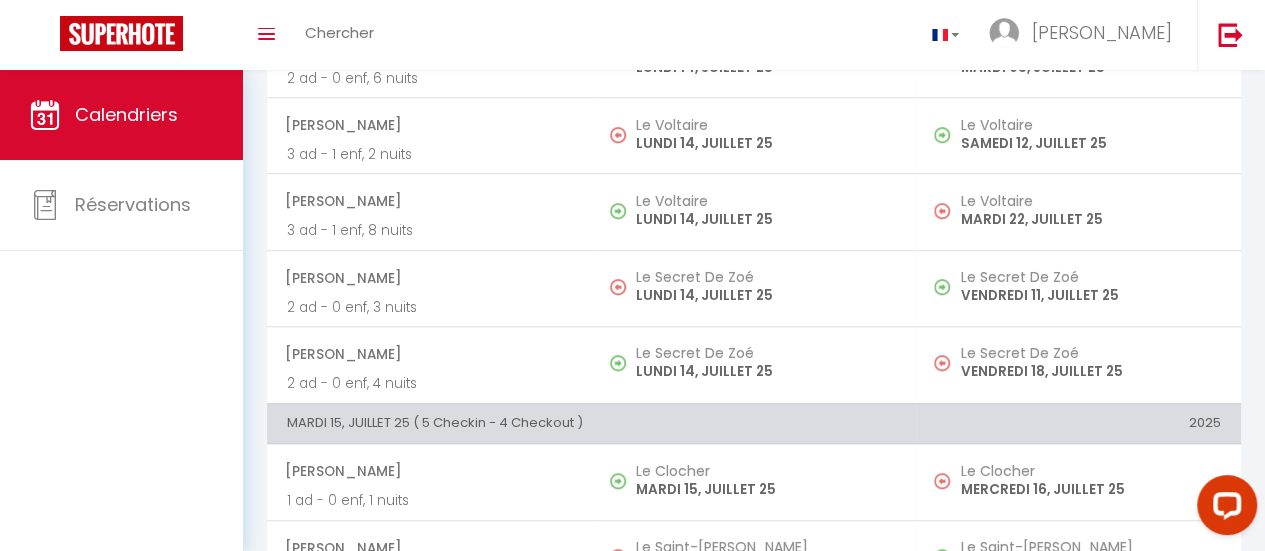click on "Le Clocher" at bounding box center (766, 471) 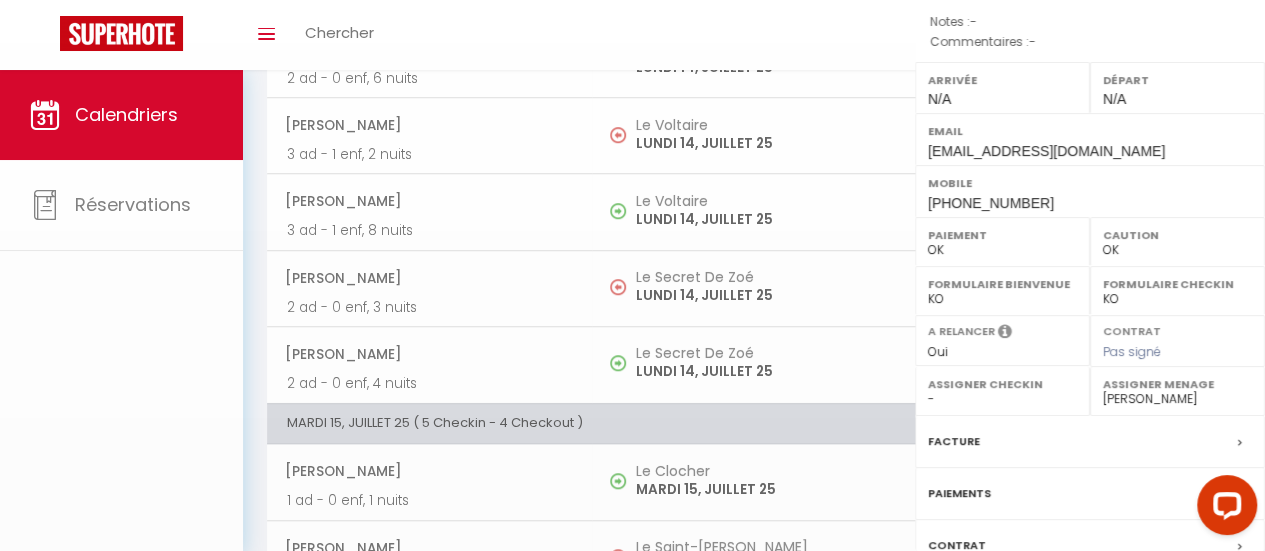 select 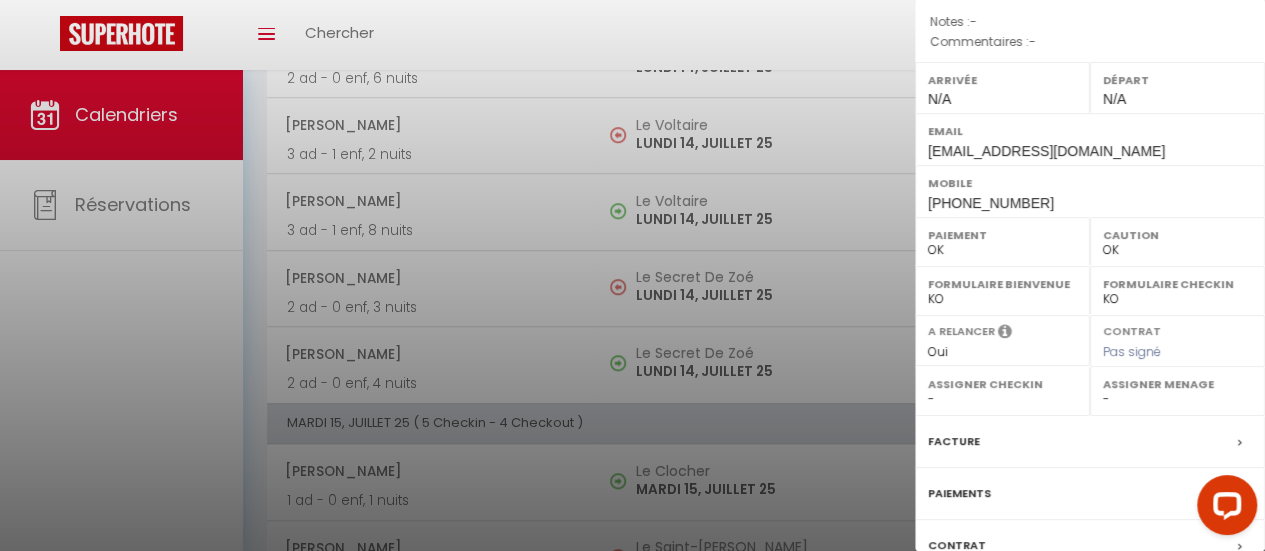 click on "Assigner Menage" at bounding box center (1177, 384) 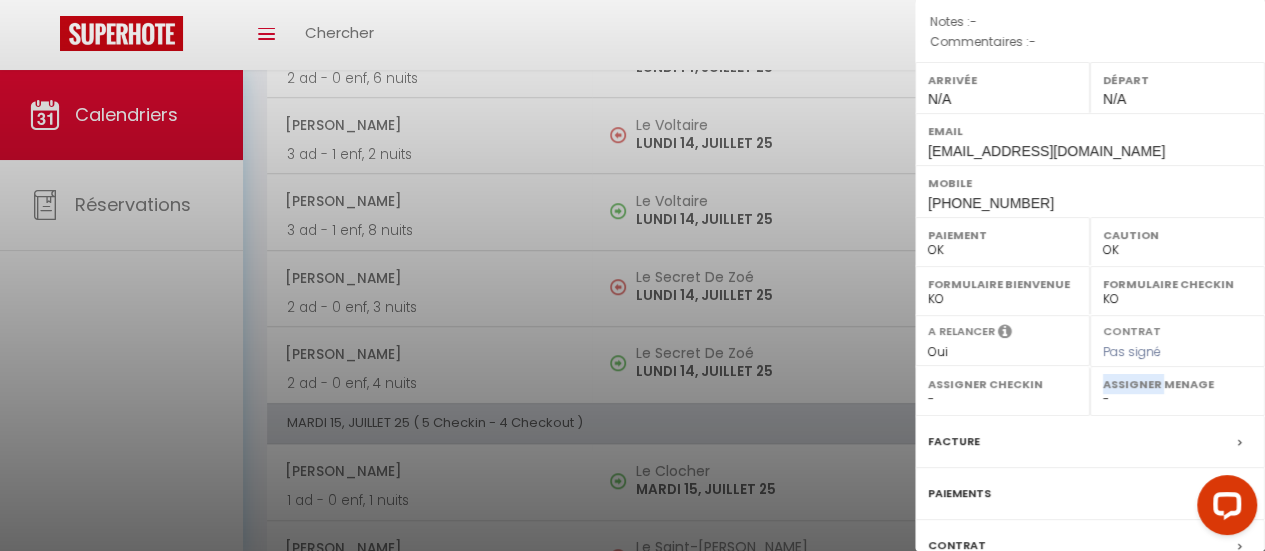 click on "Assigner Menage" at bounding box center (1177, 384) 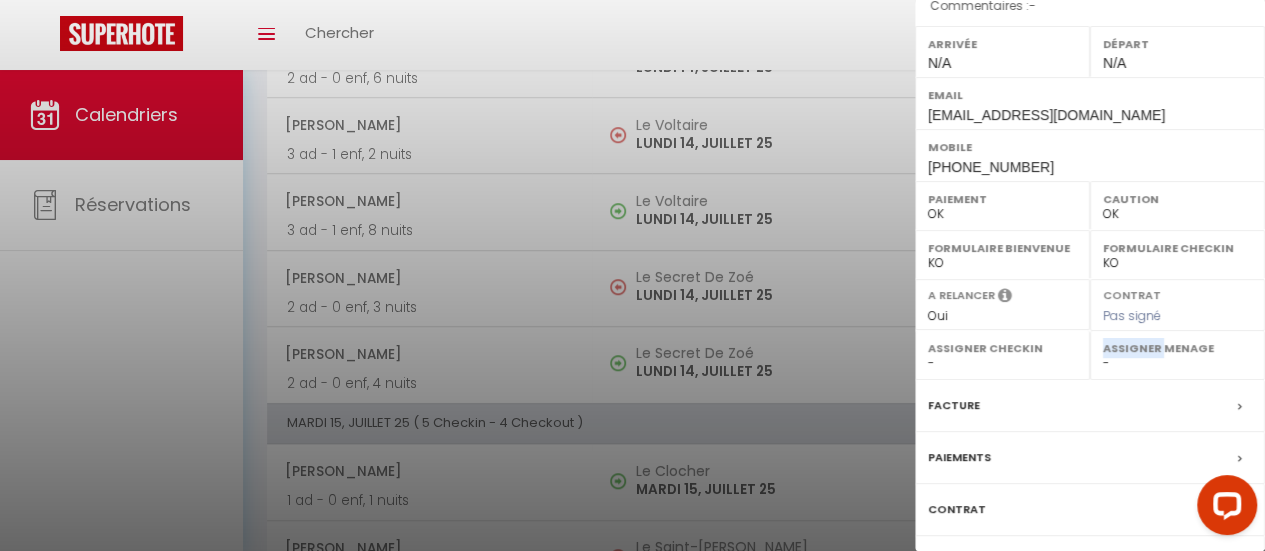 scroll, scrollTop: 274, scrollLeft: 0, axis: vertical 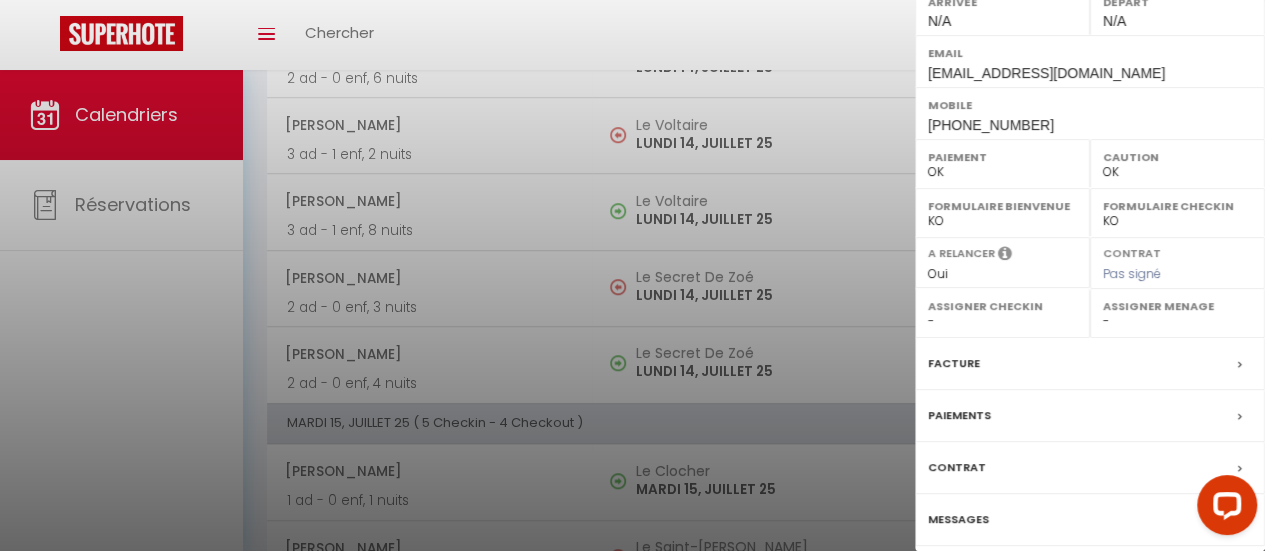 click at bounding box center [632, 275] 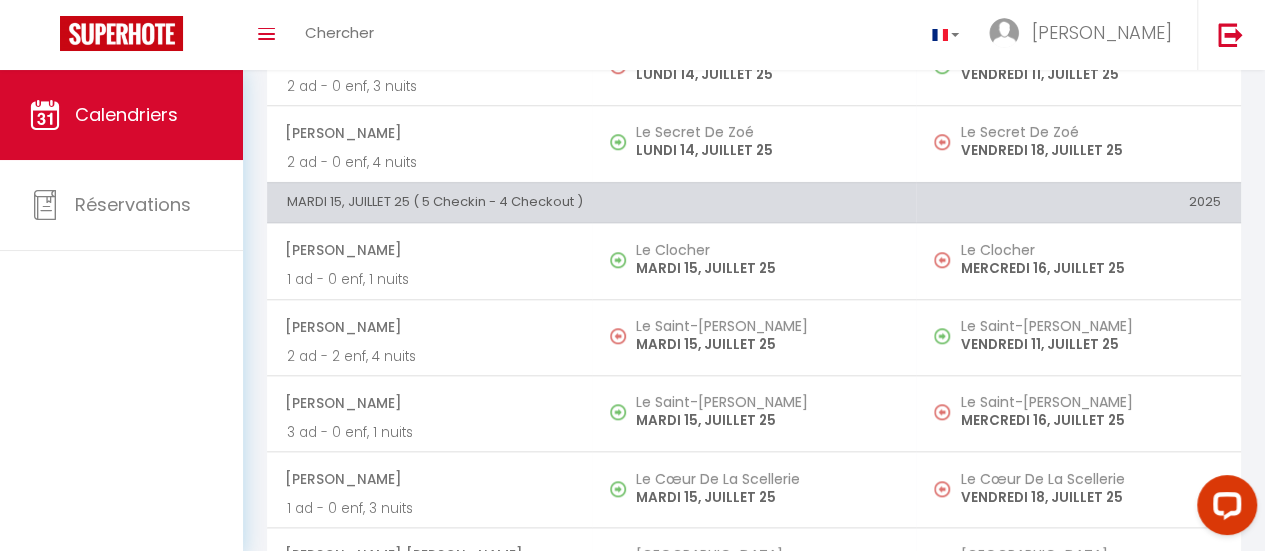 scroll, scrollTop: 880, scrollLeft: 0, axis: vertical 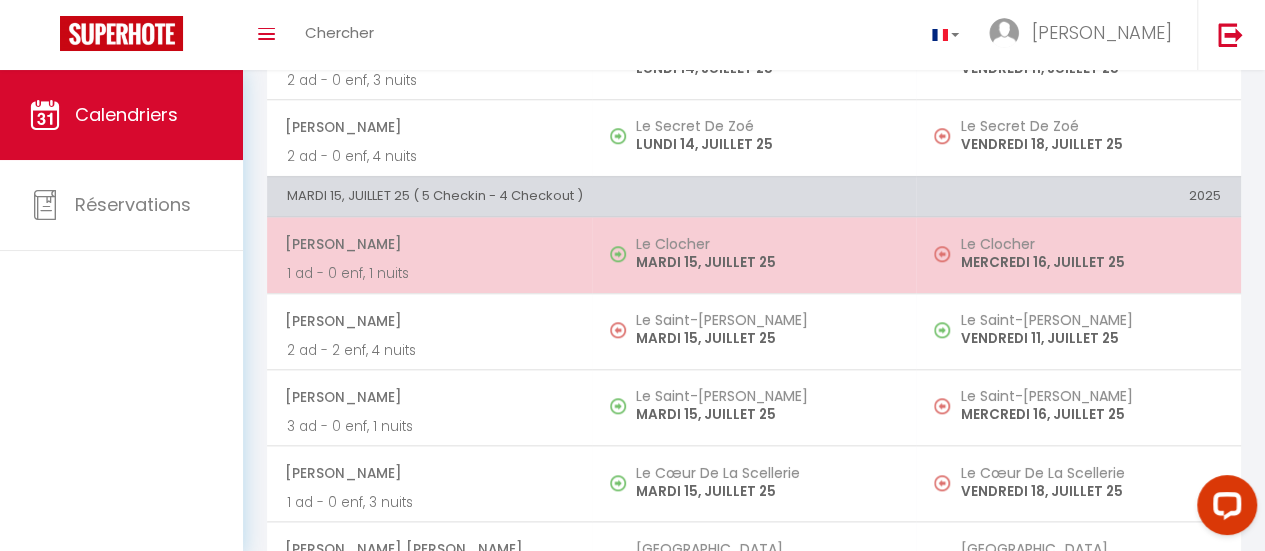 click on "MERCREDI 16, JUILLET 25" at bounding box center [1090, 262] 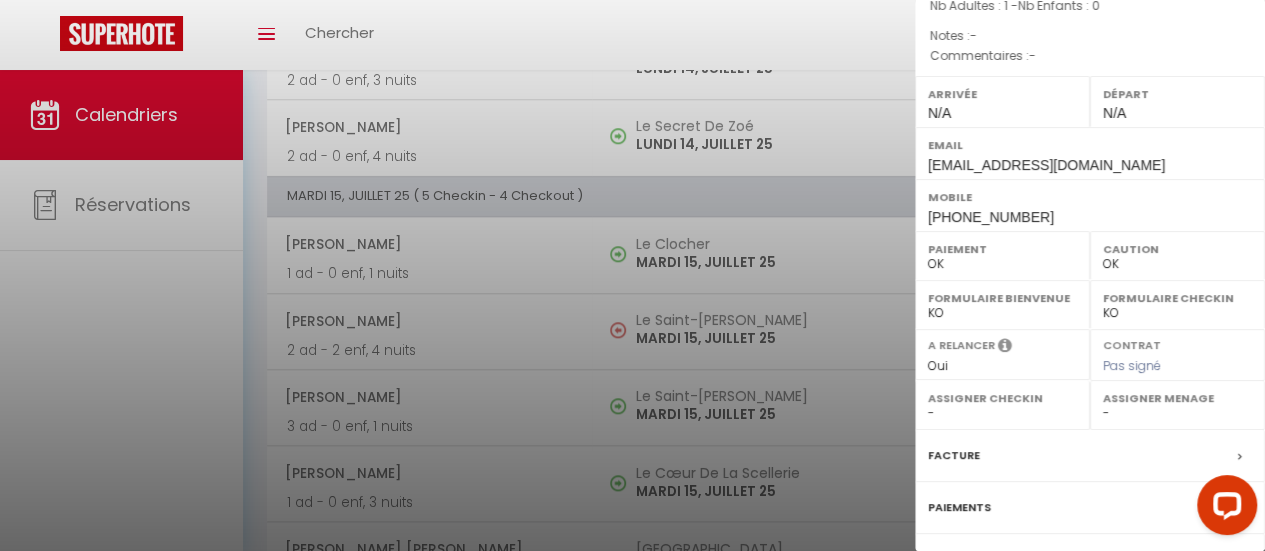 scroll, scrollTop: 203, scrollLeft: 0, axis: vertical 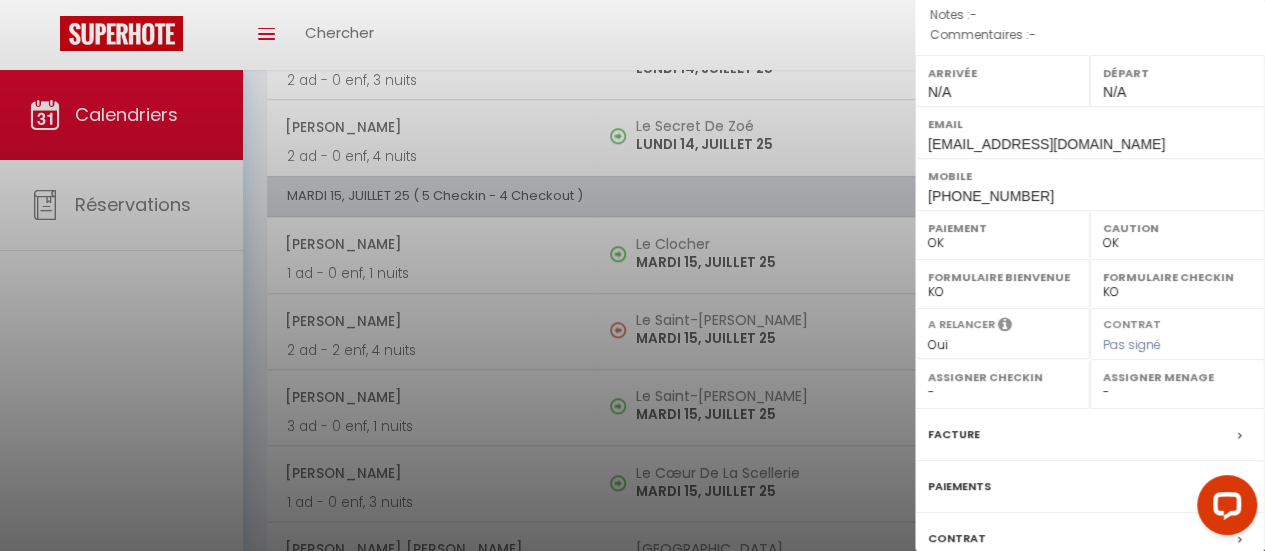 click on "-
[PERSON_NAME] [PERSON_NAME] Hammou [PERSON_NAME]
[PERSON_NAME] PM
[PERSON_NAME] PM" at bounding box center (1177, 392) 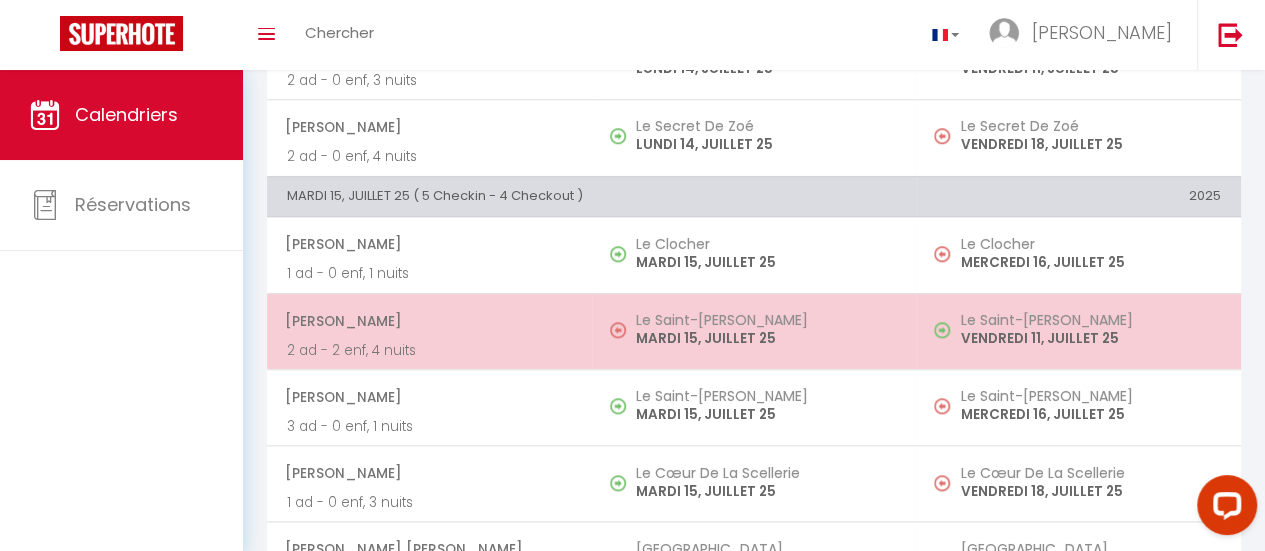 click on "Le Saint-[PERSON_NAME]" at bounding box center (766, 320) 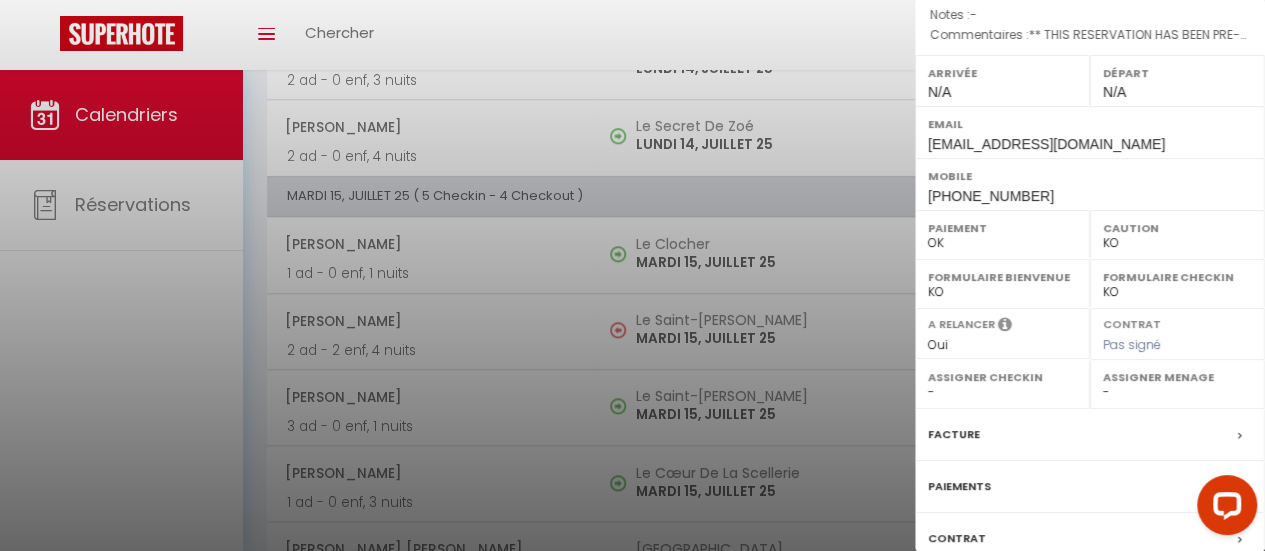click at bounding box center (632, 275) 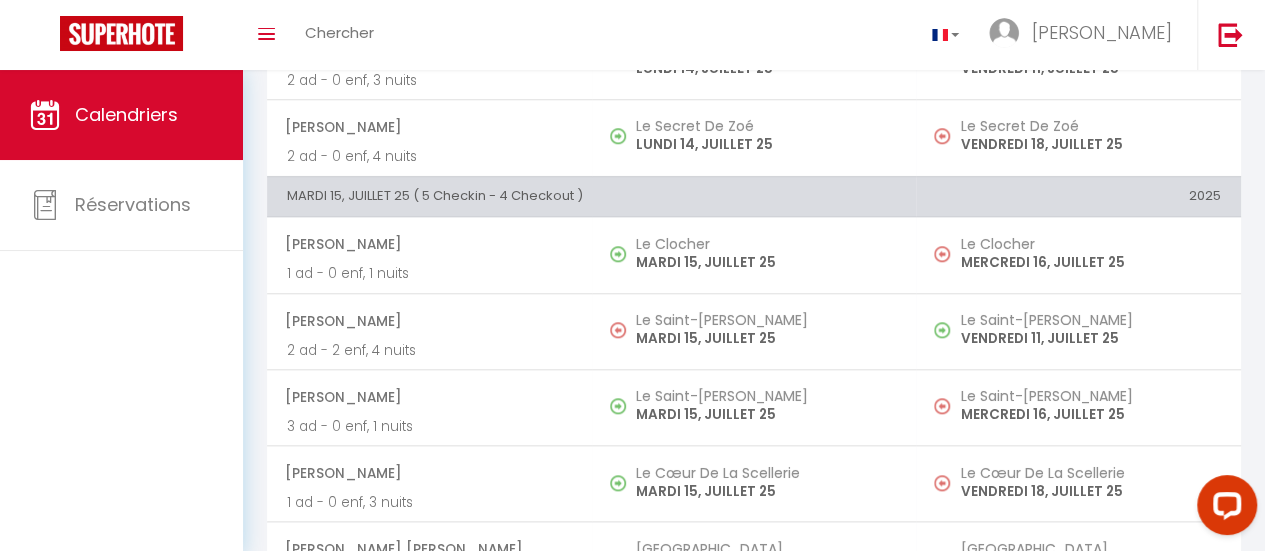 click on "MARDI 15, JUILLET 25" at bounding box center [766, 262] 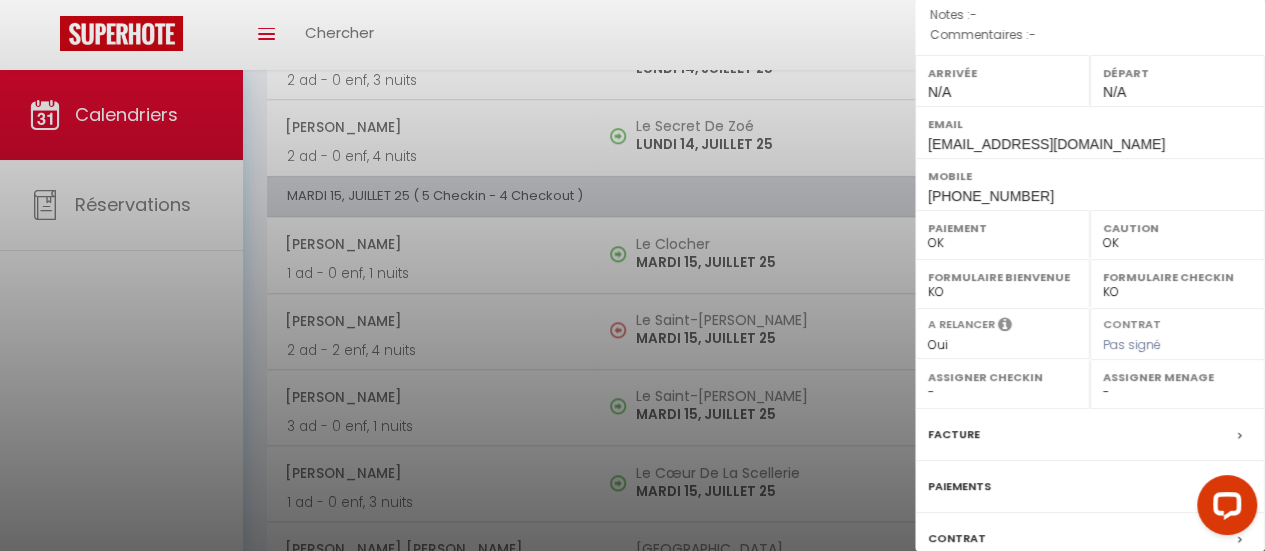 click at bounding box center [632, 275] 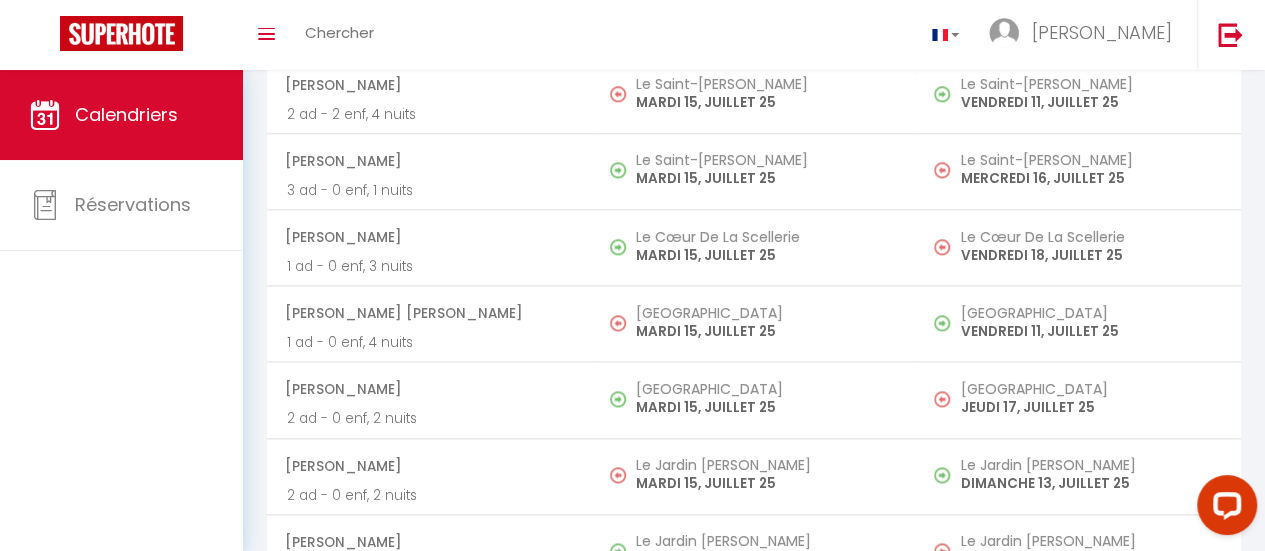 scroll, scrollTop: 1110, scrollLeft: 0, axis: vertical 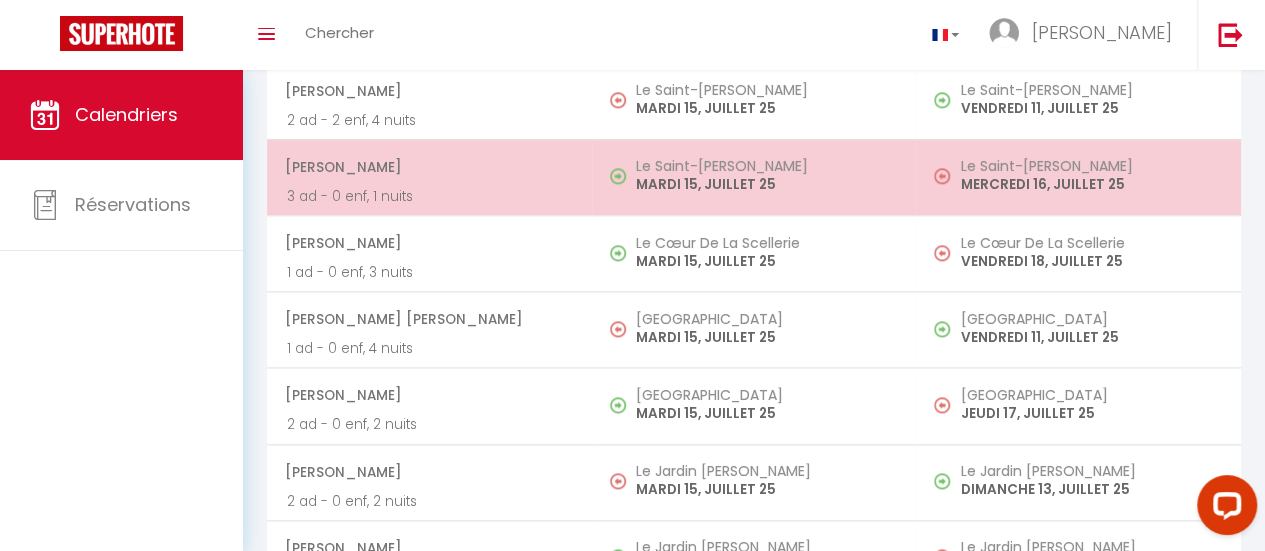 click on "MARDI 15, JUILLET 25" at bounding box center [766, 184] 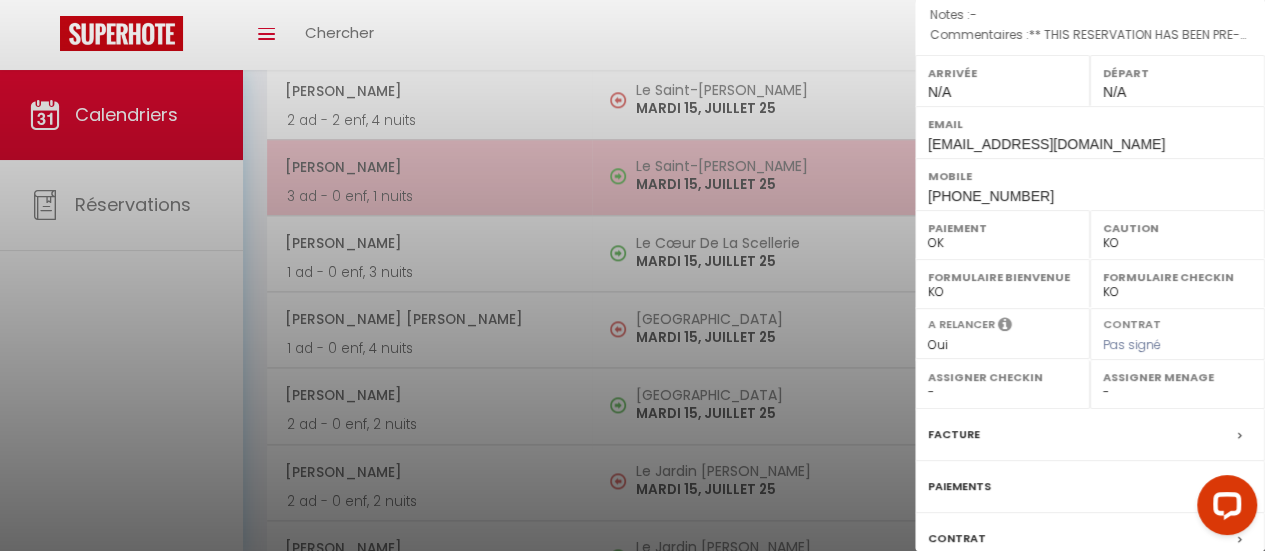click at bounding box center (632, 275) 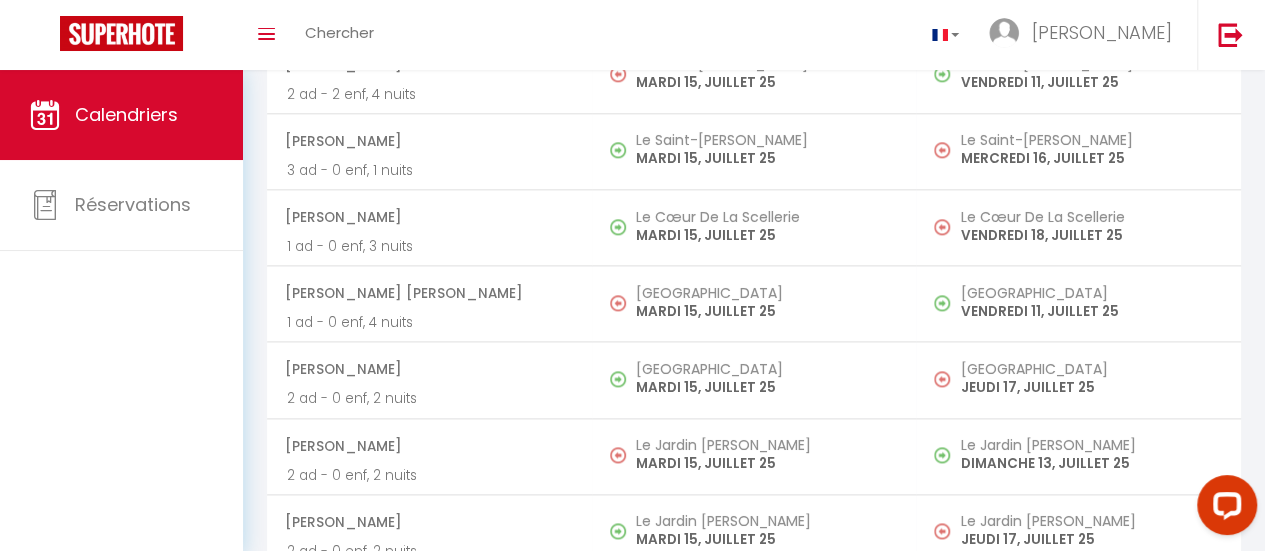 scroll, scrollTop: 1142, scrollLeft: 0, axis: vertical 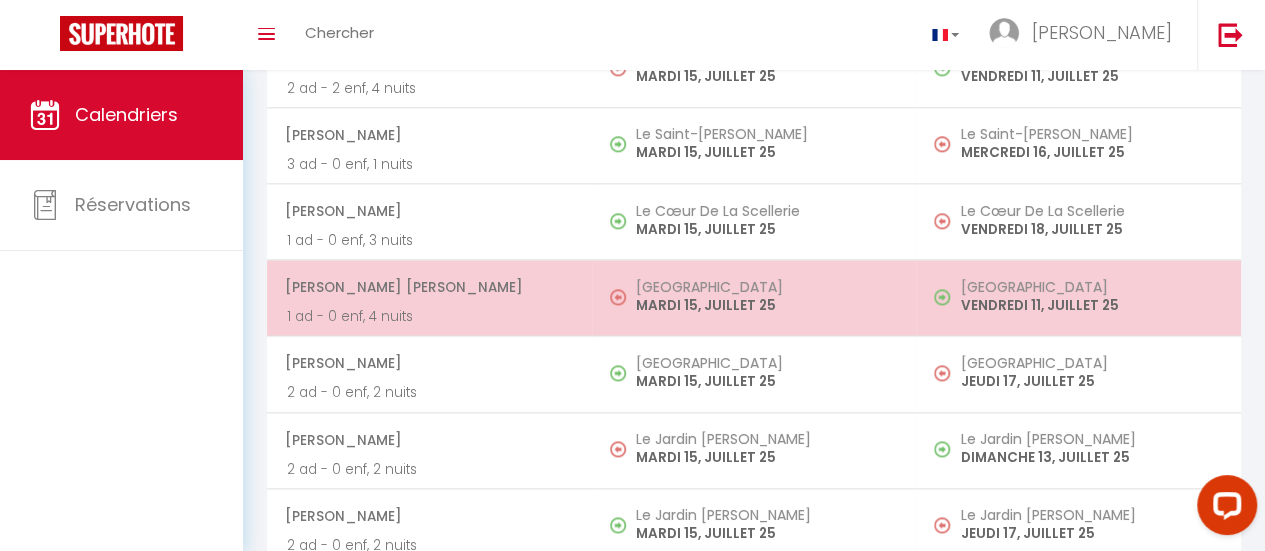 click on "MARDI 15, JUILLET 25" at bounding box center [766, 305] 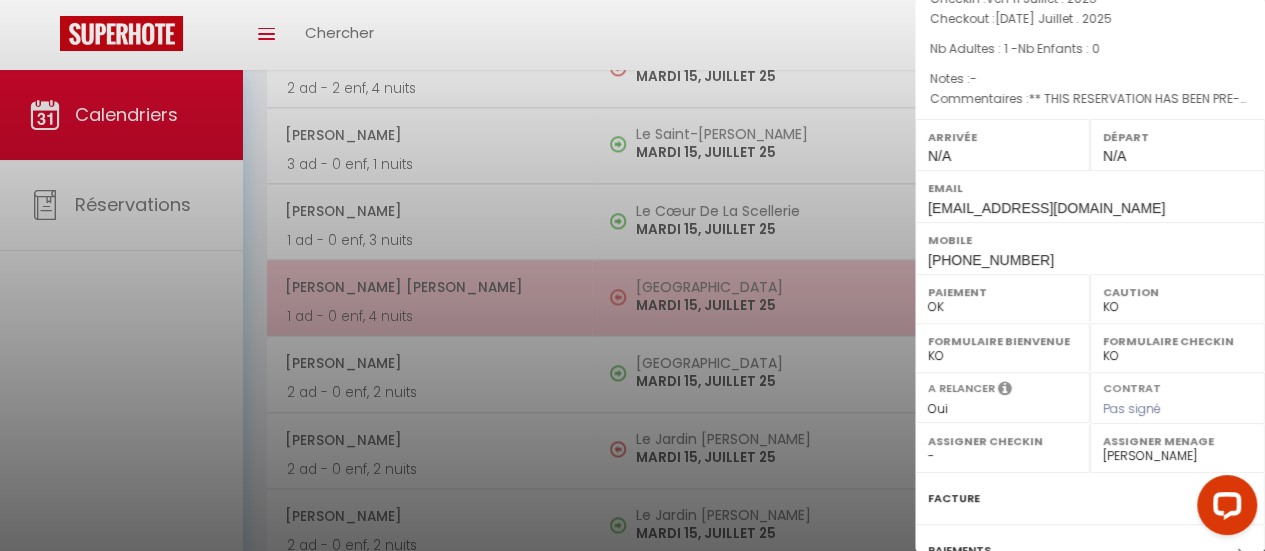 click at bounding box center (632, 275) 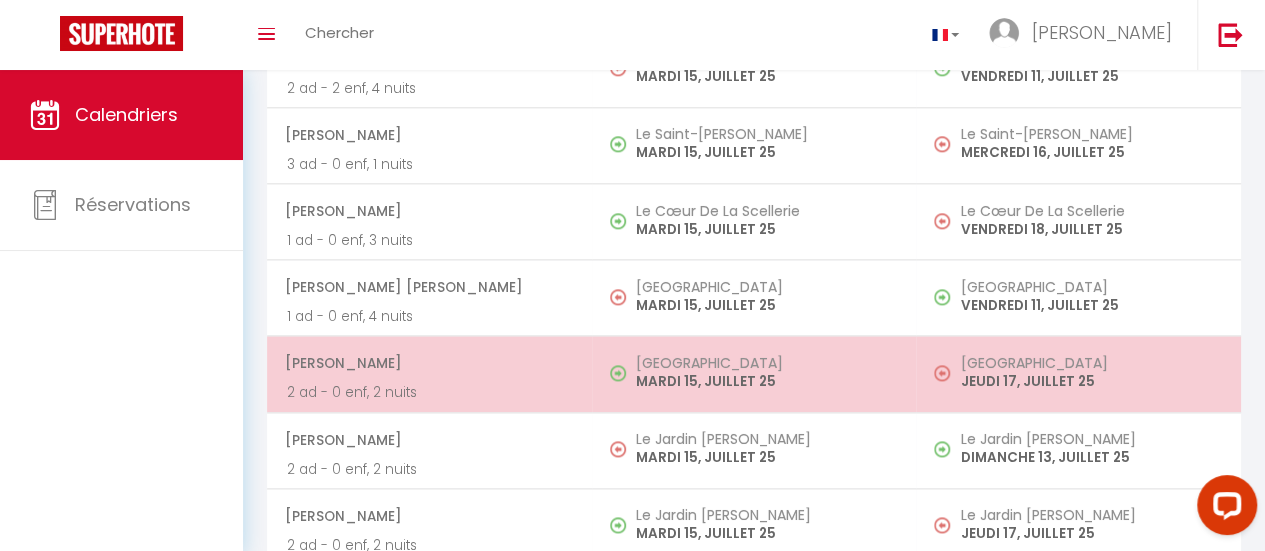 click on "[GEOGRAPHIC_DATA]" at bounding box center (766, 363) 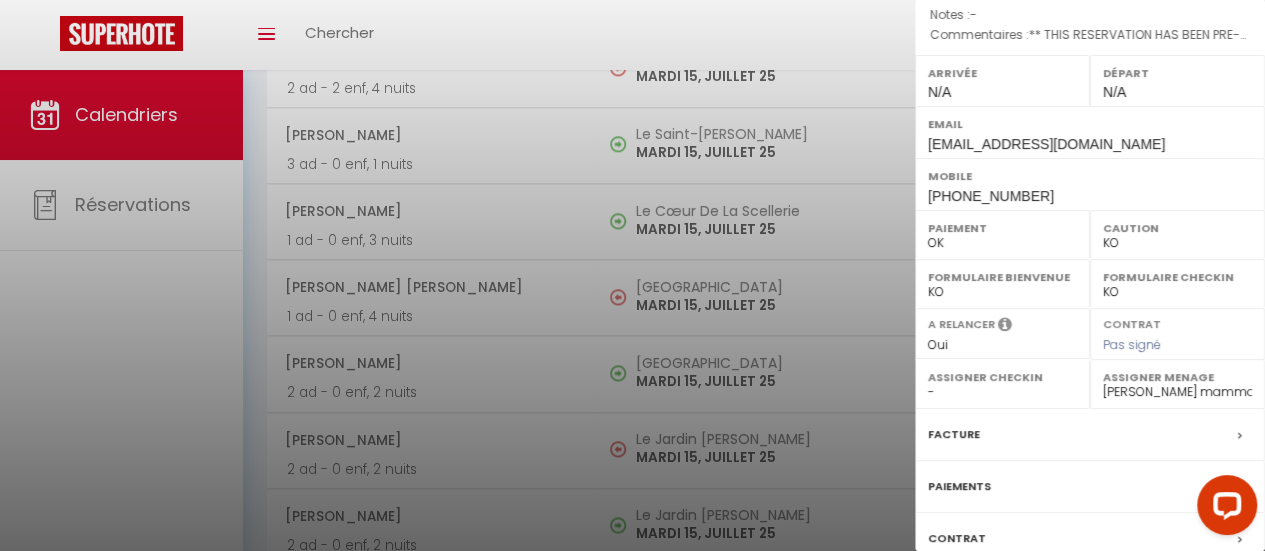 click at bounding box center (632, 275) 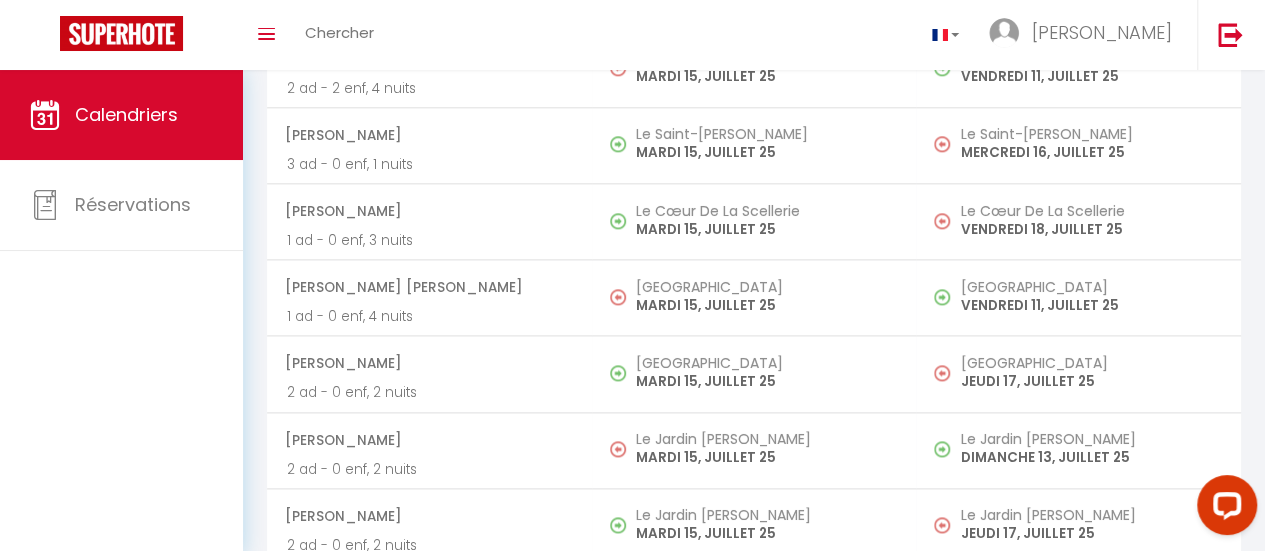 click on "Le Jardin [PERSON_NAME]
MARDI 15, JUILLET 25" at bounding box center [754, 450] 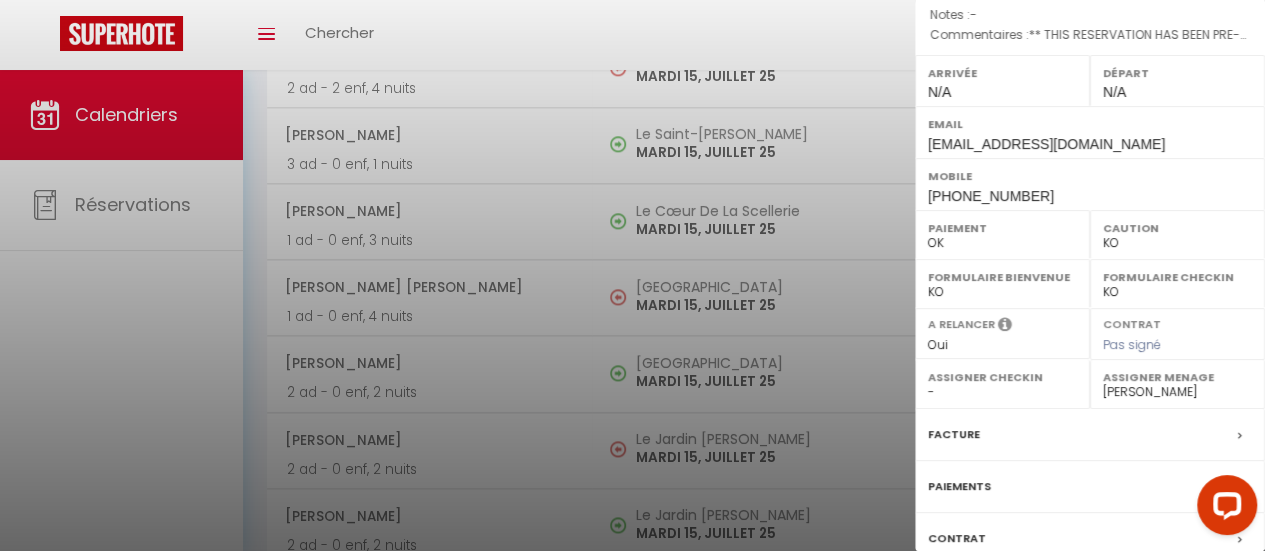 click at bounding box center [632, 275] 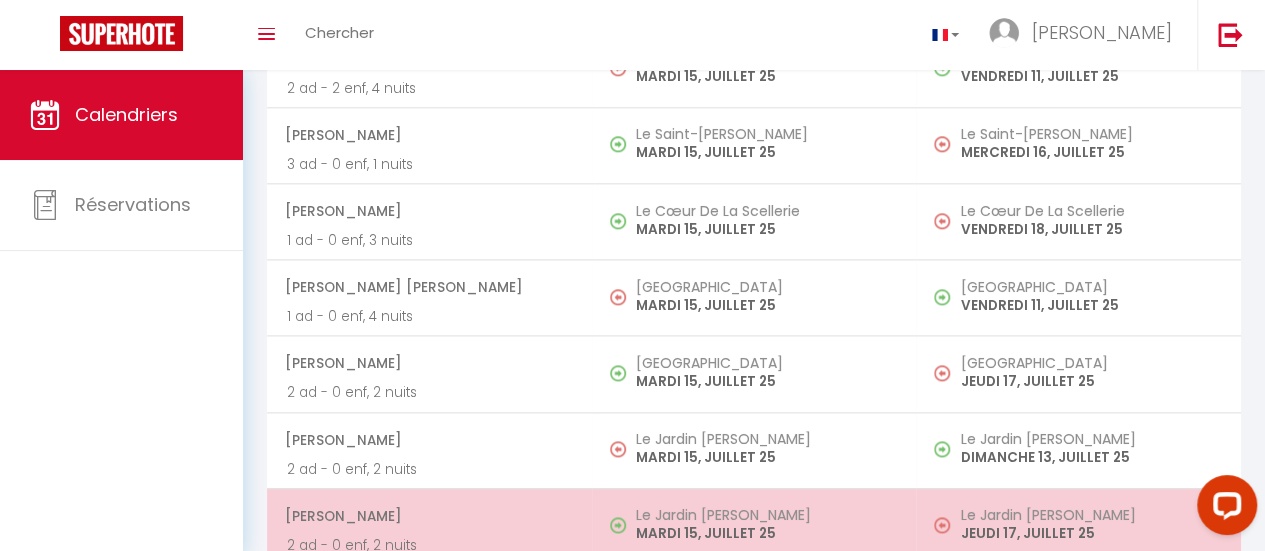 click on "Le Jardin [PERSON_NAME]" at bounding box center [766, 515] 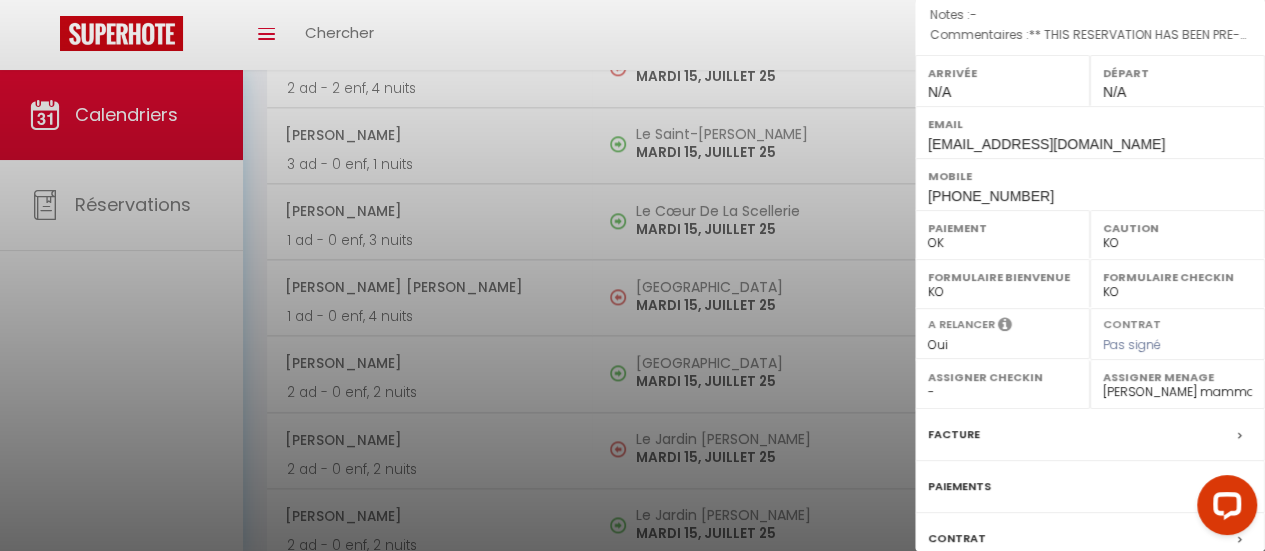 click at bounding box center (632, 275) 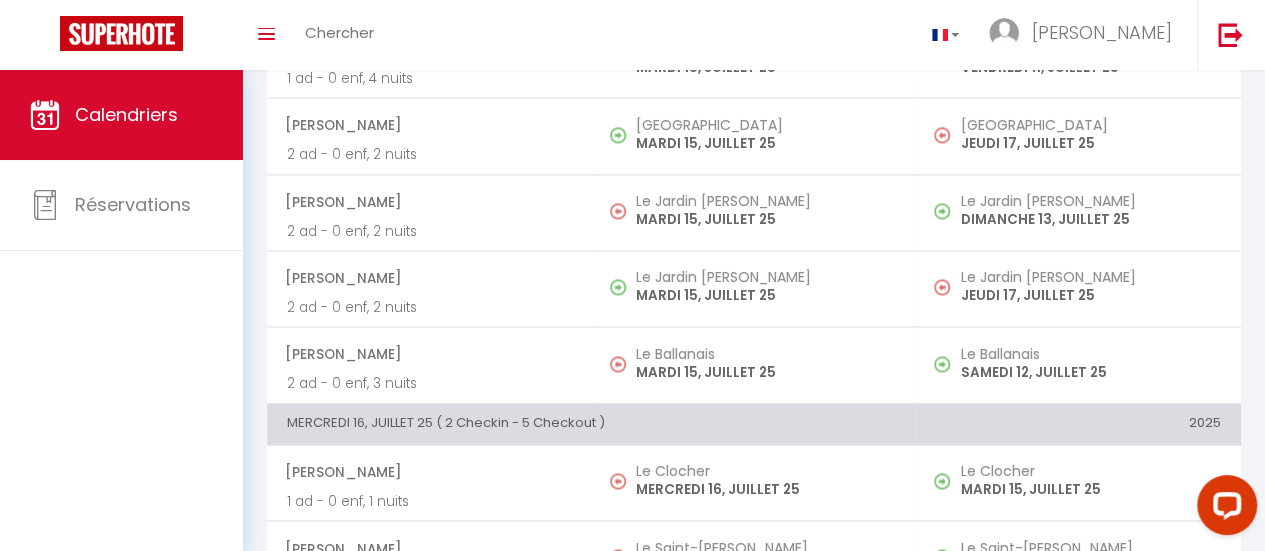 scroll, scrollTop: 1386, scrollLeft: 0, axis: vertical 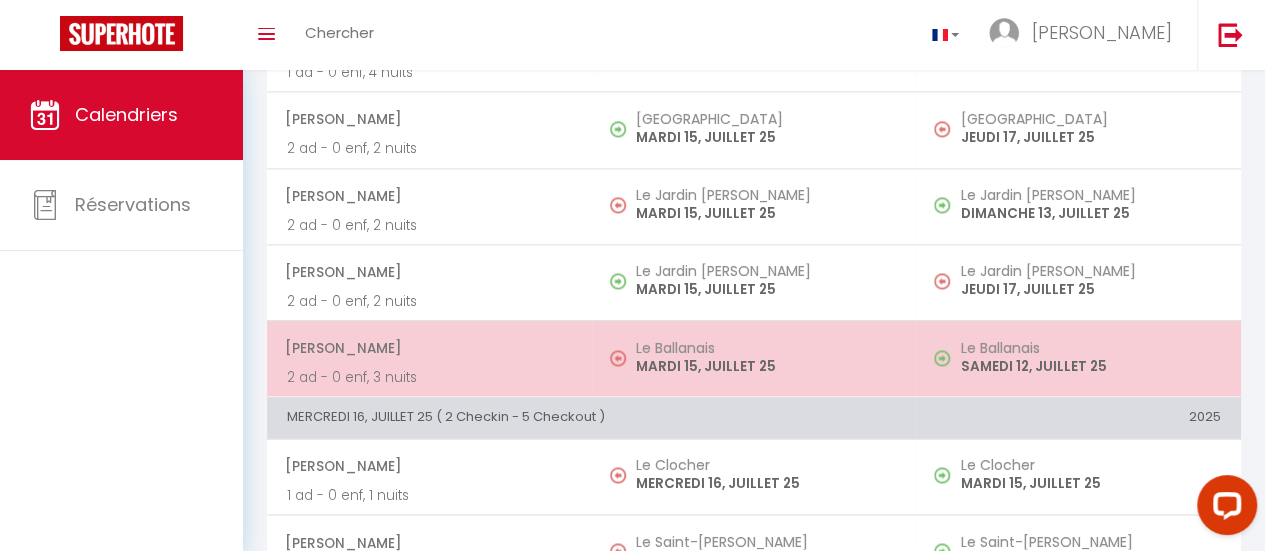 click on "MARDI 15, JUILLET 25" at bounding box center [766, 366] 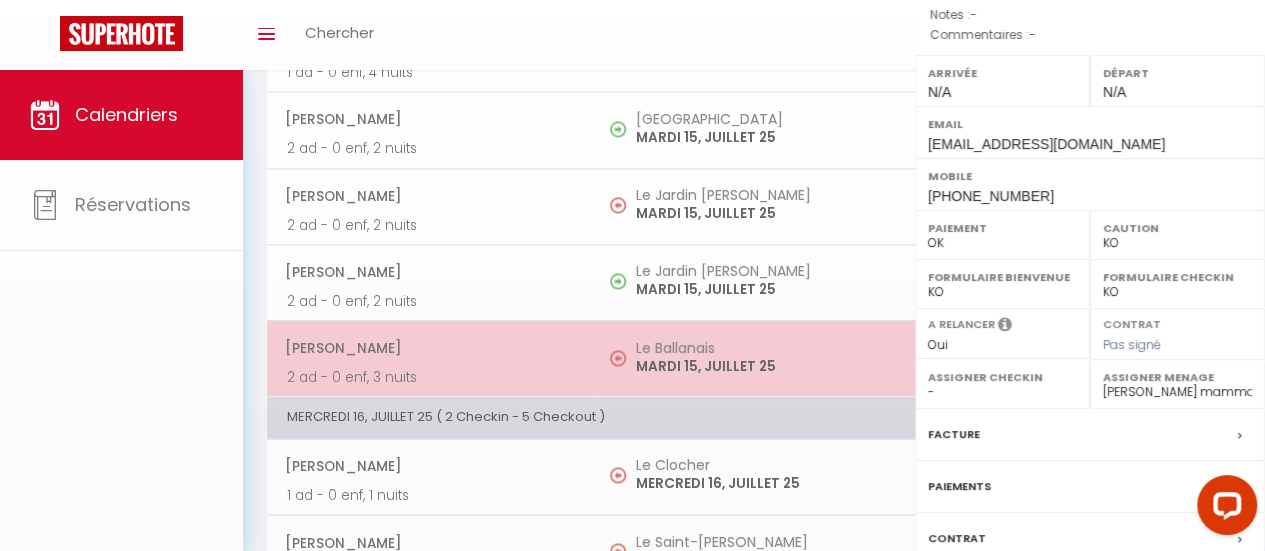 select on "OK" 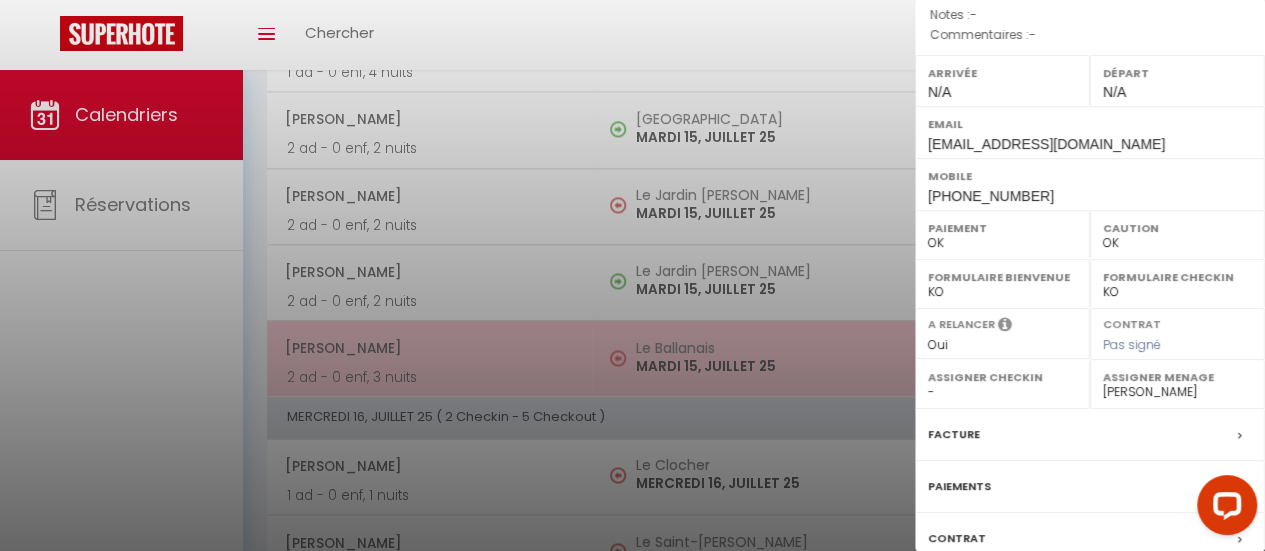 click at bounding box center [632, 275] 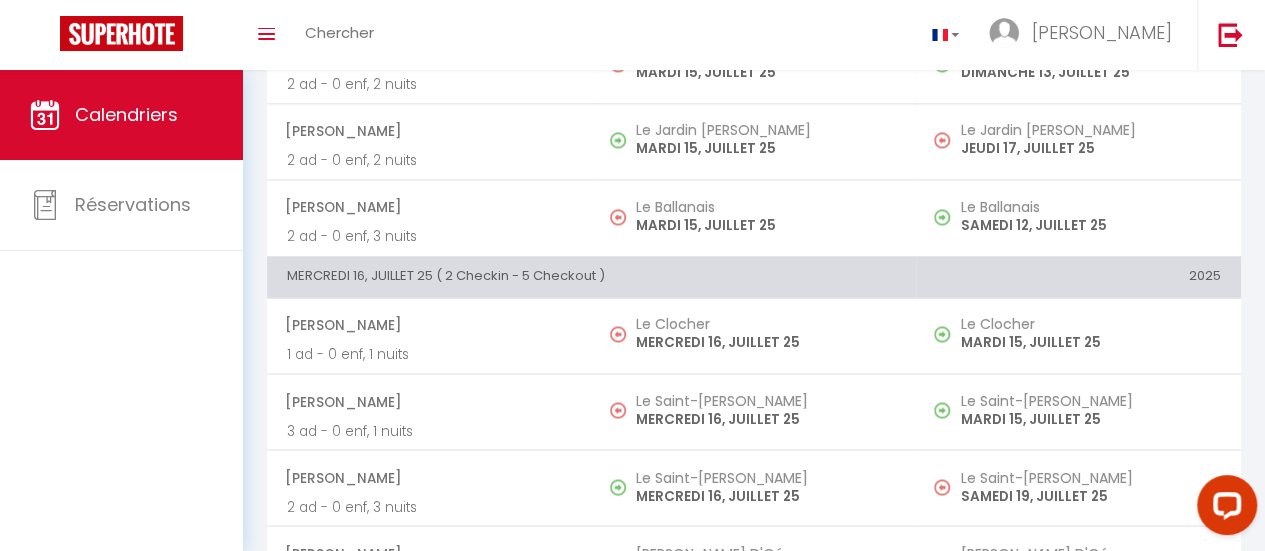 scroll, scrollTop: 1620, scrollLeft: 0, axis: vertical 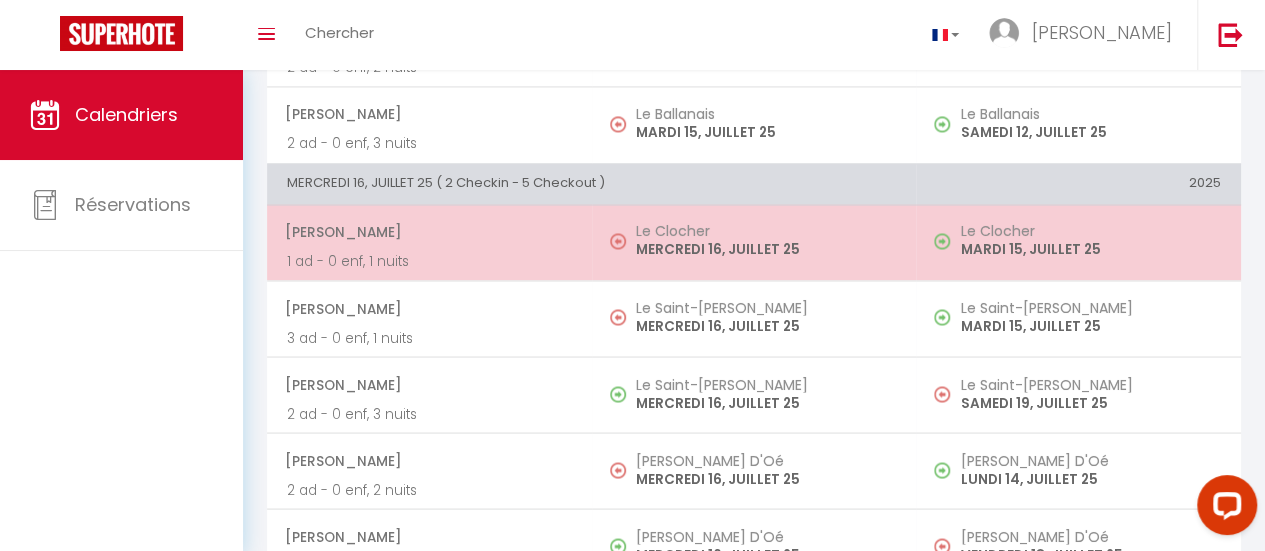 click on "Le Clocher
MARDI 15, JUILLET 25" at bounding box center (1078, 242) 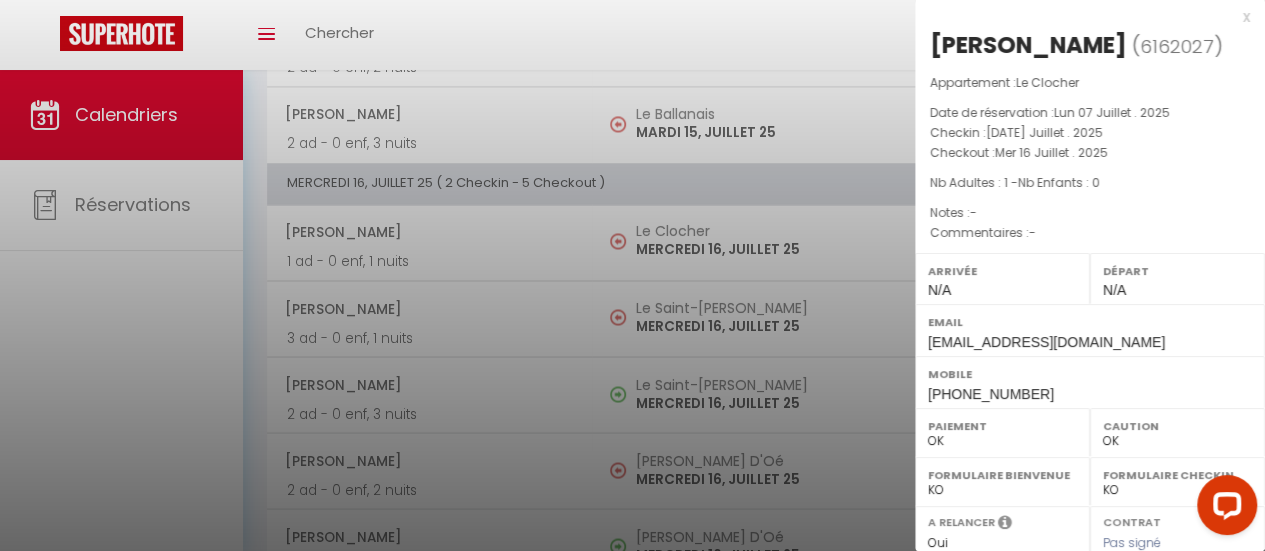 scroll, scrollTop: 0, scrollLeft: 0, axis: both 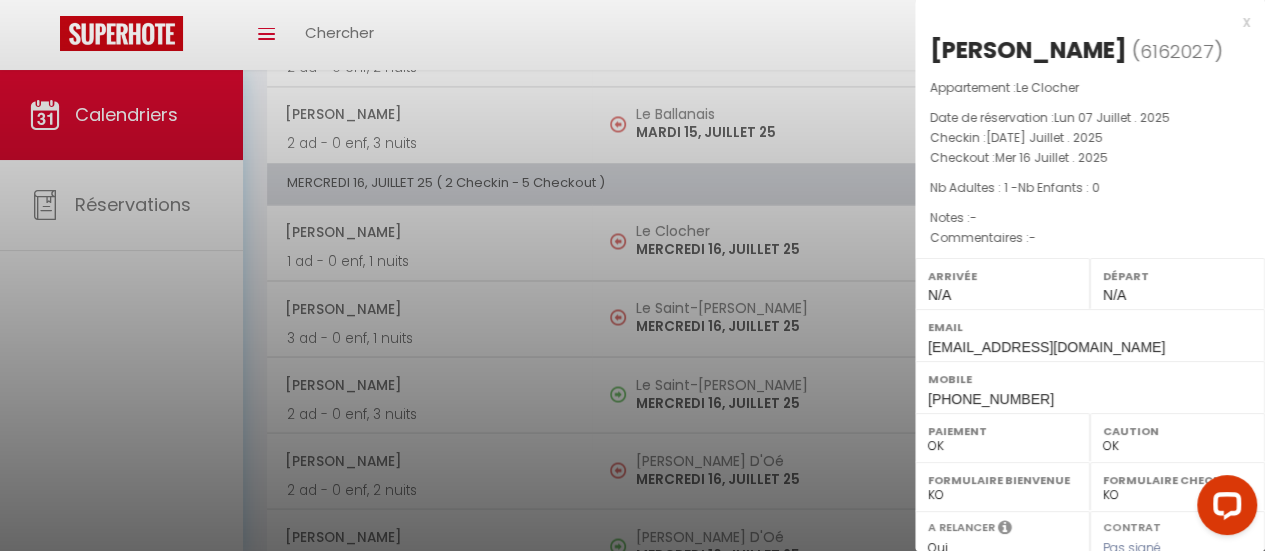 click at bounding box center [632, 275] 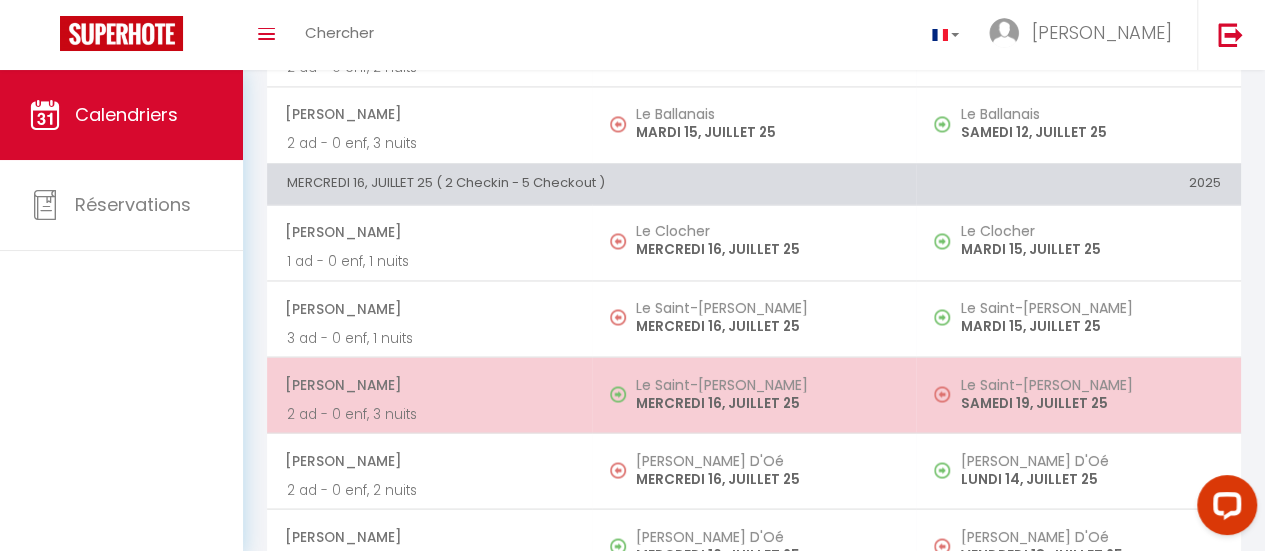 click on "Le Saint-[PERSON_NAME]" at bounding box center [766, 384] 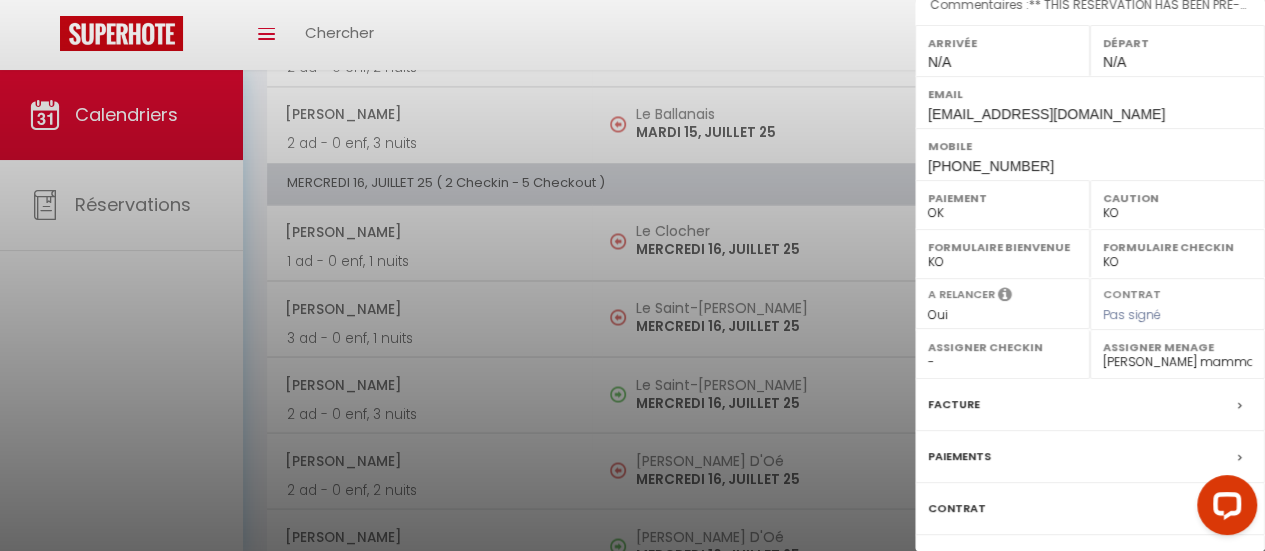 scroll, scrollTop: 235, scrollLeft: 0, axis: vertical 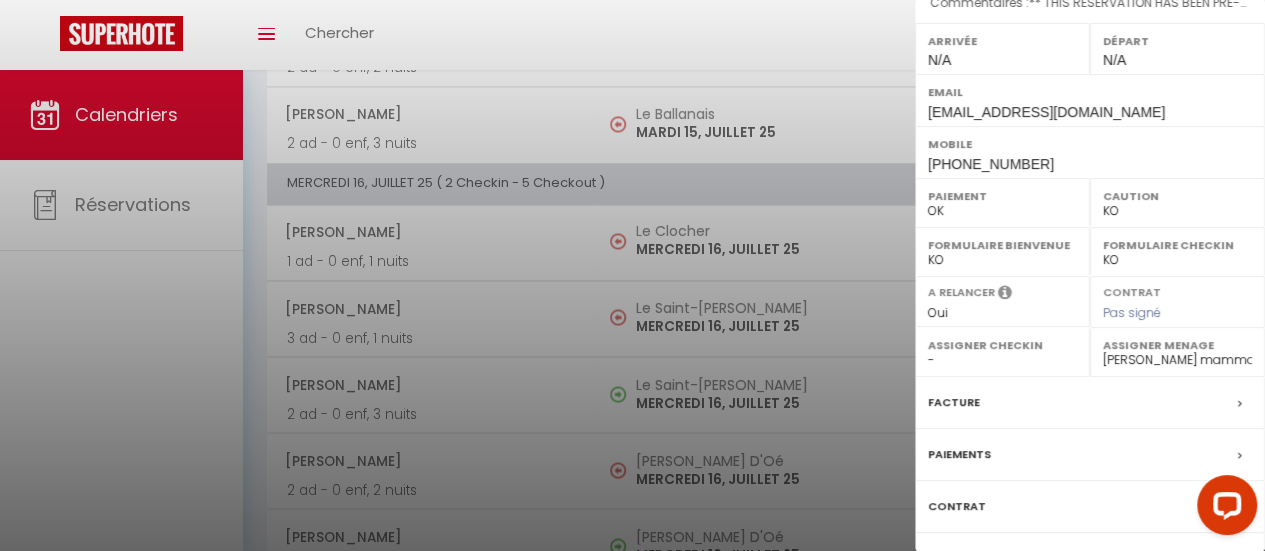 click at bounding box center (632, 275) 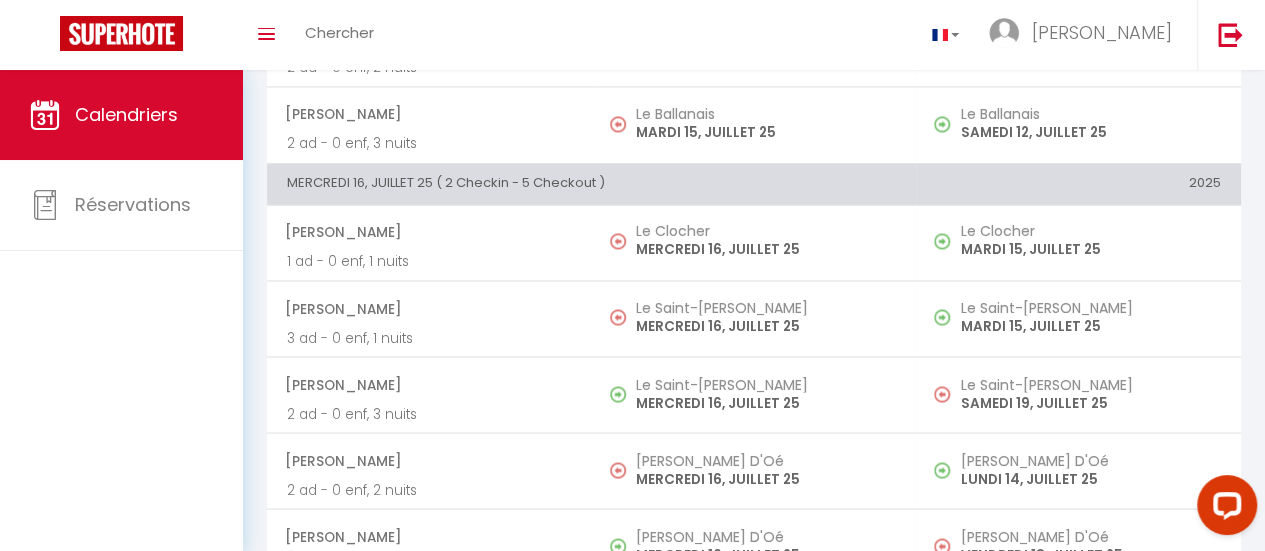 click on "MERCREDI 16, JUILLET 25" at bounding box center [766, 478] 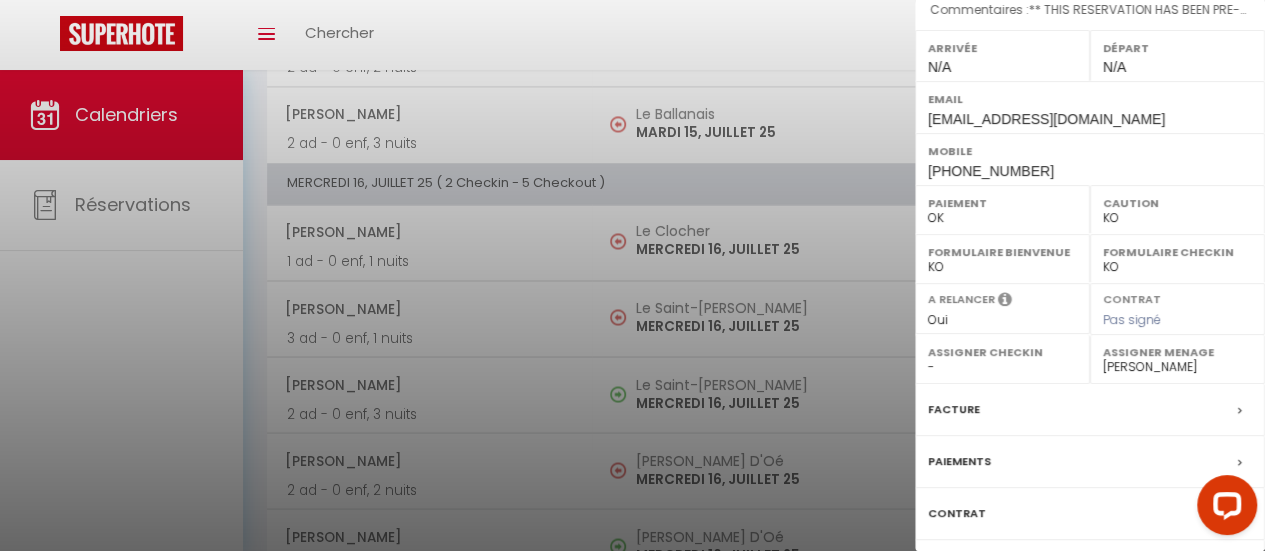 scroll, scrollTop: 230, scrollLeft: 0, axis: vertical 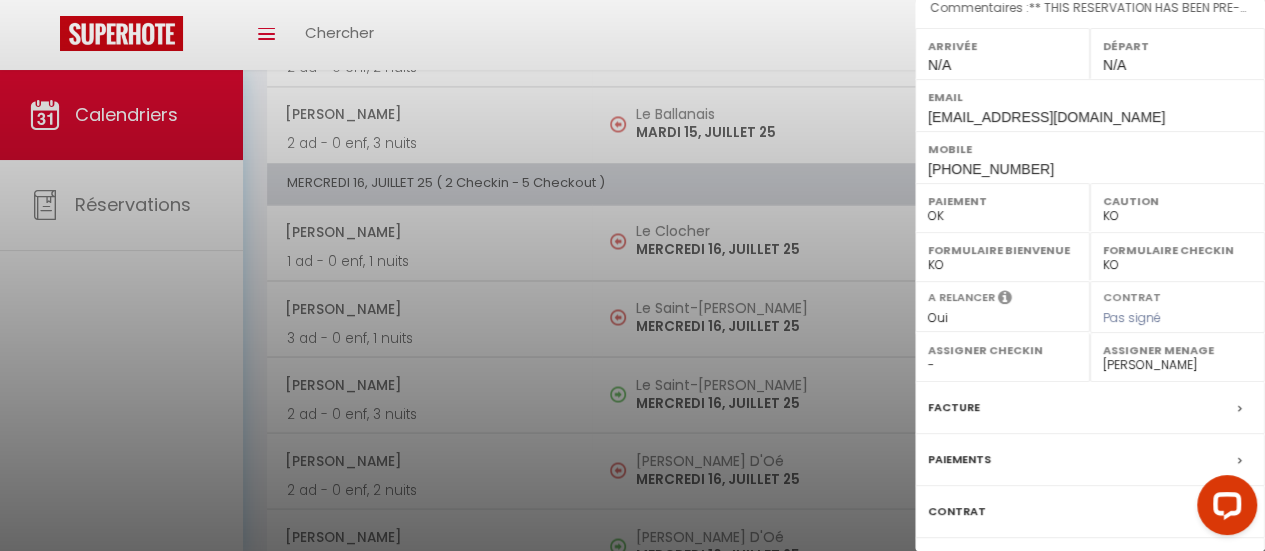 click at bounding box center (632, 275) 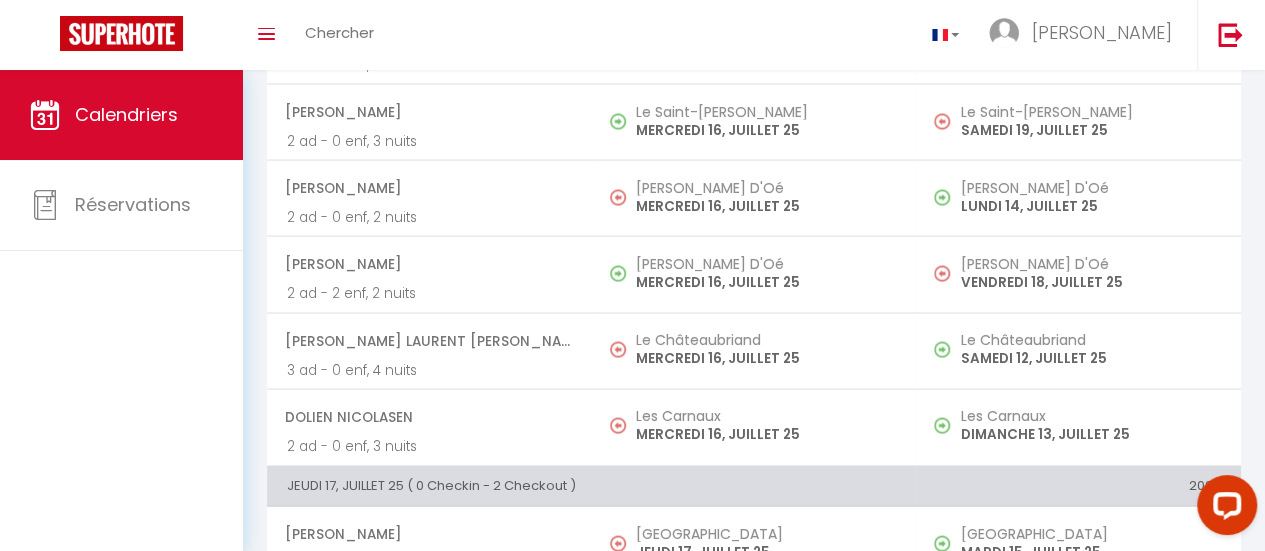 scroll, scrollTop: 1962, scrollLeft: 0, axis: vertical 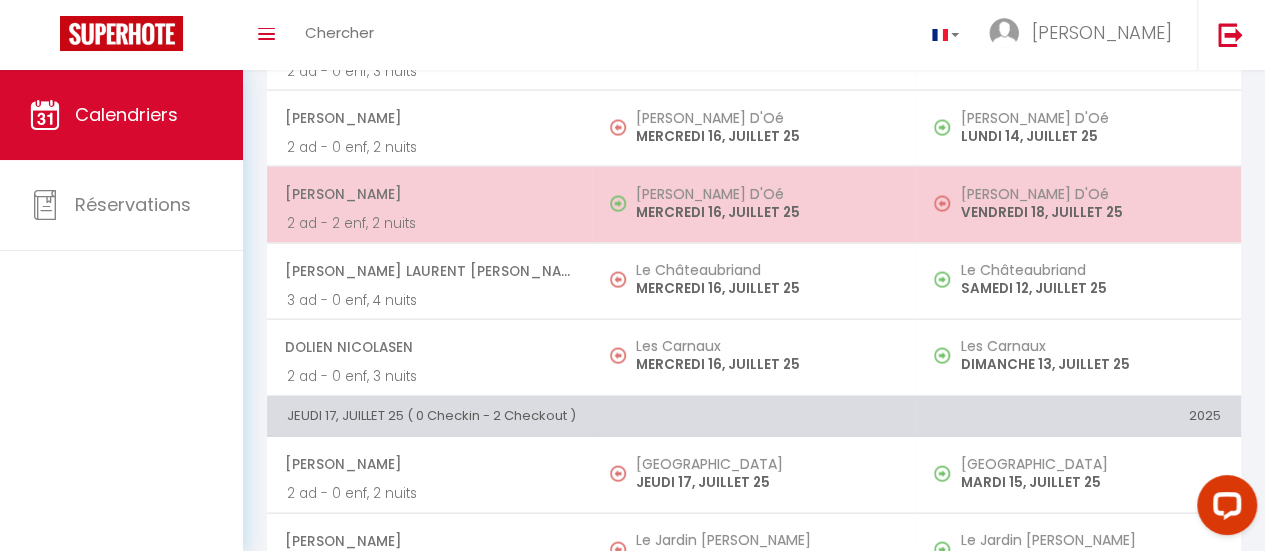 click on "MERCREDI 16, JUILLET 25" at bounding box center [766, 212] 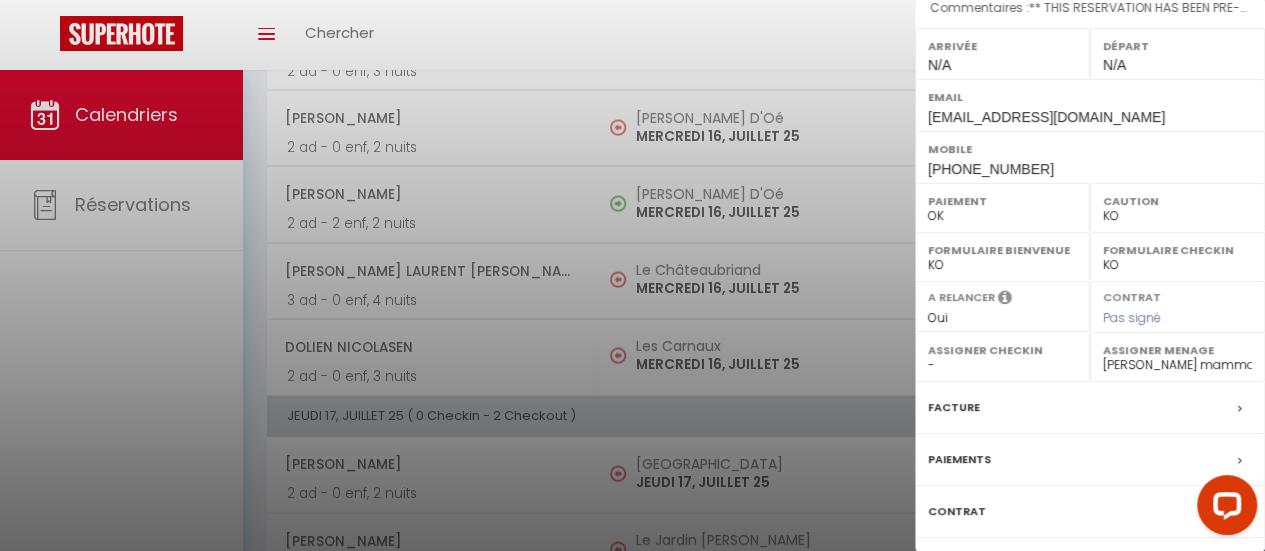 click at bounding box center [632, 275] 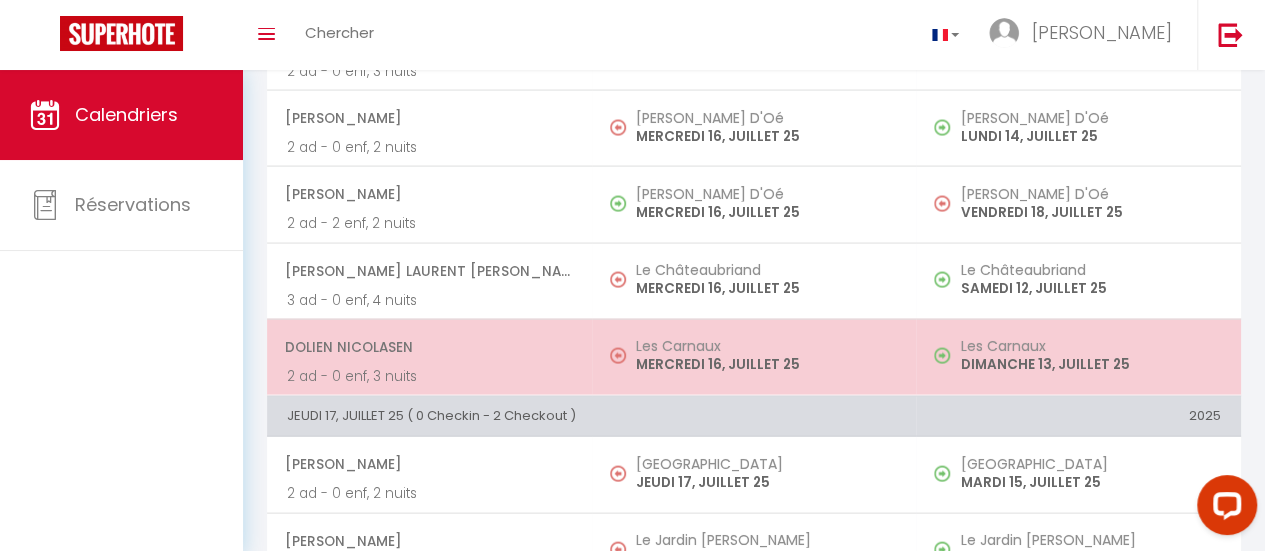 click on "Les Carnaux" at bounding box center (766, 346) 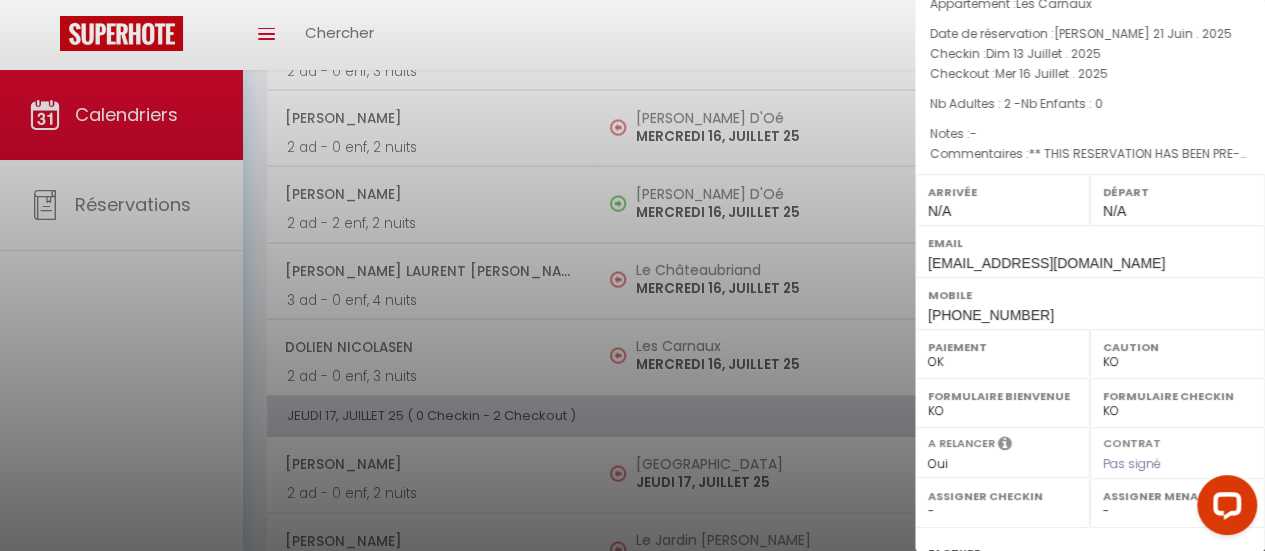scroll, scrollTop: 0, scrollLeft: 0, axis: both 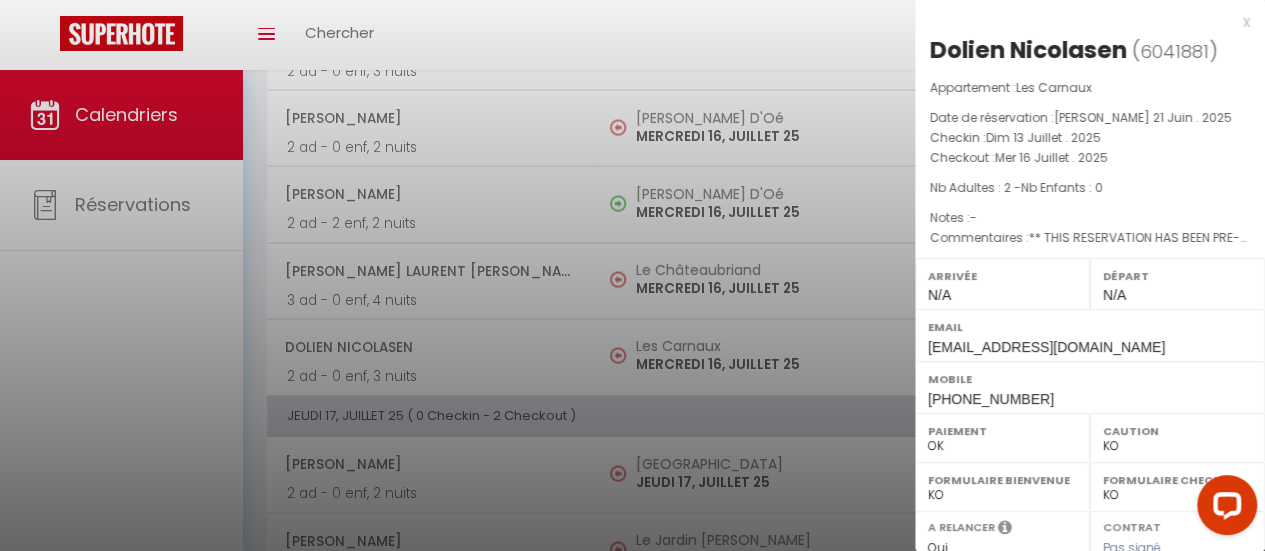 click at bounding box center [632, 275] 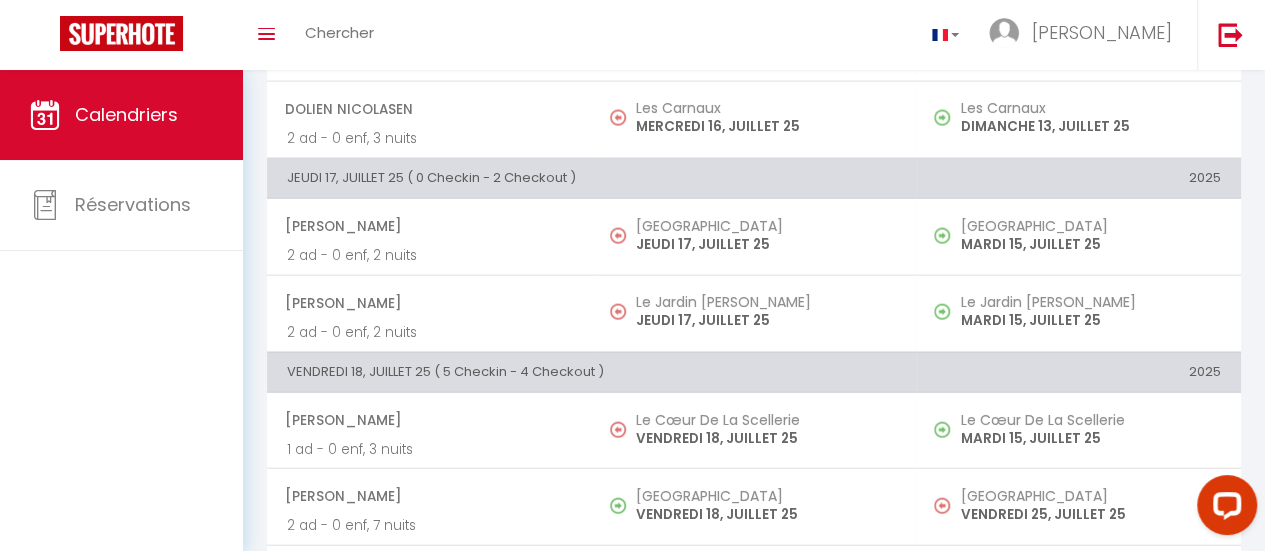 scroll, scrollTop: 2212, scrollLeft: 0, axis: vertical 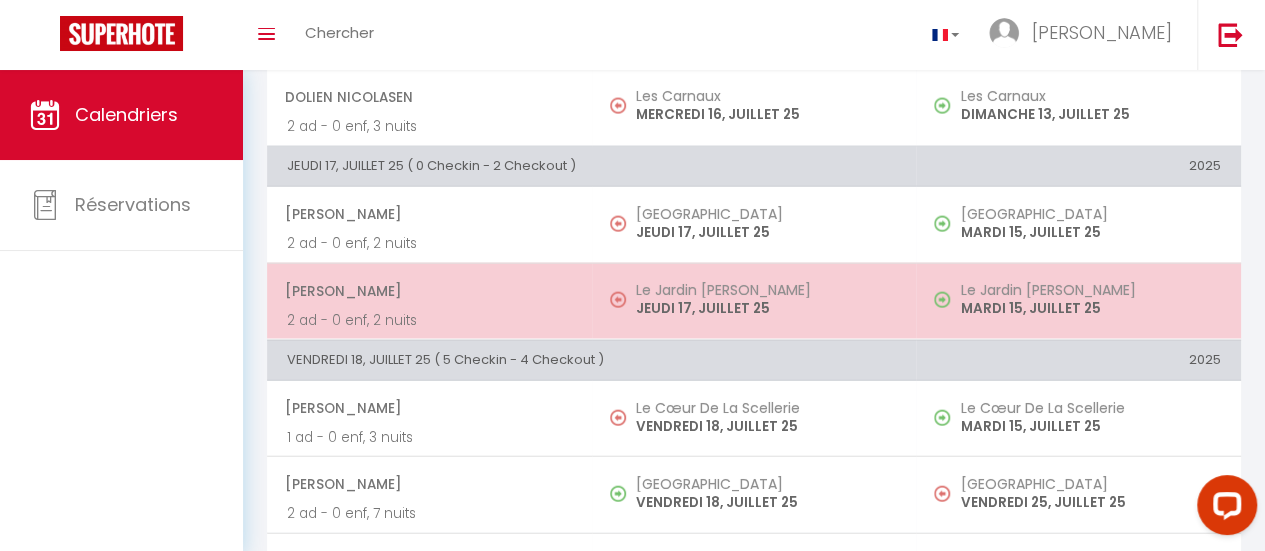 click on "JEUDI 17, JUILLET 25" at bounding box center (766, 308) 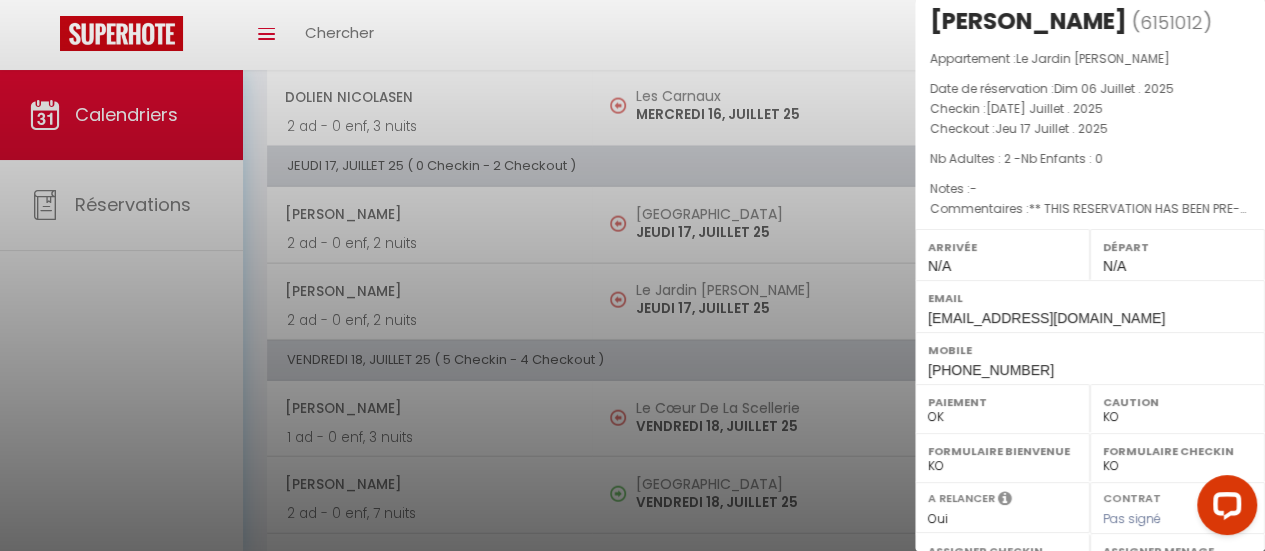 scroll, scrollTop: 29, scrollLeft: 0, axis: vertical 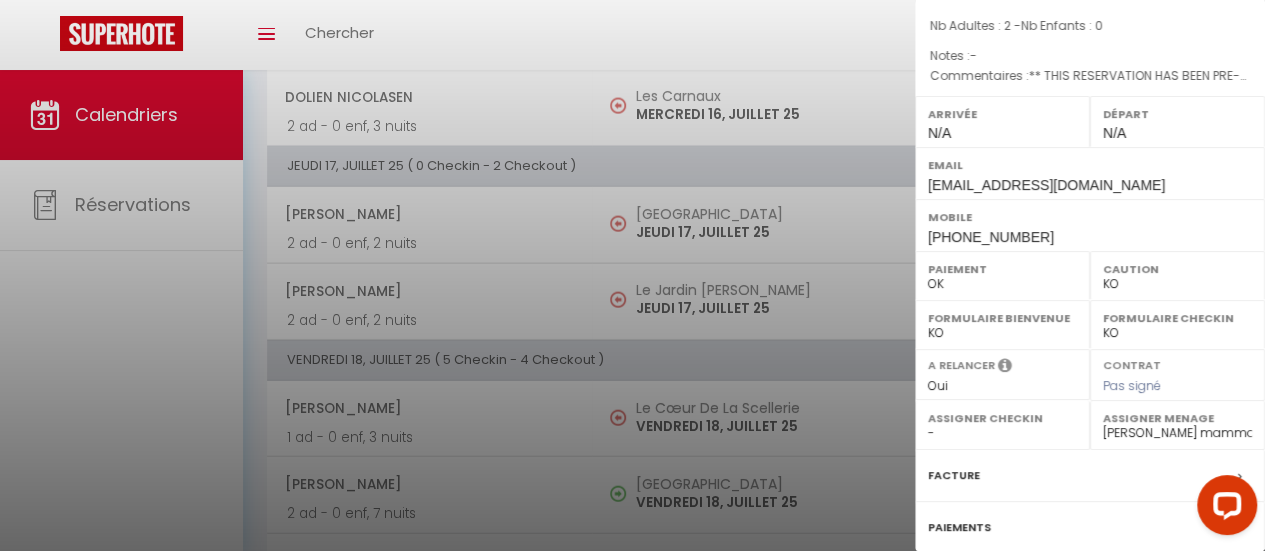 click at bounding box center (632, 275) 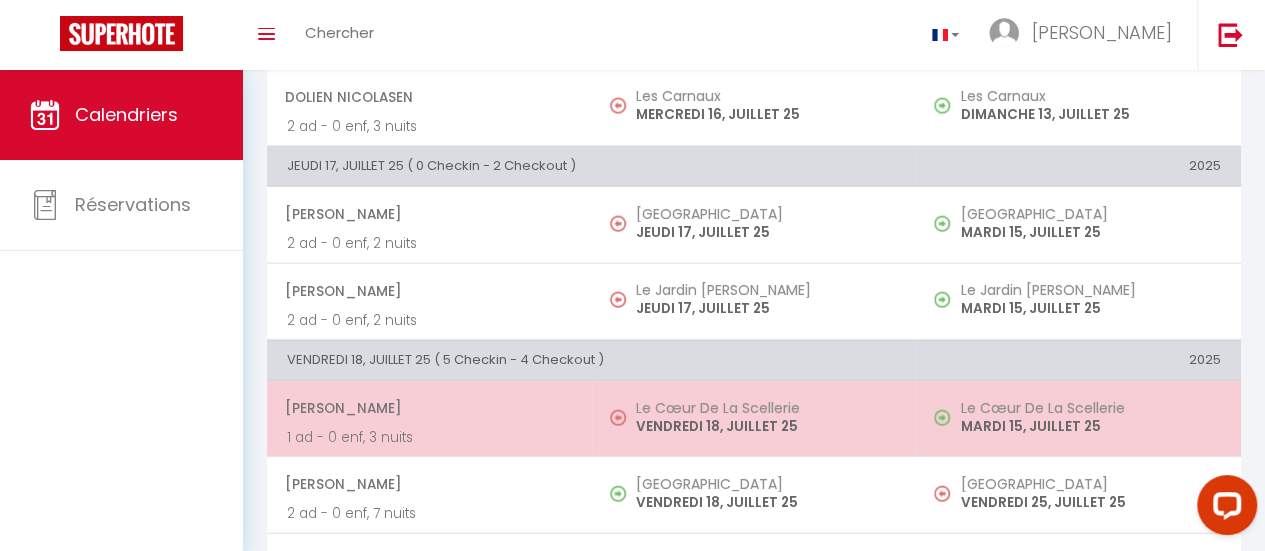 click on "VENDREDI 18, JUILLET 25" at bounding box center (766, 426) 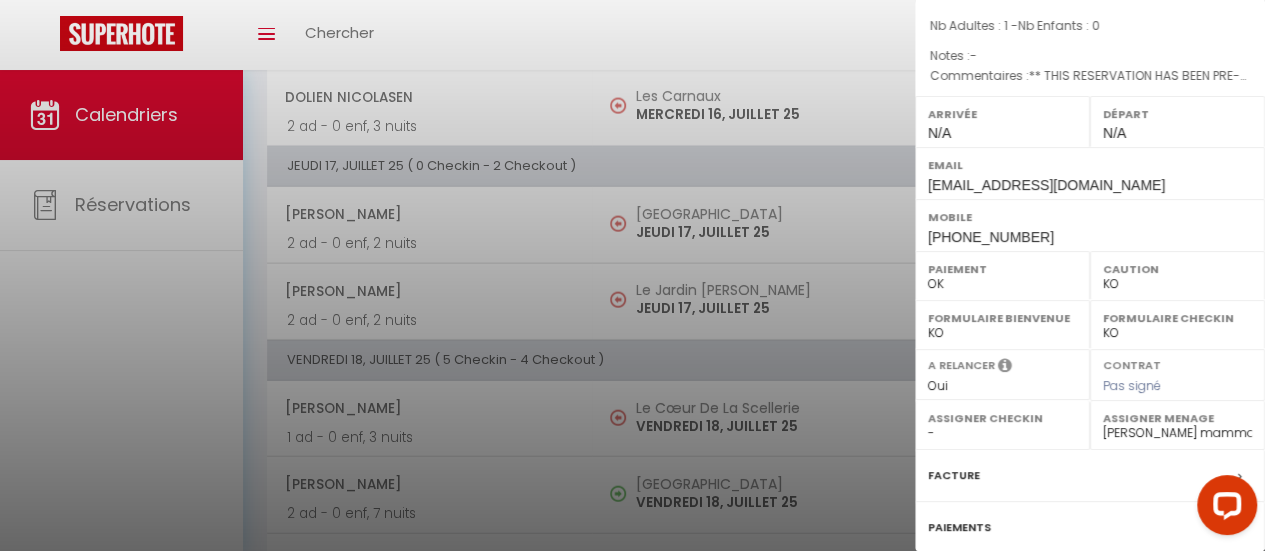 click at bounding box center (632, 275) 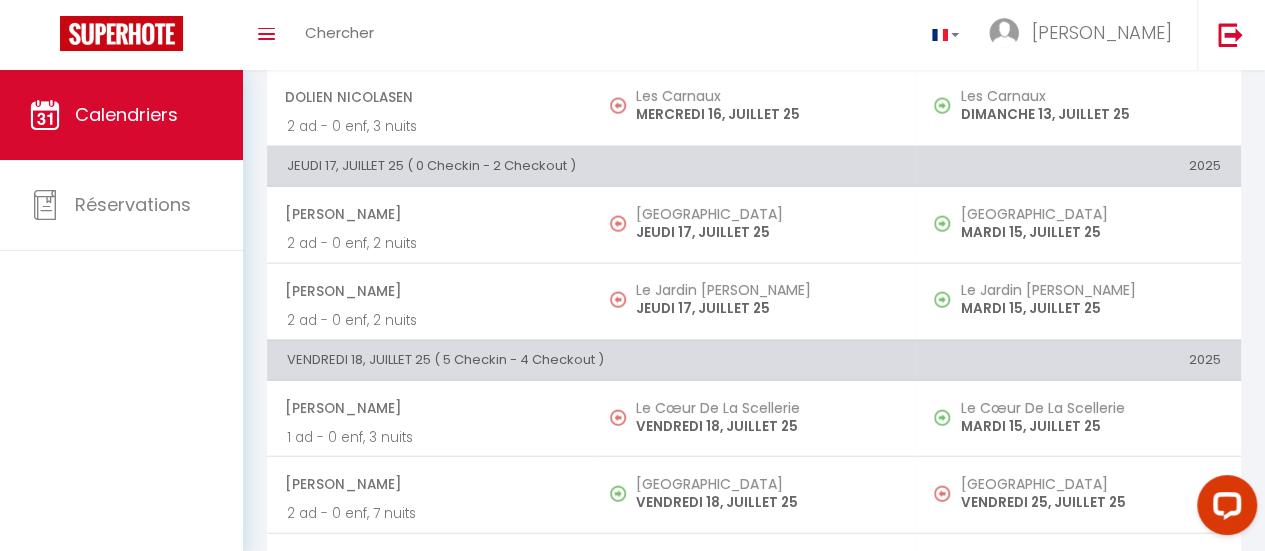 click on "[GEOGRAPHIC_DATA]
VENDREDI 18, JUILLET 25" at bounding box center [754, 495] 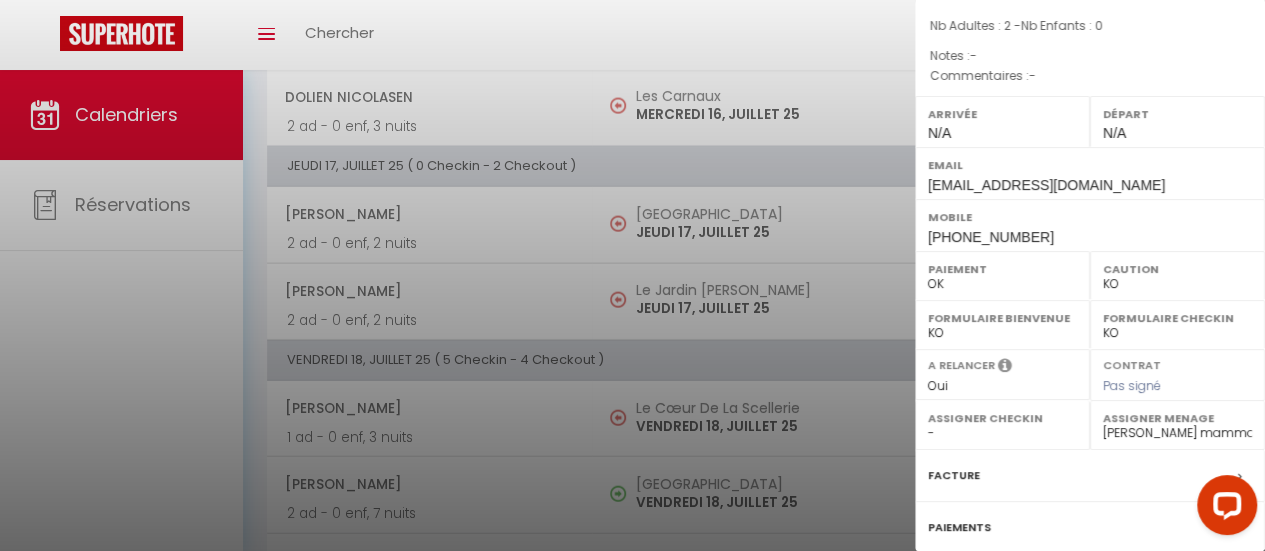 click at bounding box center [632, 275] 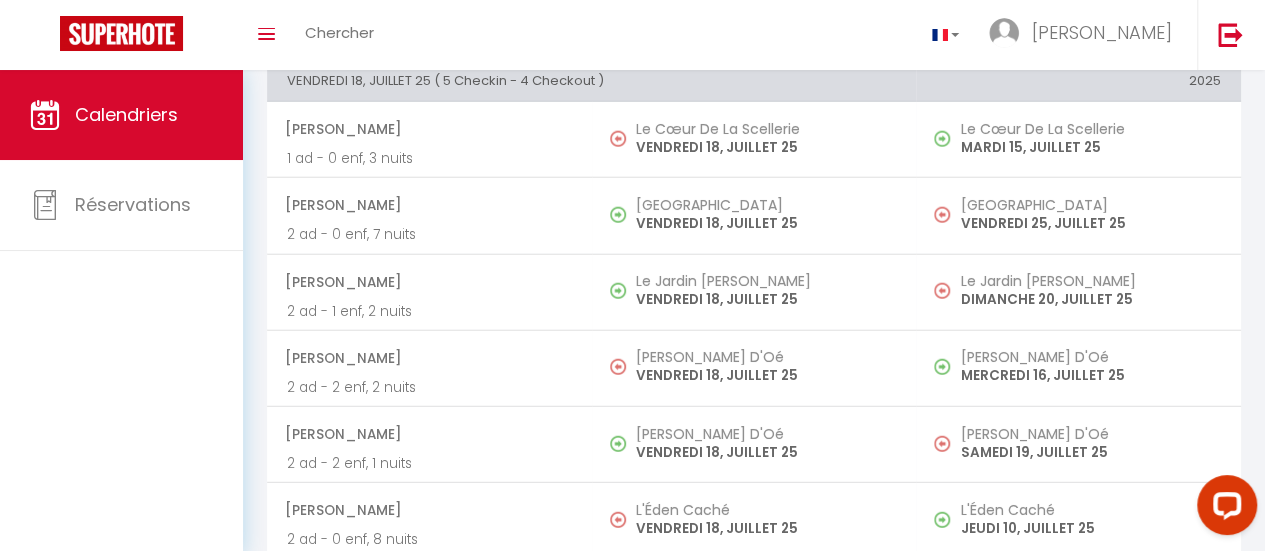scroll, scrollTop: 2594, scrollLeft: 0, axis: vertical 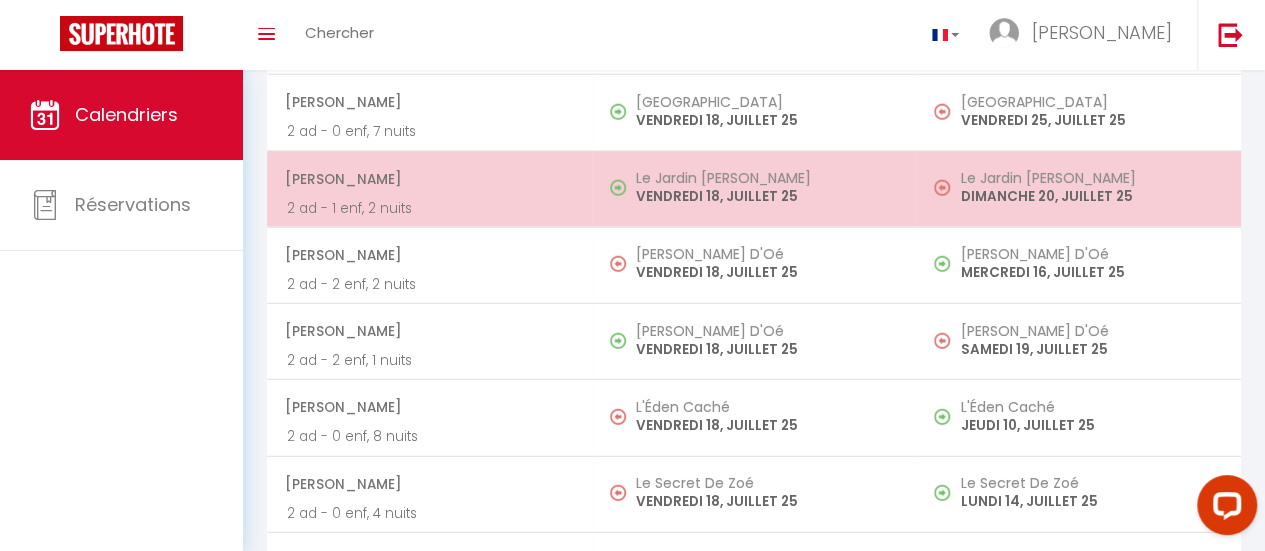 click on "Le Jardin [PERSON_NAME]
VENDREDI 18, JUILLET 25" at bounding box center [754, 189] 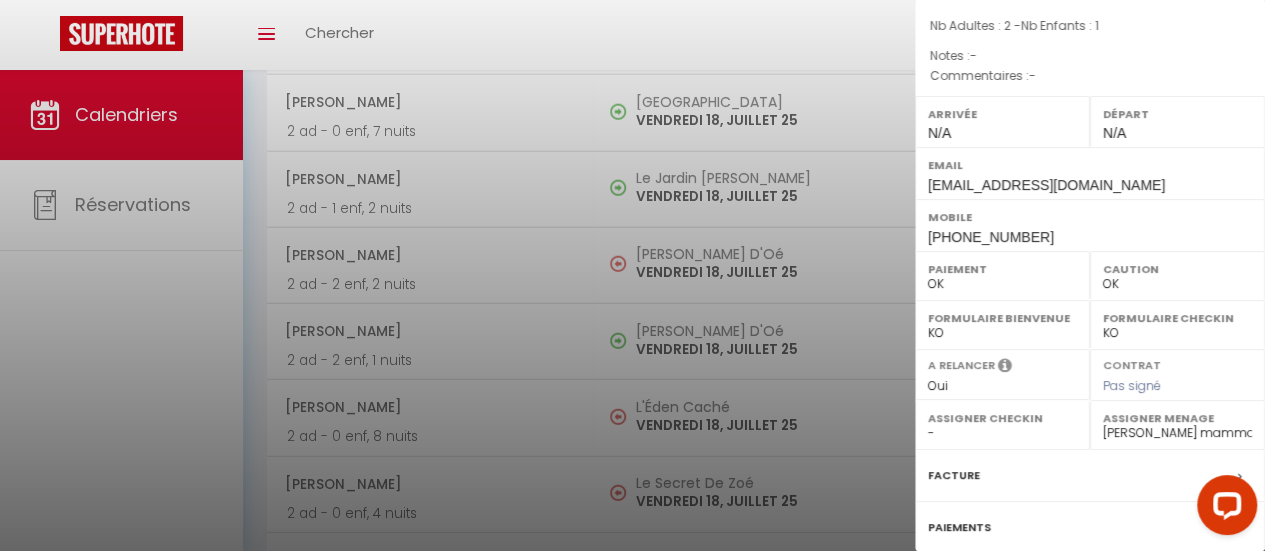 click at bounding box center (632, 275) 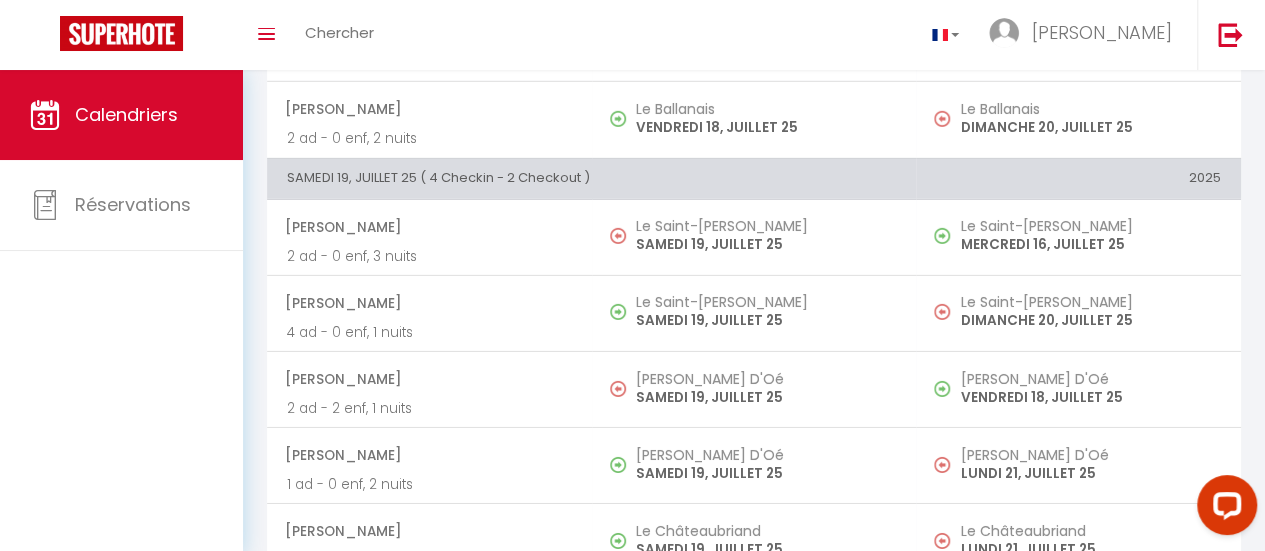 scroll, scrollTop: 3184, scrollLeft: 0, axis: vertical 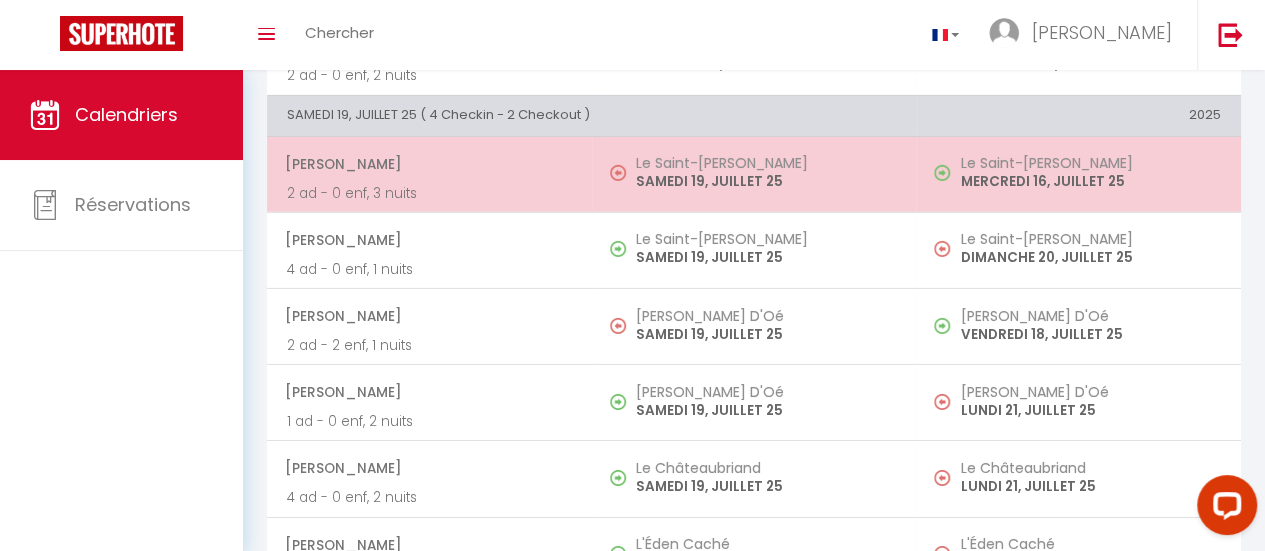 click on "Le Saint-[PERSON_NAME] 19, JUILLET 25" at bounding box center [754, 174] 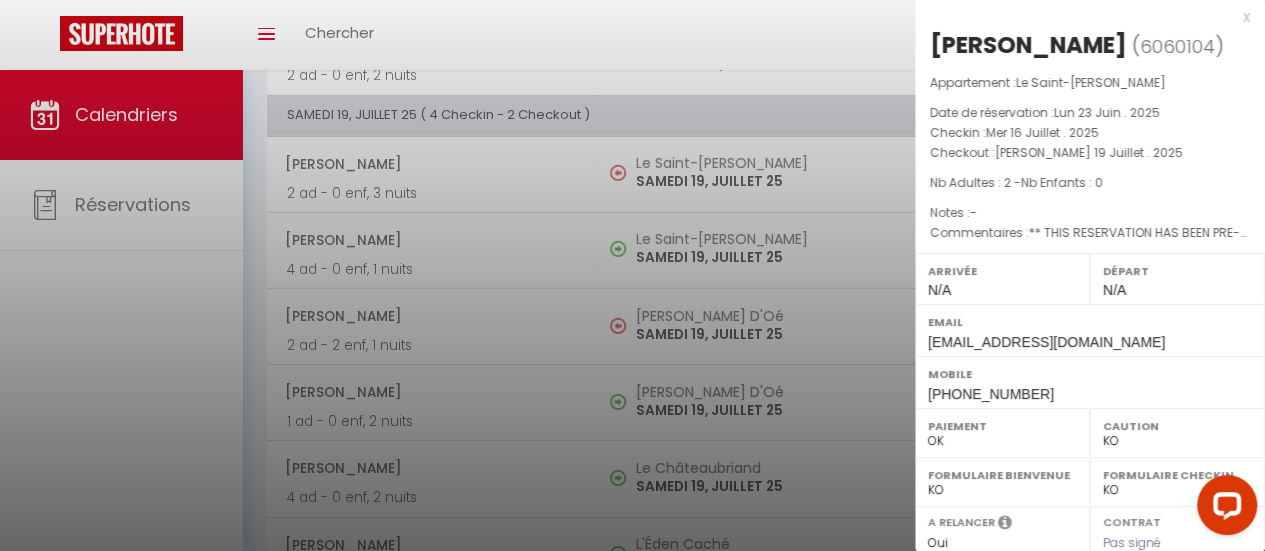 scroll, scrollTop: 4, scrollLeft: 0, axis: vertical 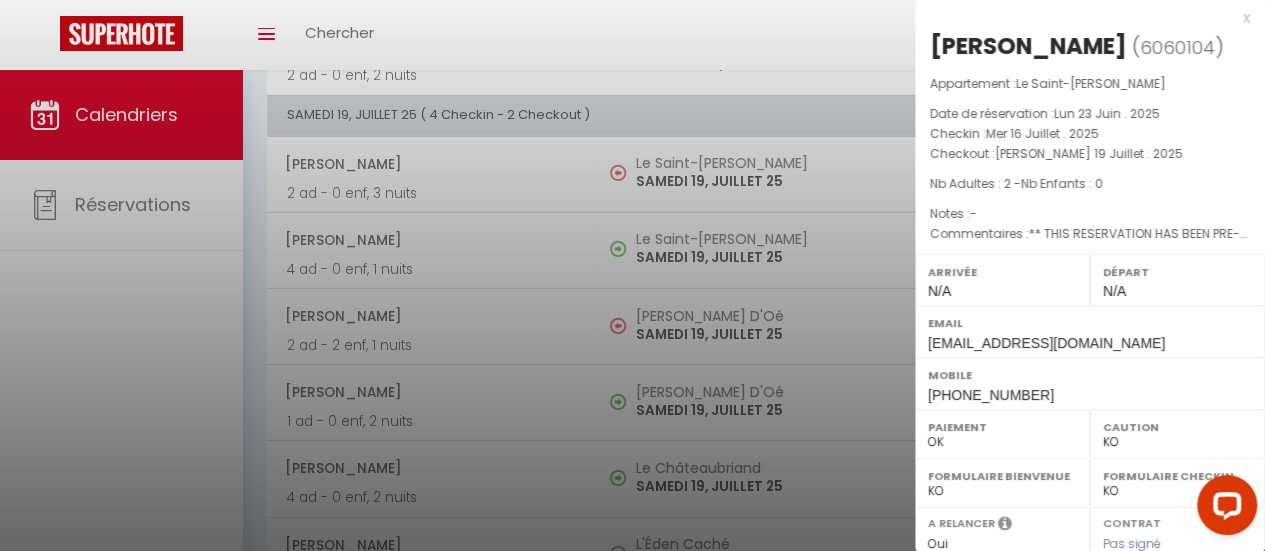 click at bounding box center [632, 275] 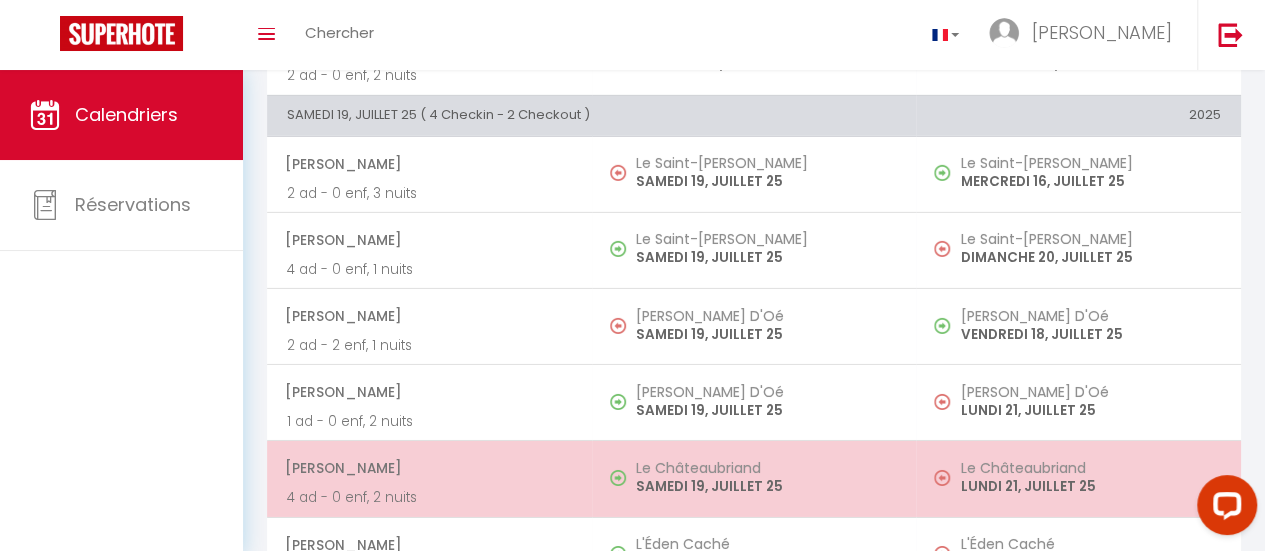 click on "SAMEDI 19, JUILLET 25" at bounding box center [766, 486] 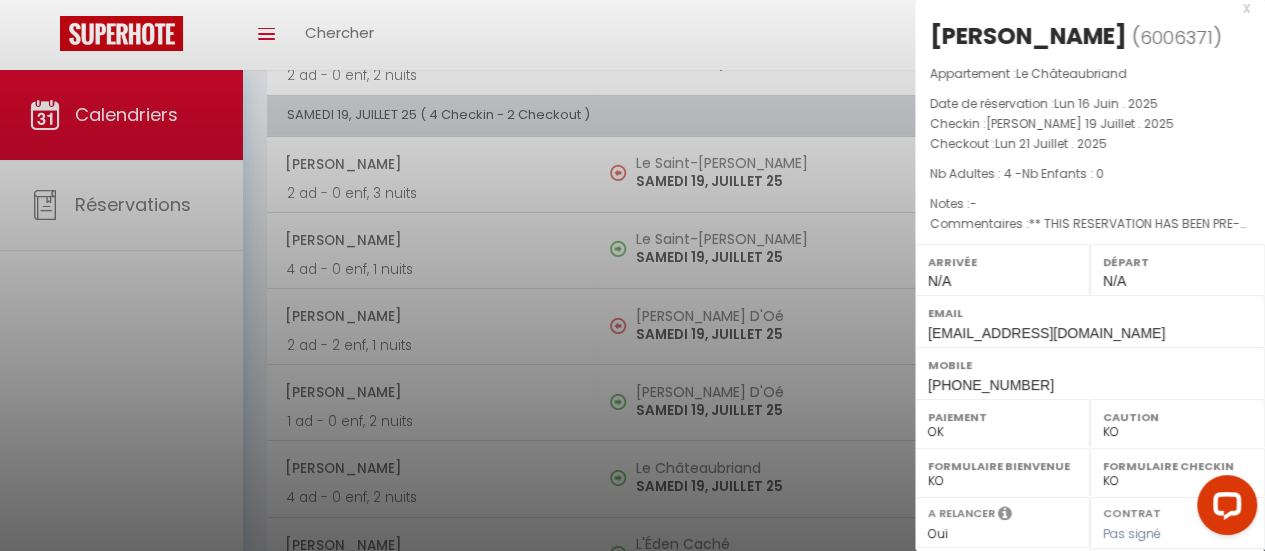 scroll, scrollTop: 0, scrollLeft: 0, axis: both 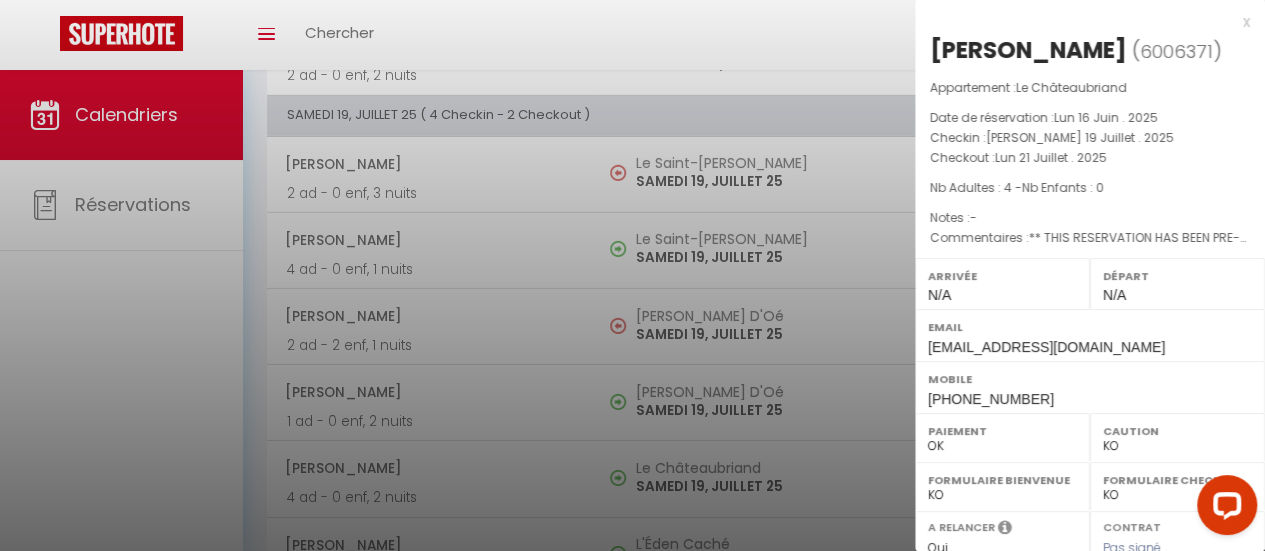 click at bounding box center (632, 275) 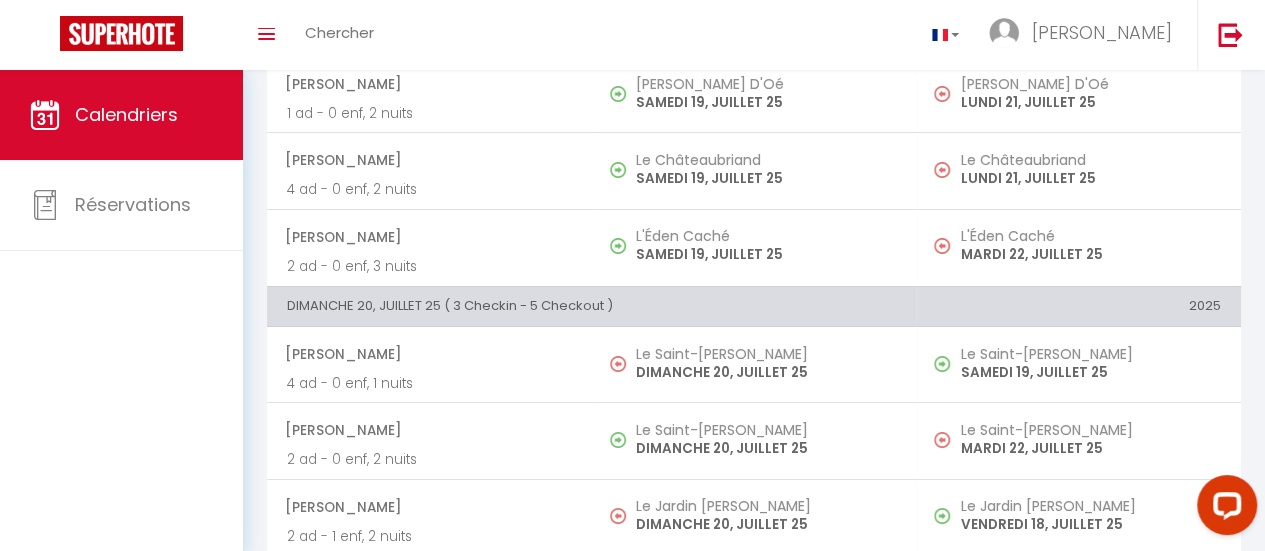 scroll, scrollTop: 3475, scrollLeft: 0, axis: vertical 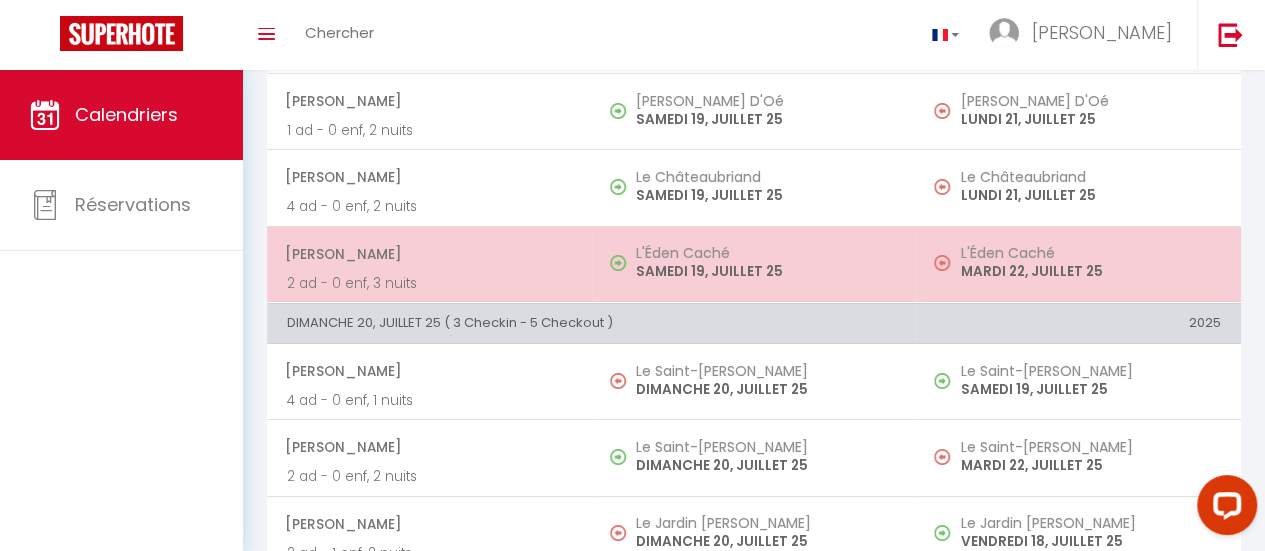 click on "SAMEDI 19, JUILLET 25" at bounding box center (766, 271) 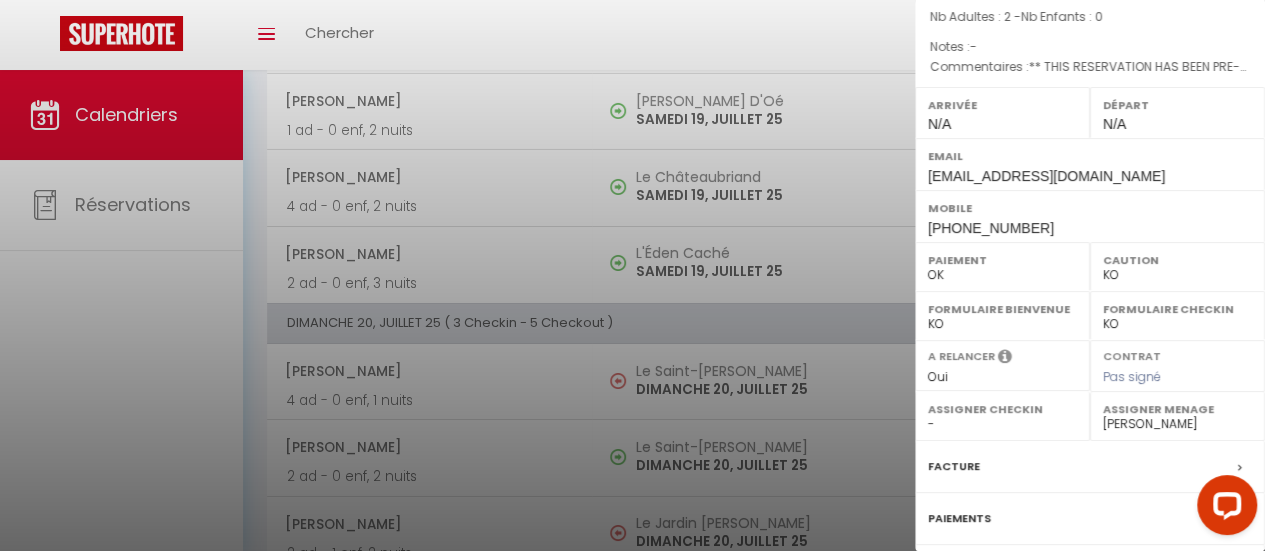 scroll, scrollTop: 170, scrollLeft: 0, axis: vertical 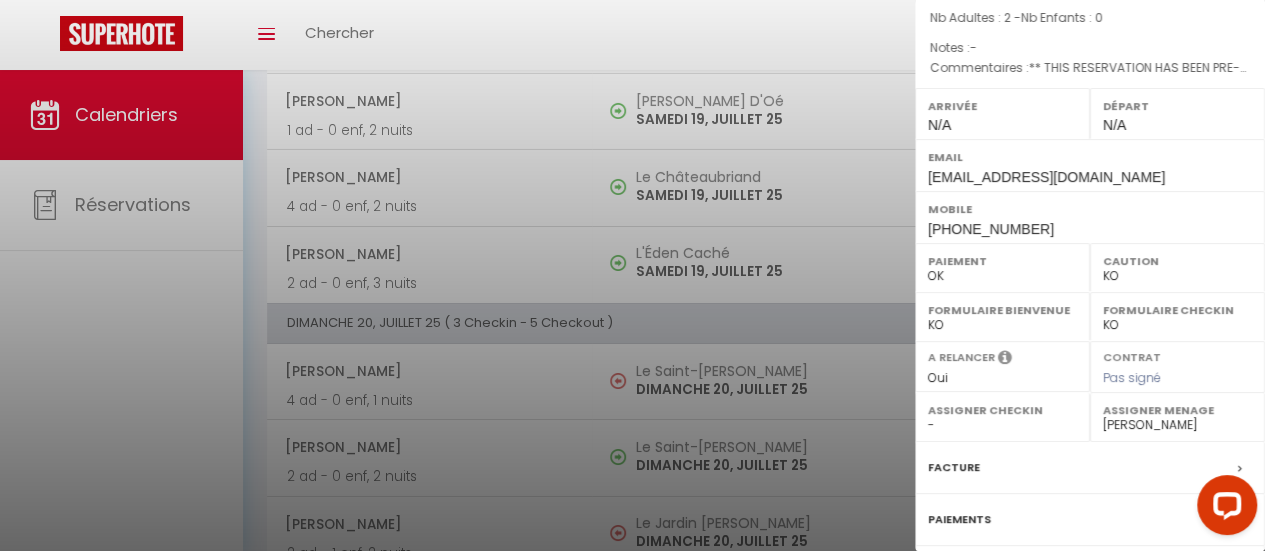 click at bounding box center [632, 275] 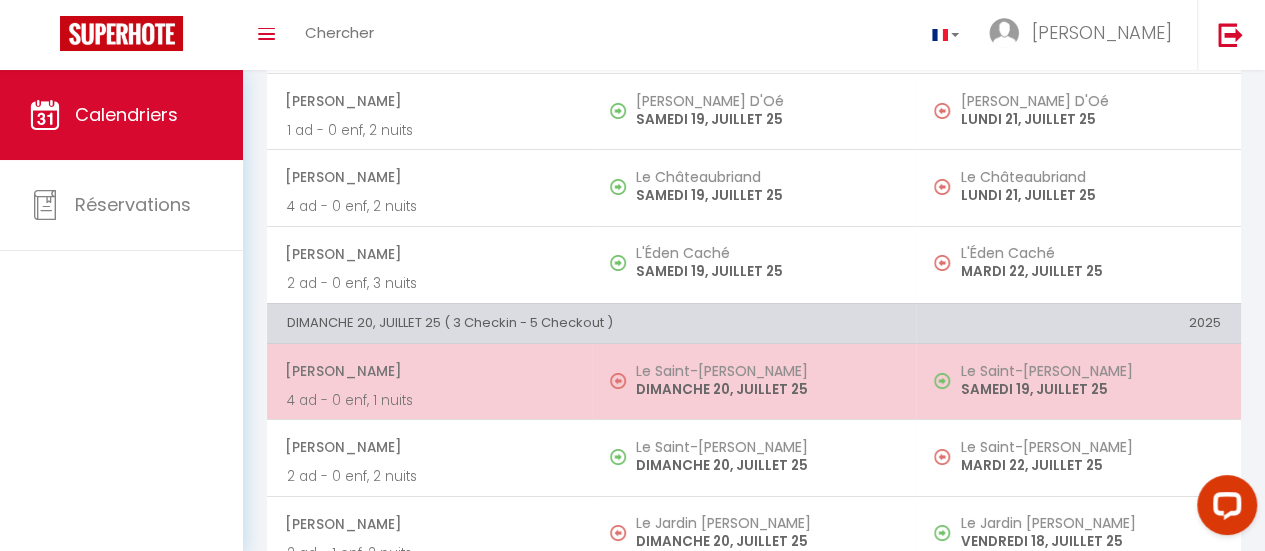 click on "DIMANCHE 20, JUILLET 25" at bounding box center (766, 389) 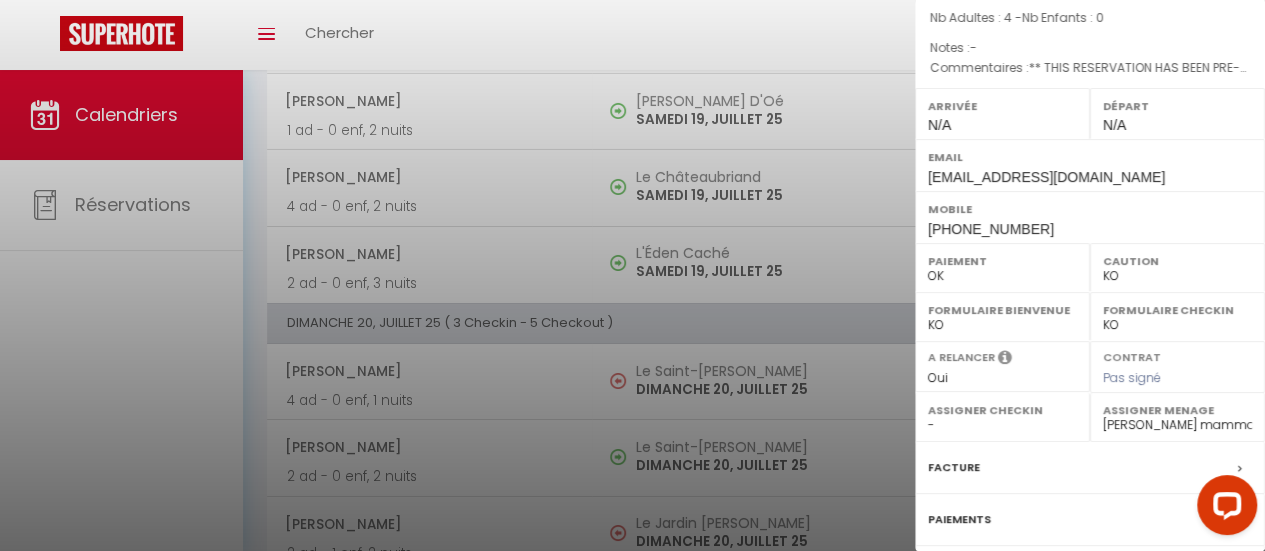 scroll, scrollTop: 0, scrollLeft: 0, axis: both 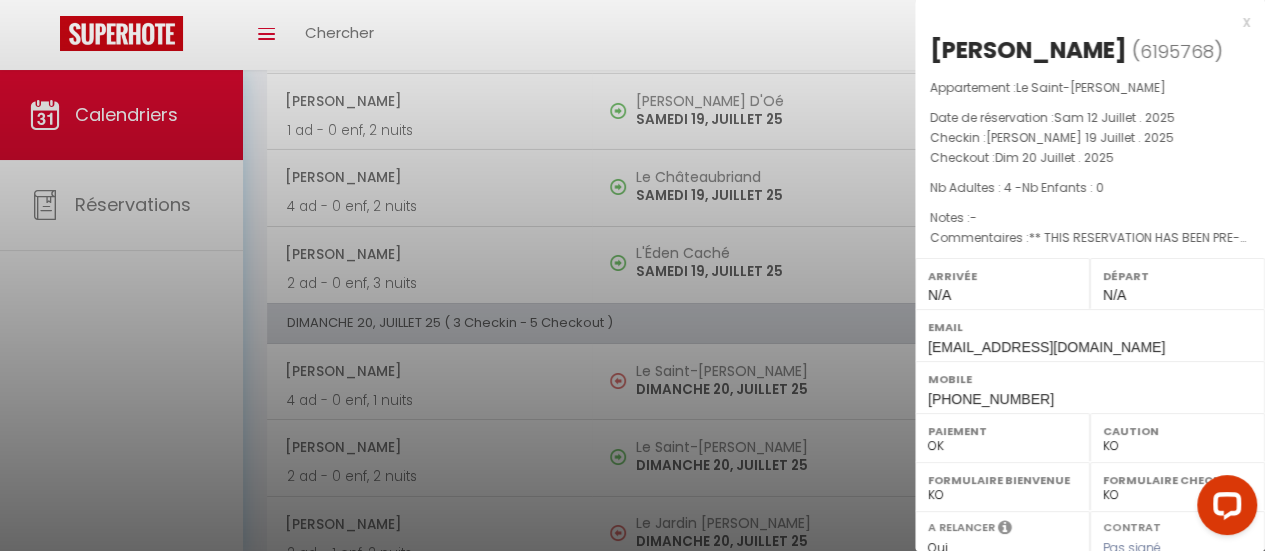click at bounding box center (632, 275) 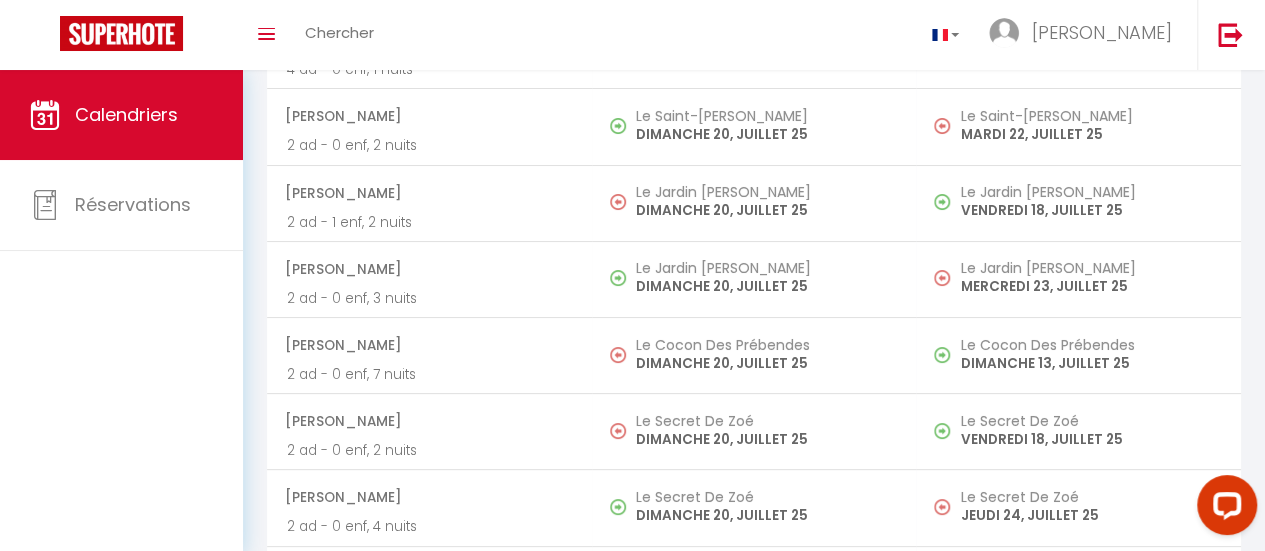 scroll, scrollTop: 3895, scrollLeft: 0, axis: vertical 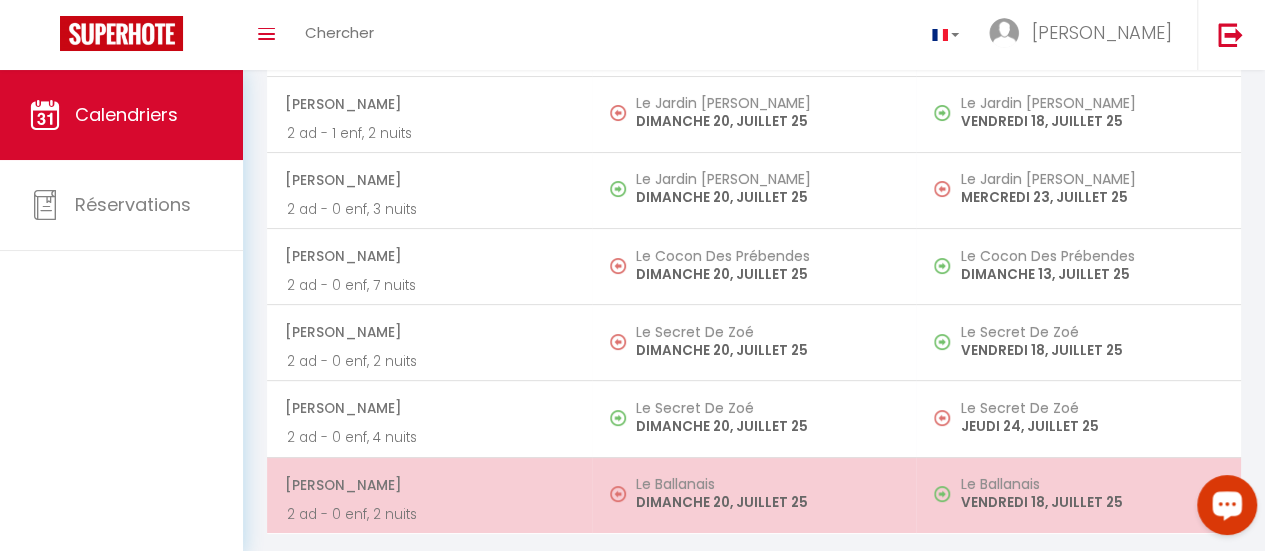 click on "Le Ballanais
DIMANCHE 20, JUILLET 25" at bounding box center (754, 495) 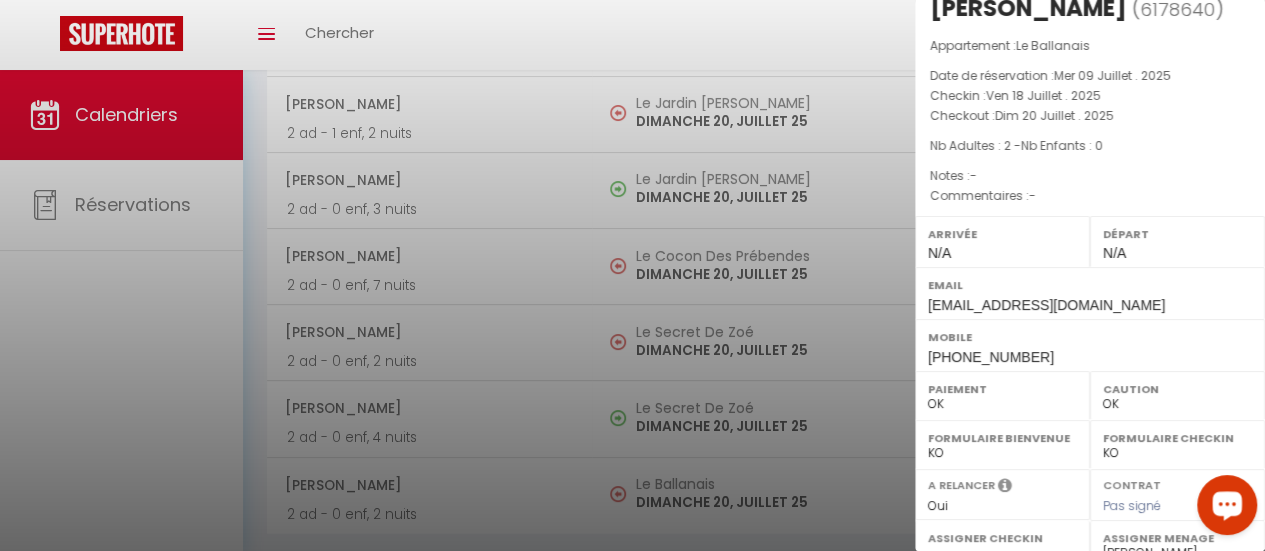 scroll, scrollTop: 0, scrollLeft: 0, axis: both 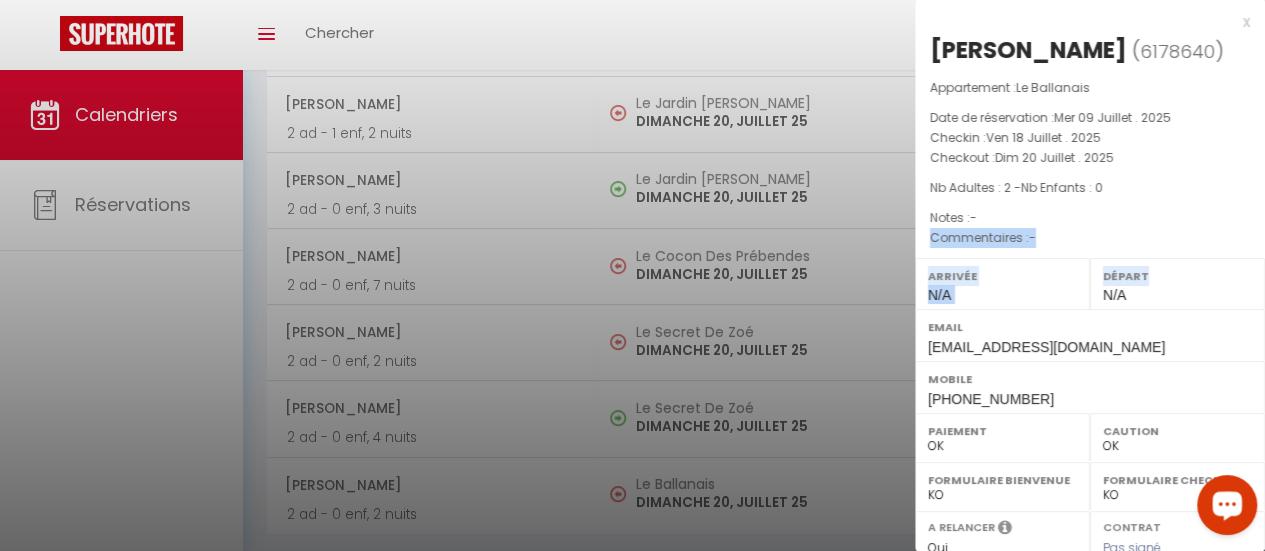 drag, startPoint x: 1248, startPoint y: 261, endPoint x: 1246, endPoint y: 214, distance: 47.042534 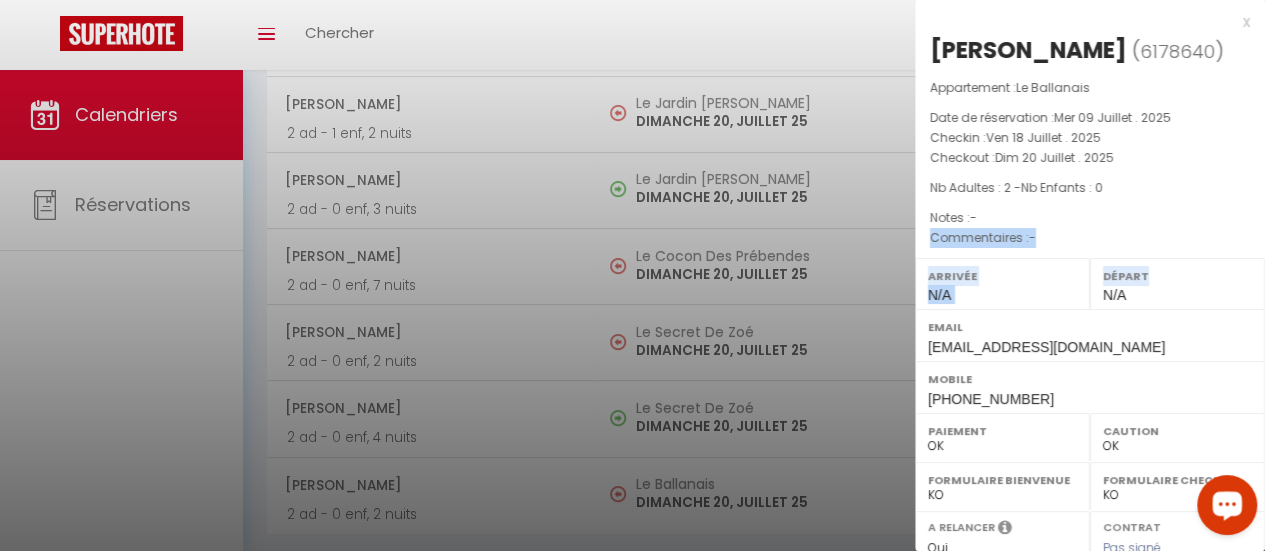click on "Notes :
-" at bounding box center (1090, 218) 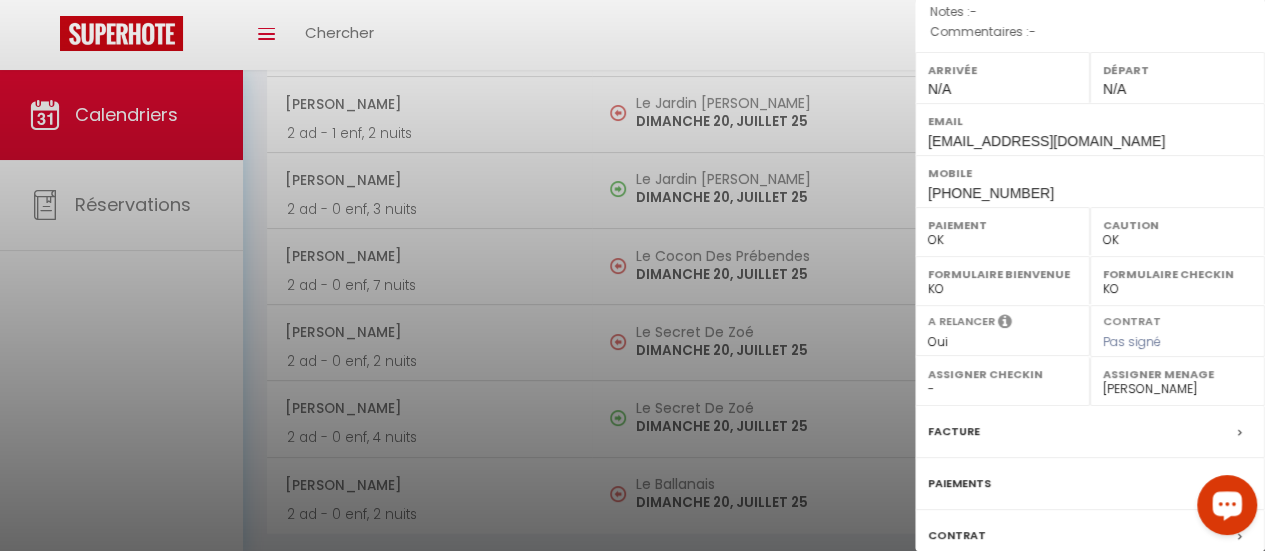 scroll, scrollTop: 274, scrollLeft: 0, axis: vertical 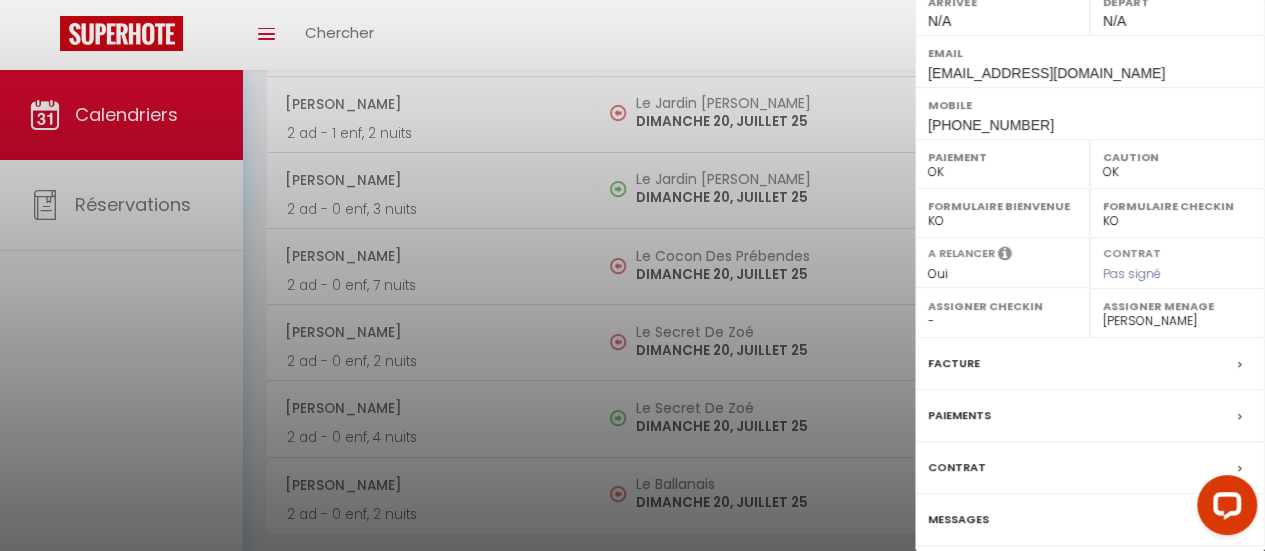click at bounding box center (632, 275) 